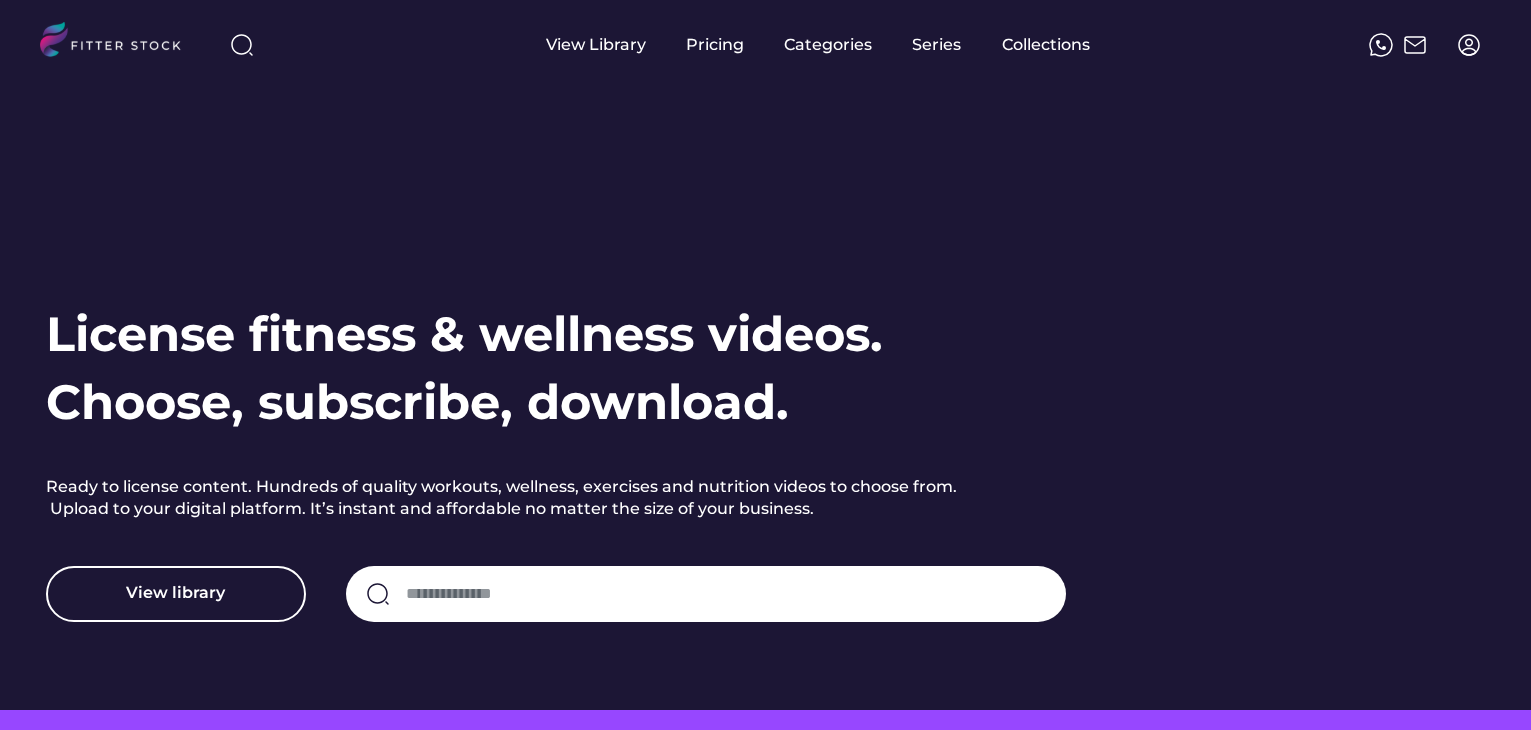 scroll, scrollTop: 0, scrollLeft: 0, axis: both 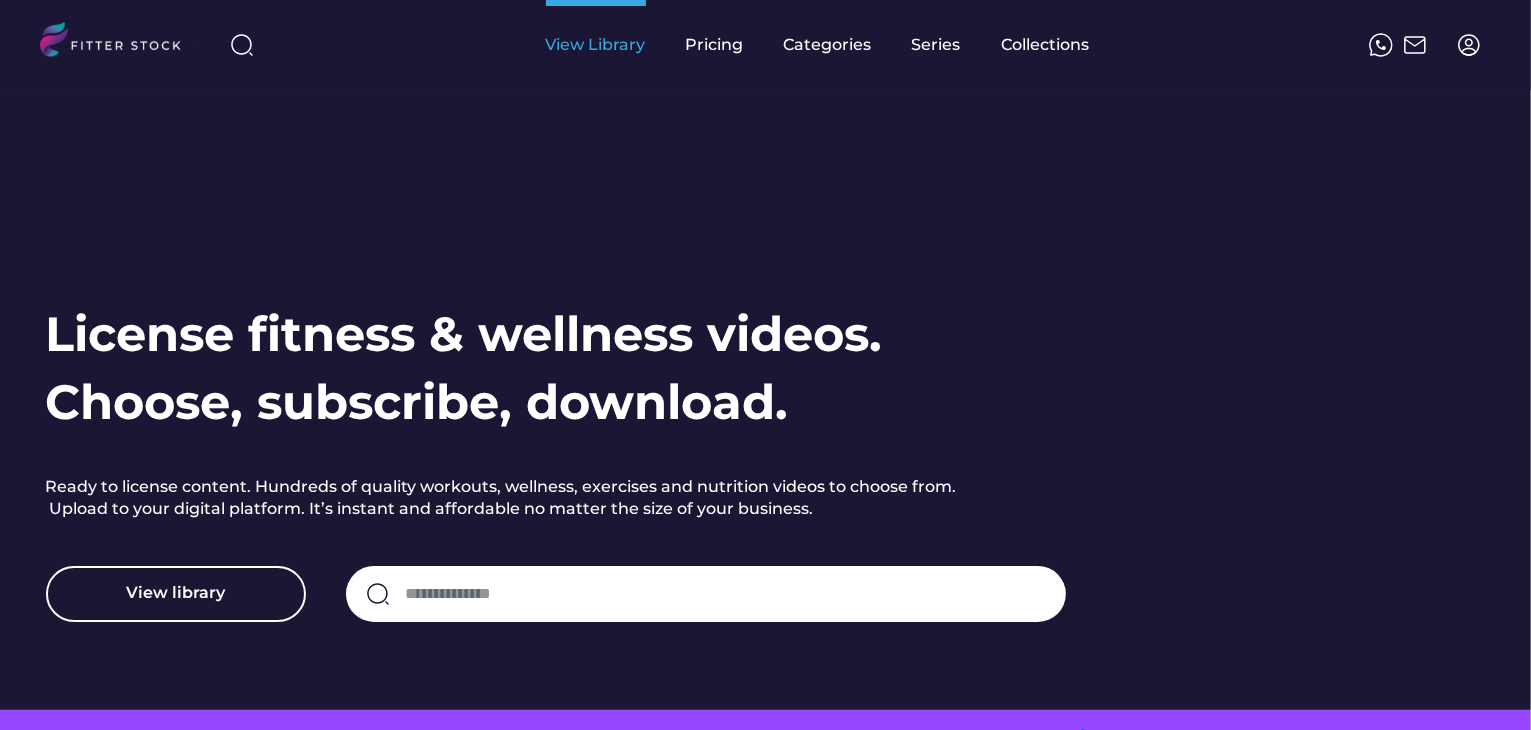 click on "View Library" at bounding box center (596, 45) 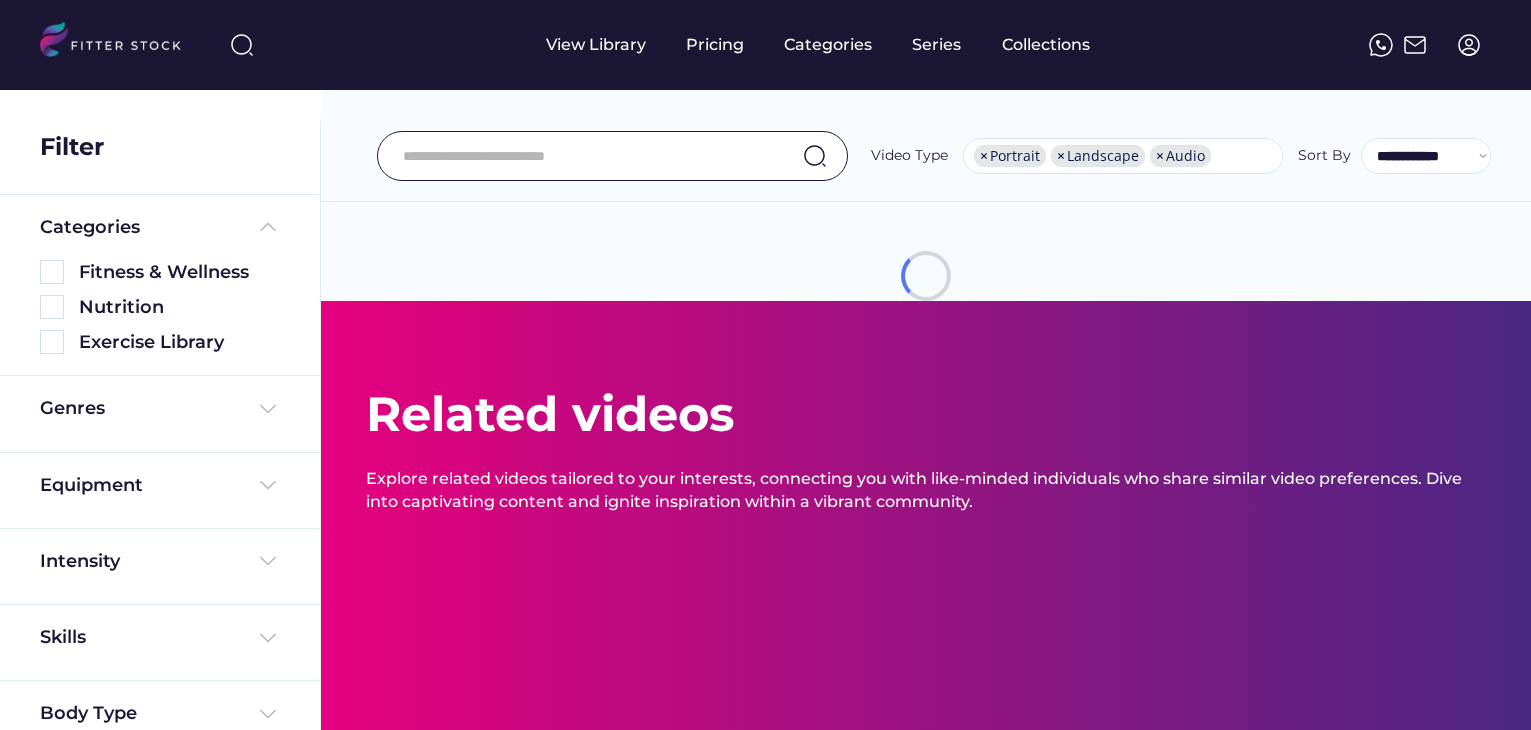 select on "**********" 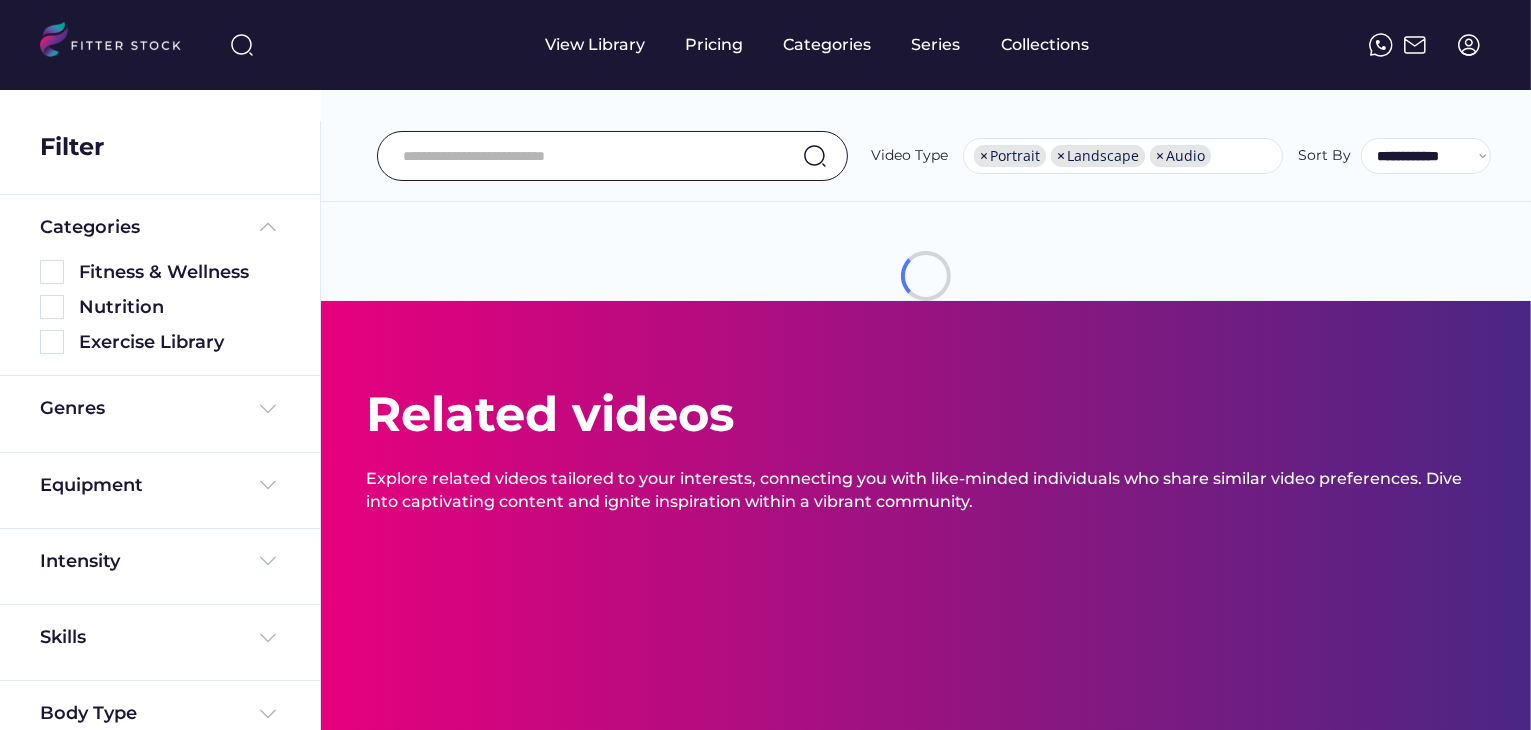 scroll, scrollTop: 0, scrollLeft: 0, axis: both 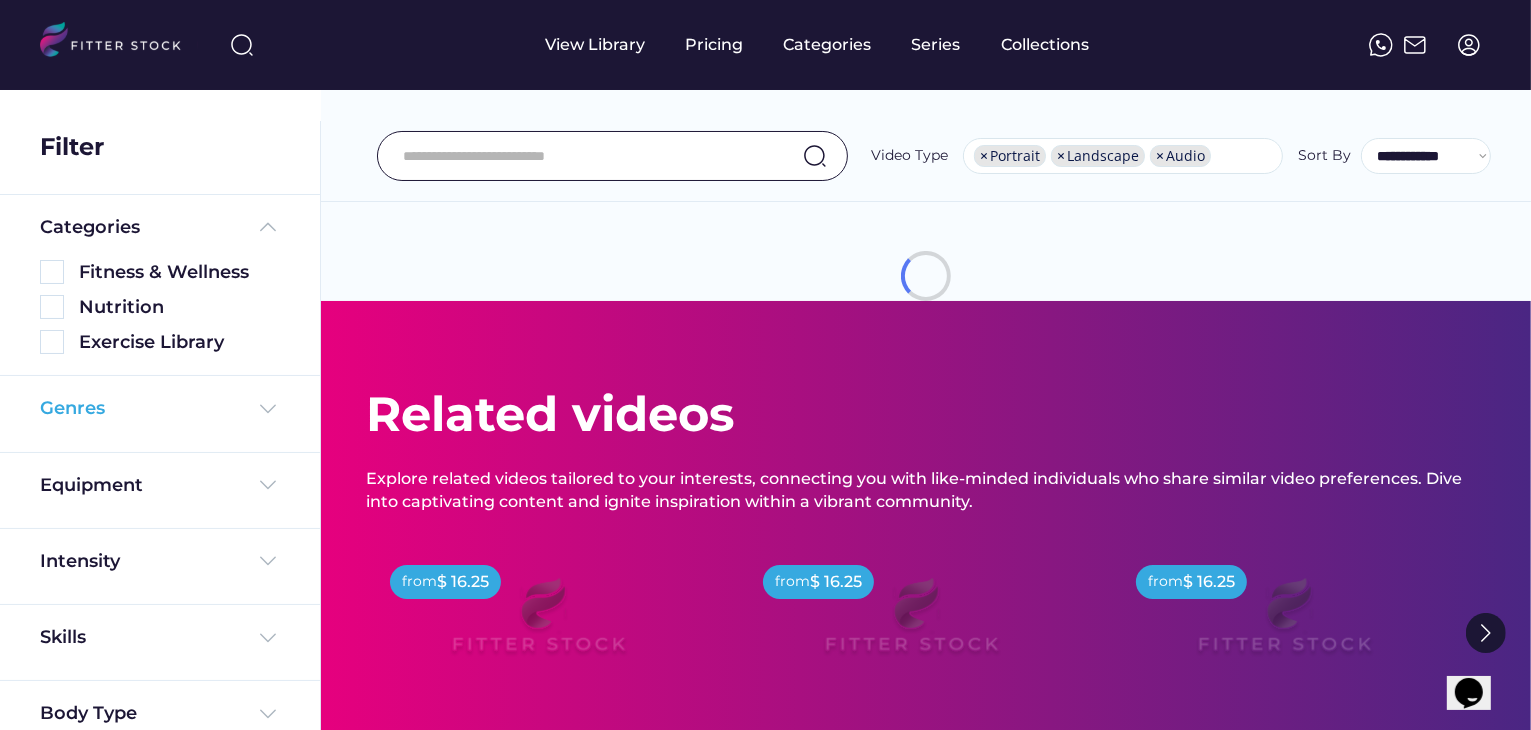 click at bounding box center (268, 409) 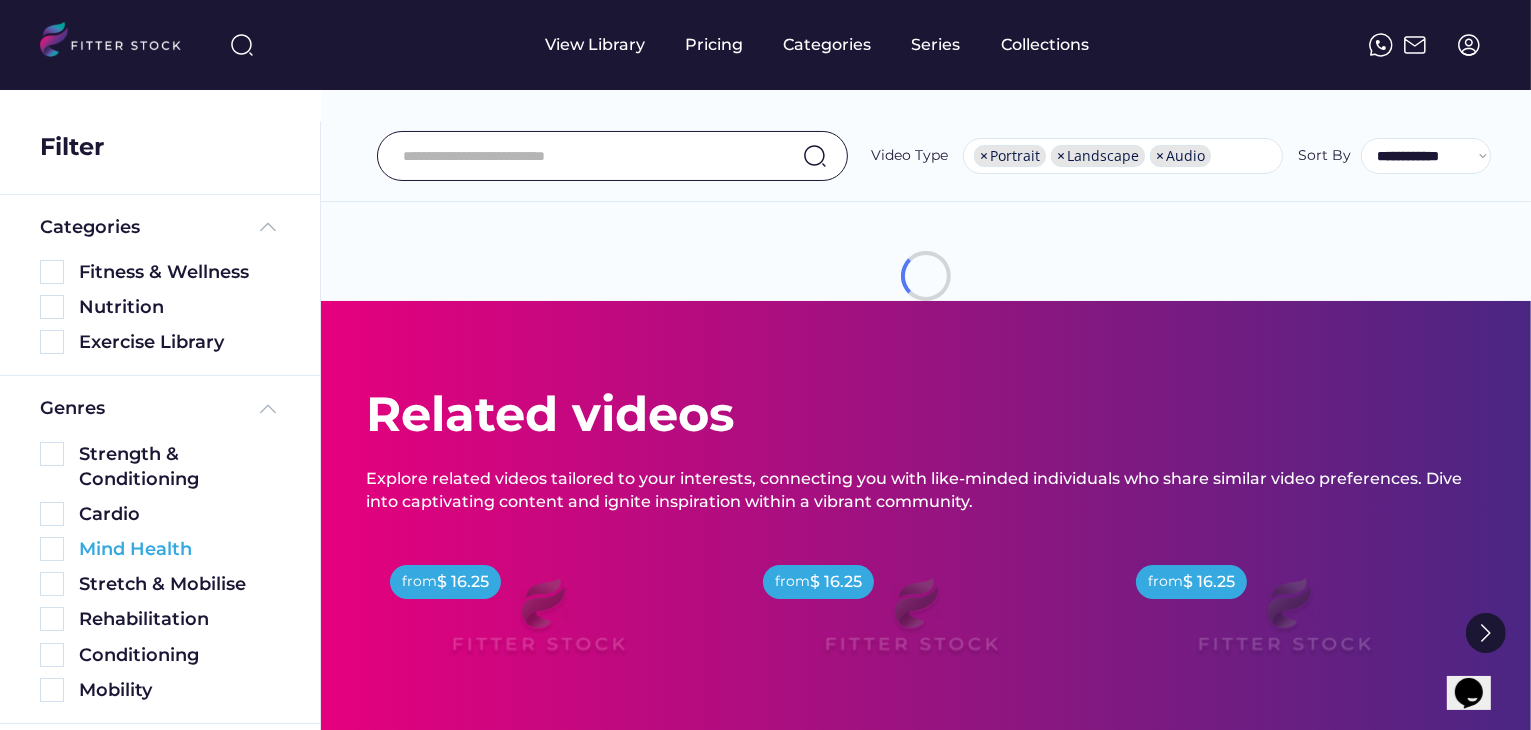 scroll, scrollTop: 300, scrollLeft: 0, axis: vertical 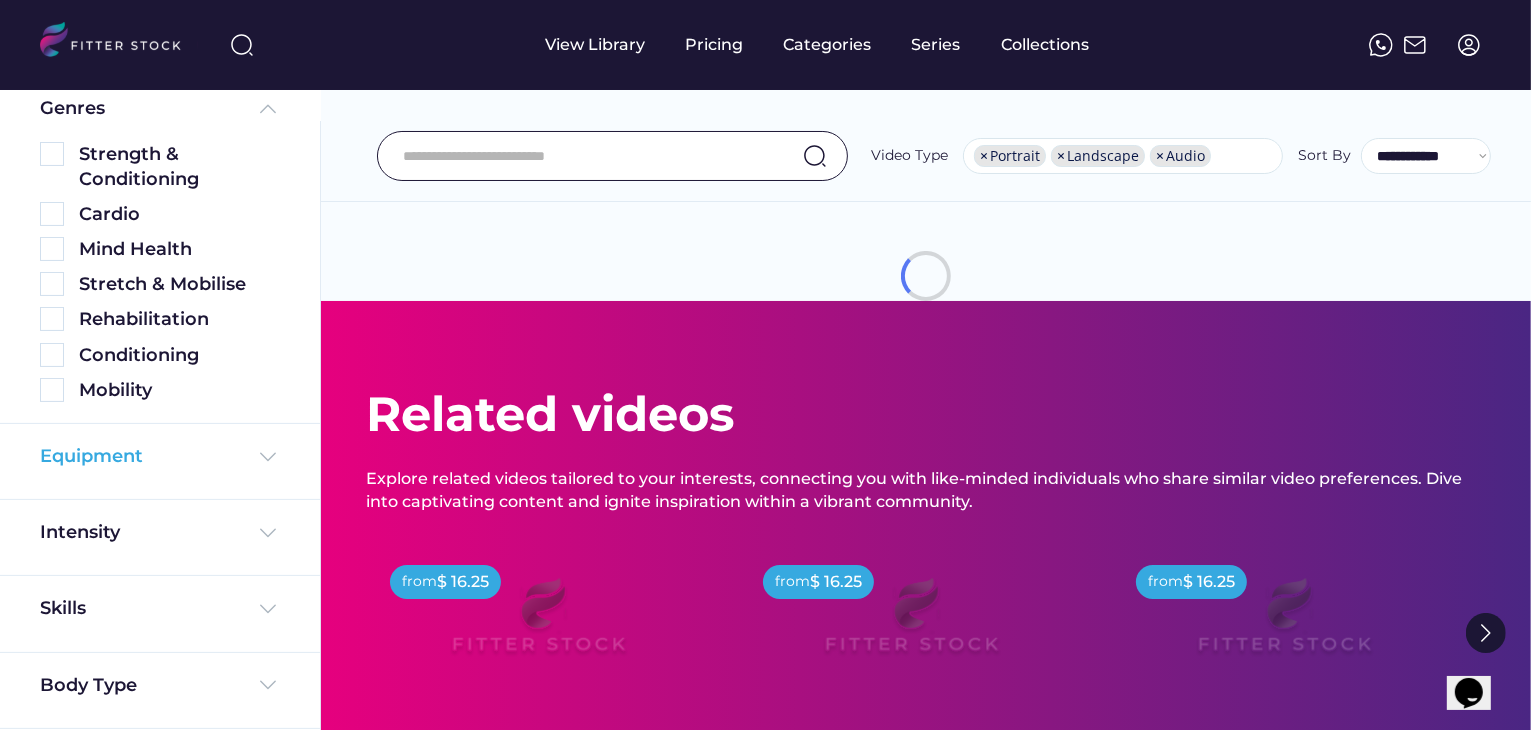 click on "Equipment" at bounding box center [160, 456] 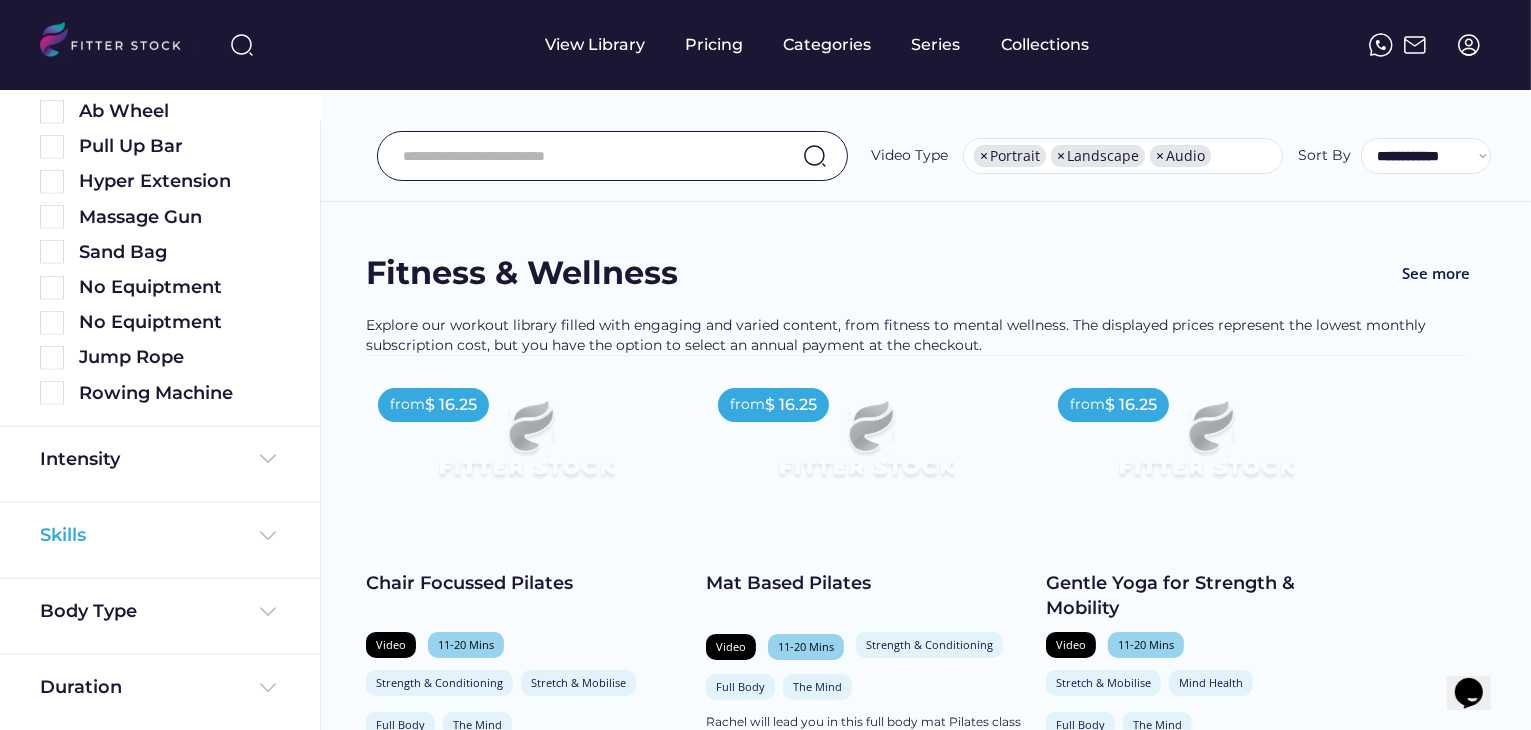 scroll, scrollTop: 1606, scrollLeft: 0, axis: vertical 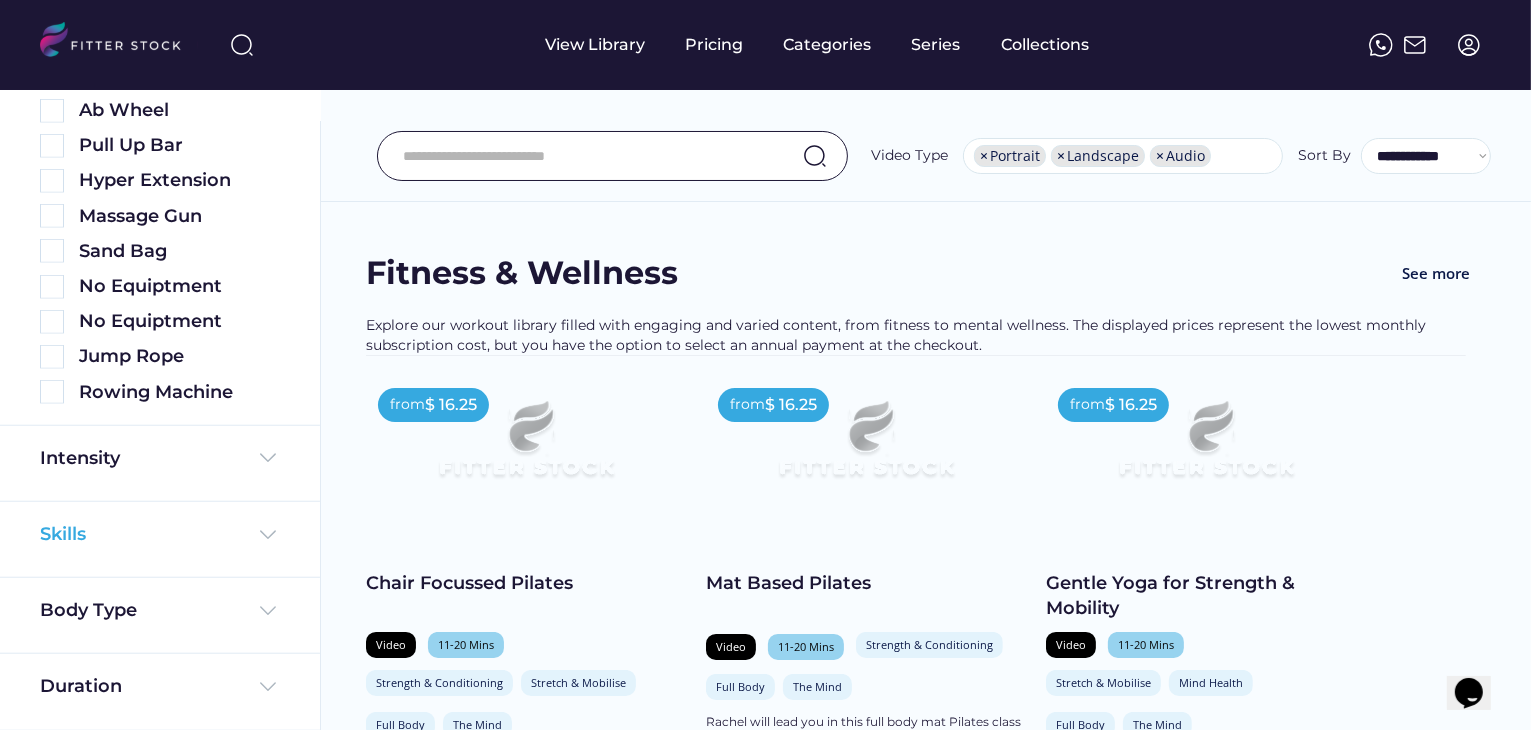click on "Skills" at bounding box center [160, 534] 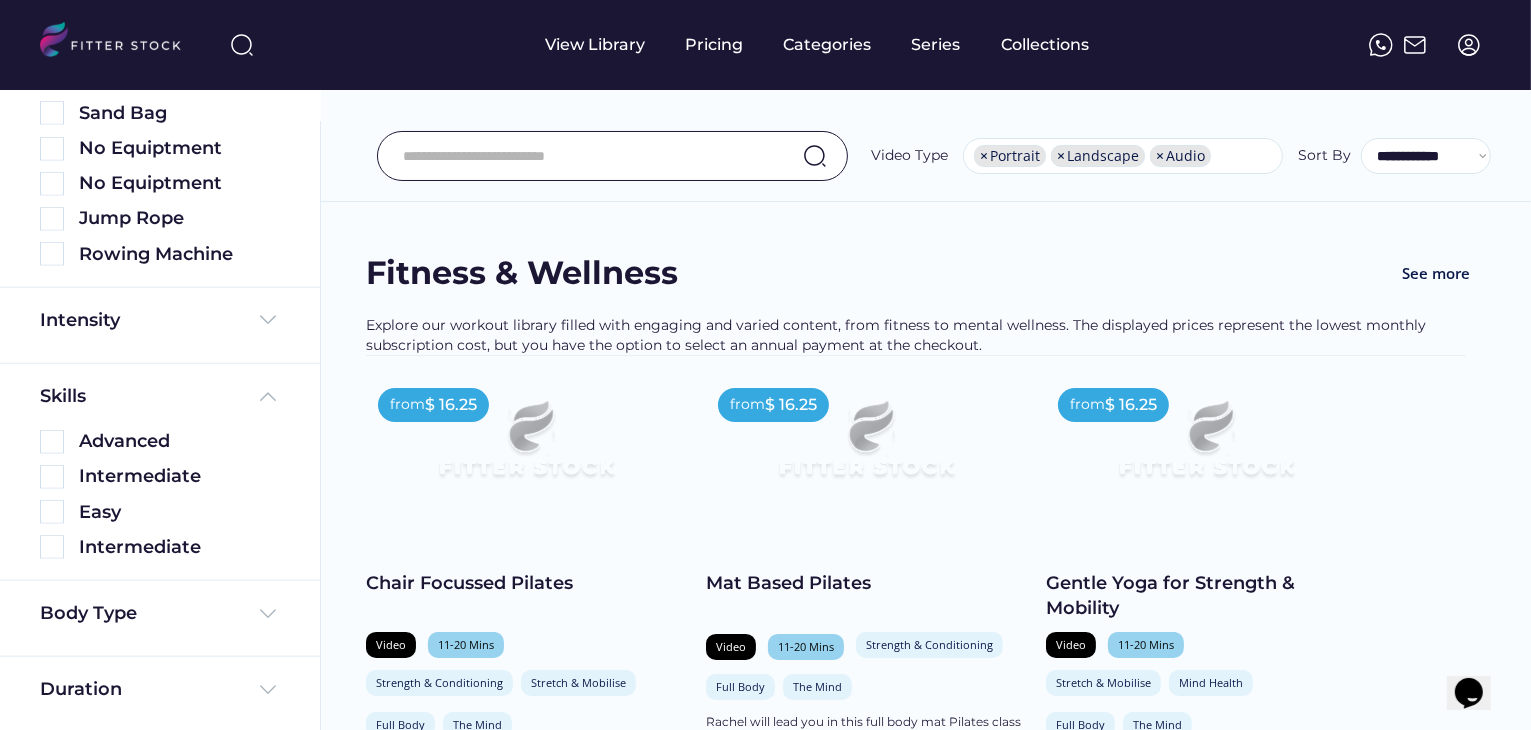 scroll, scrollTop: 1747, scrollLeft: 0, axis: vertical 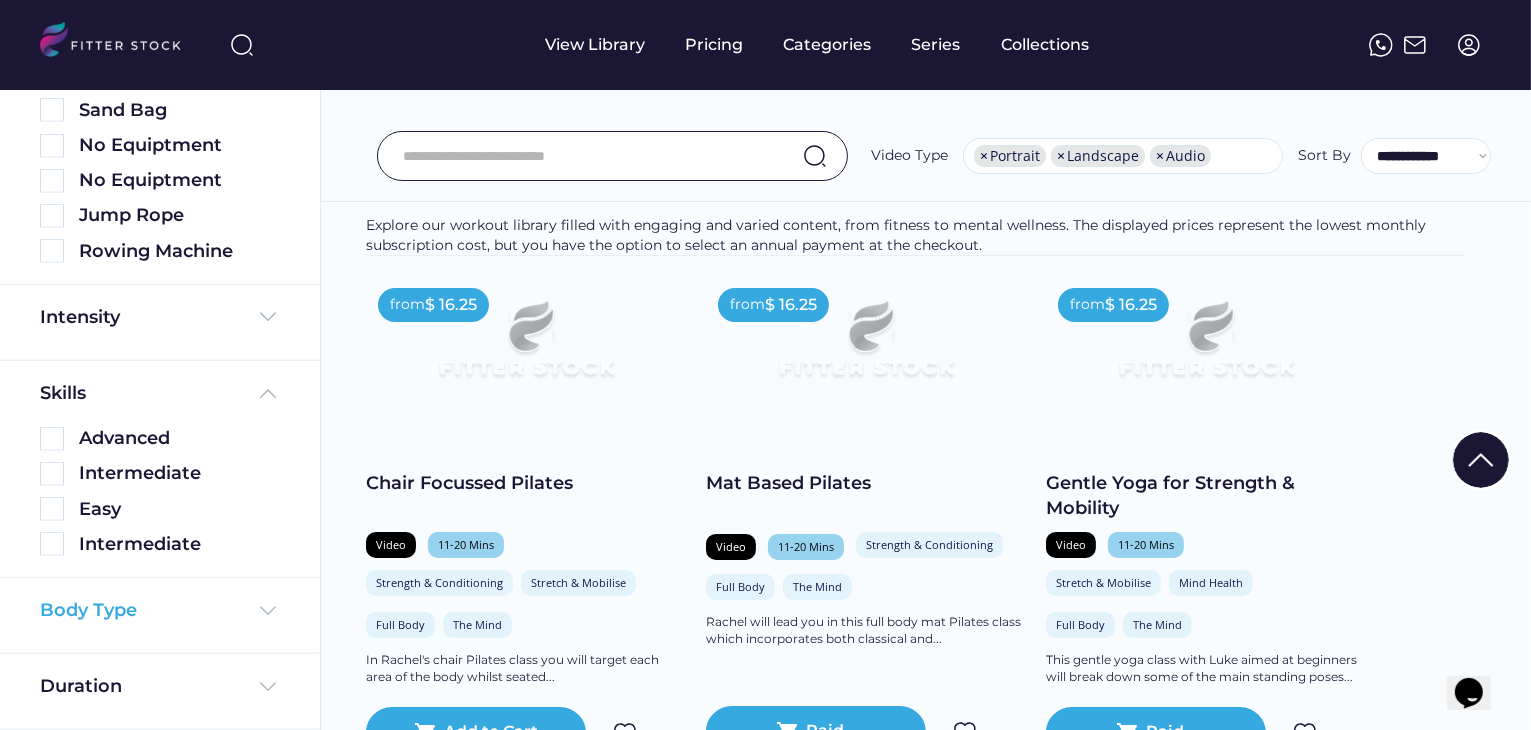 click on "Body Type" at bounding box center [88, 610] 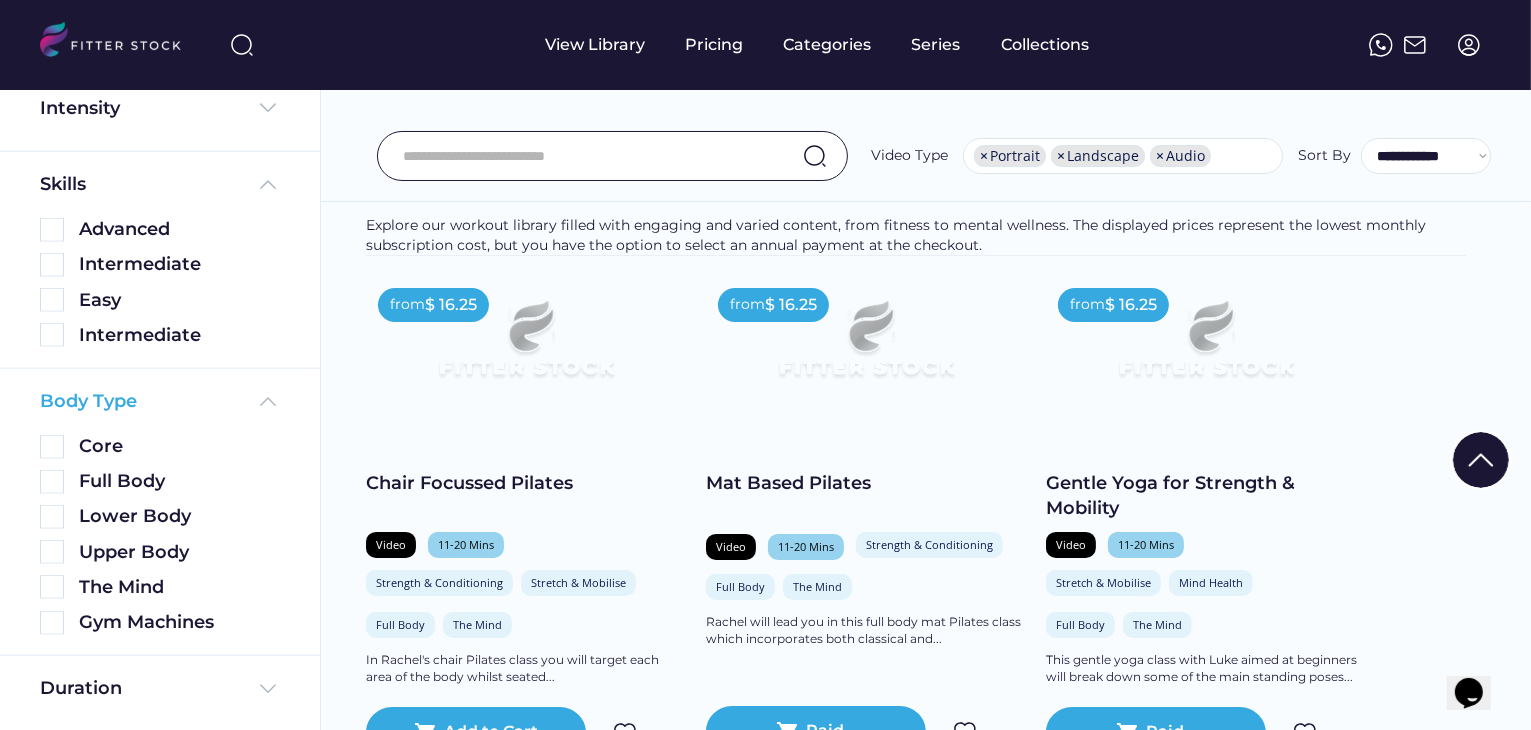 scroll, scrollTop: 1958, scrollLeft: 0, axis: vertical 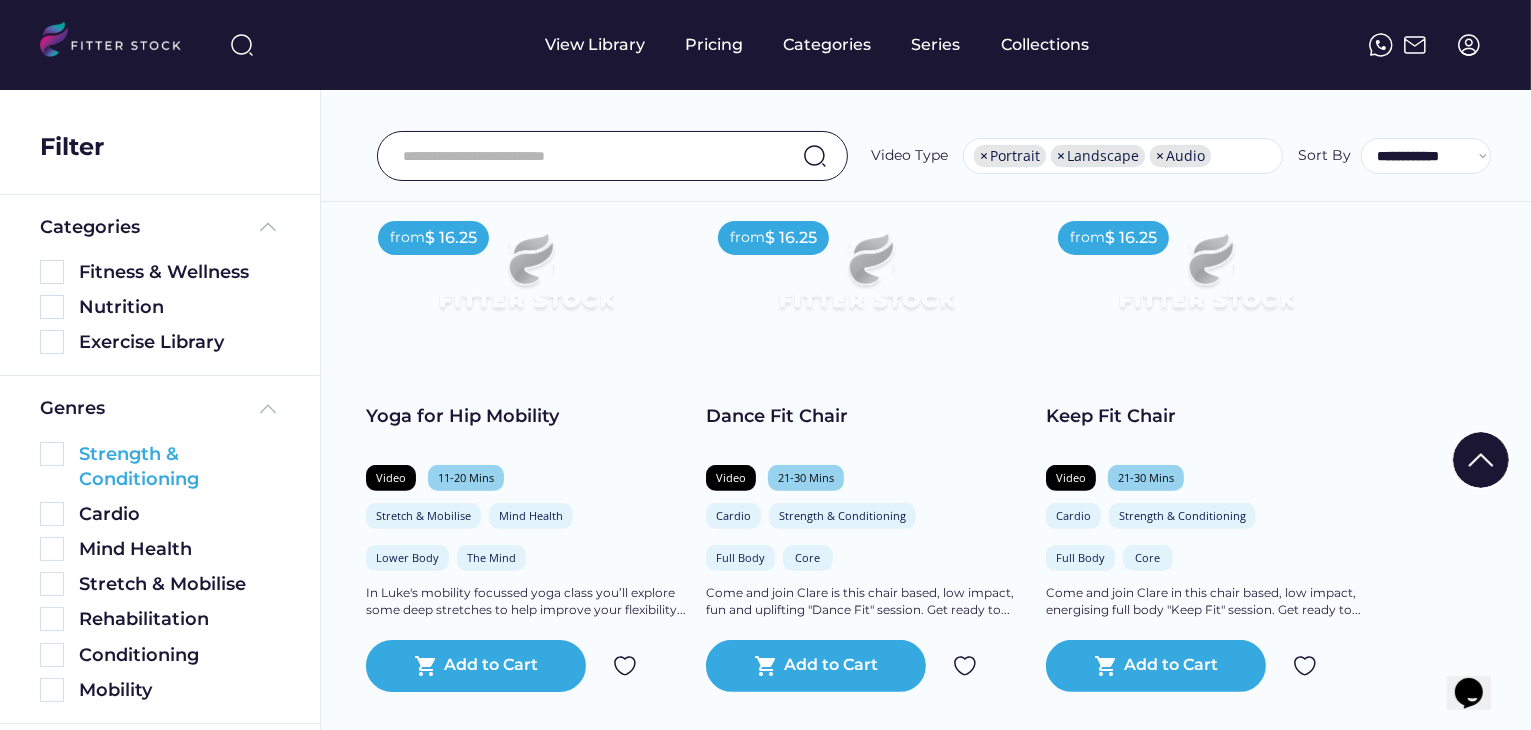 click at bounding box center [52, 454] 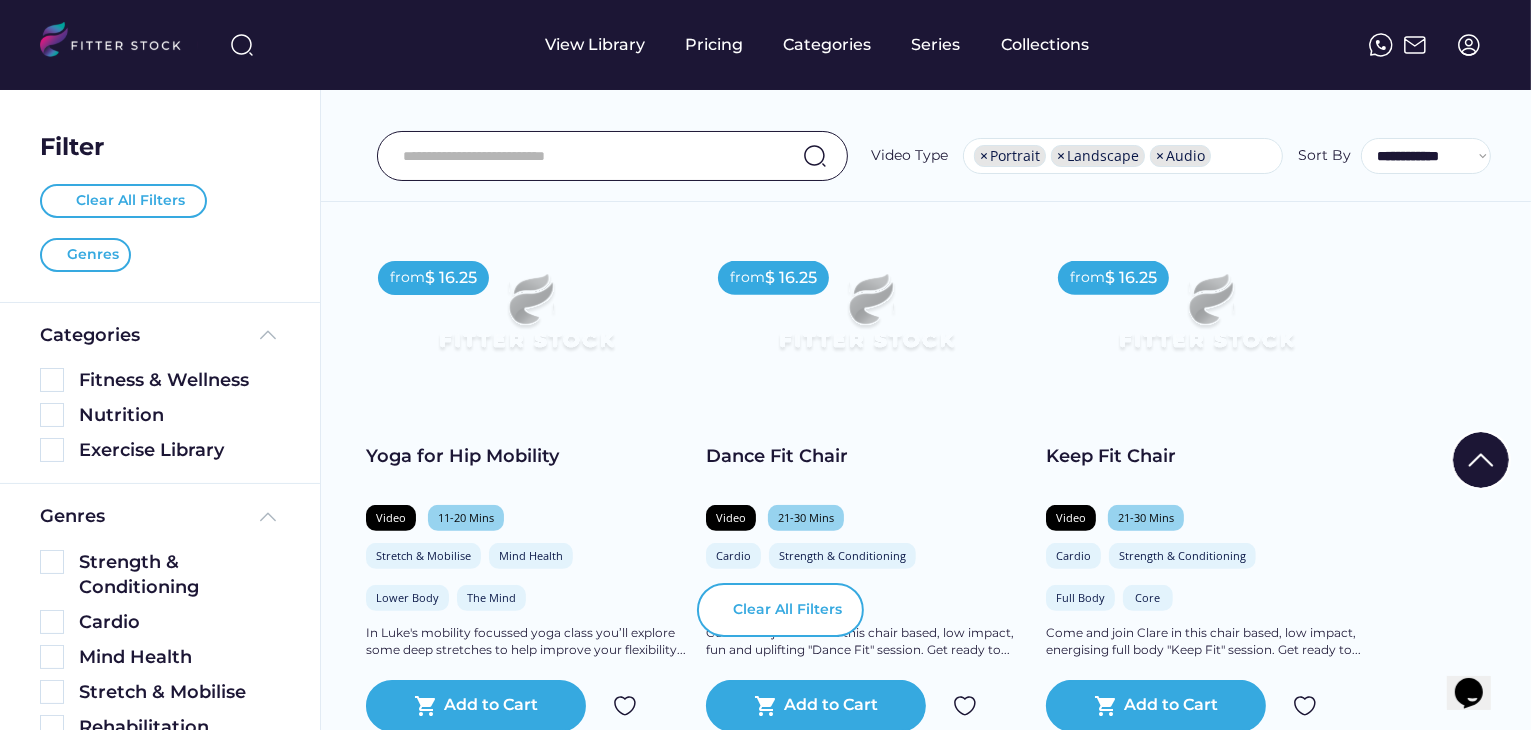 scroll, scrollTop: 171, scrollLeft: 0, axis: vertical 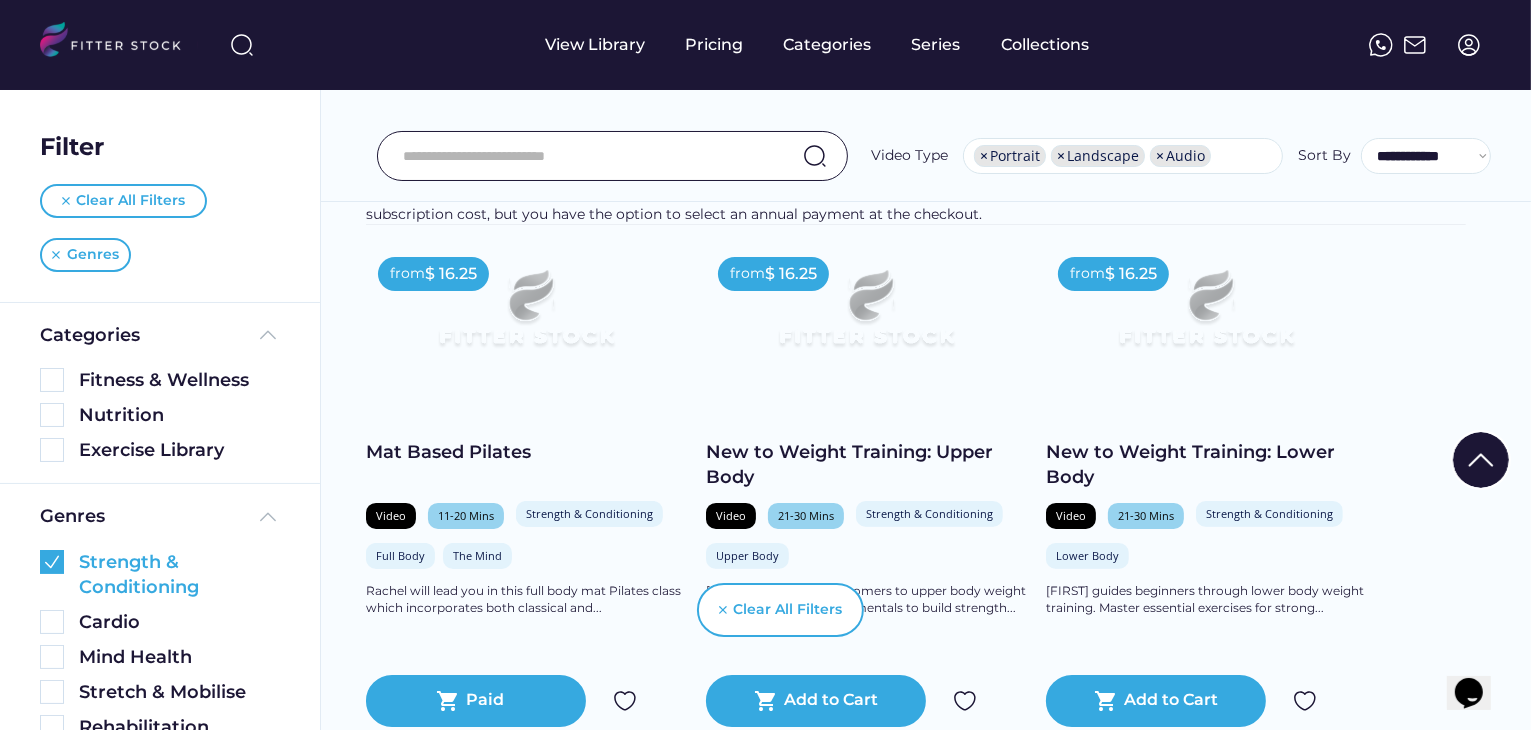 click at bounding box center [52, 562] 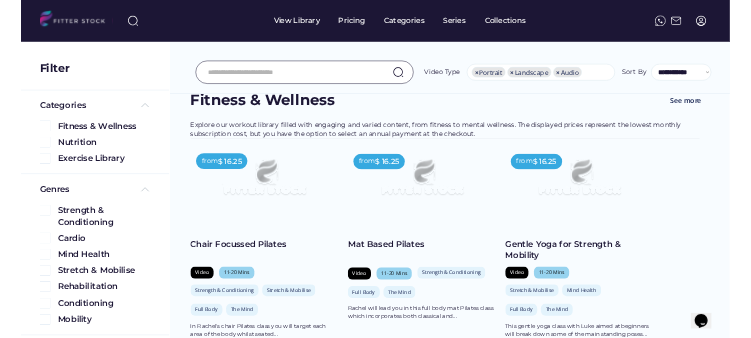 scroll, scrollTop: 0, scrollLeft: 0, axis: both 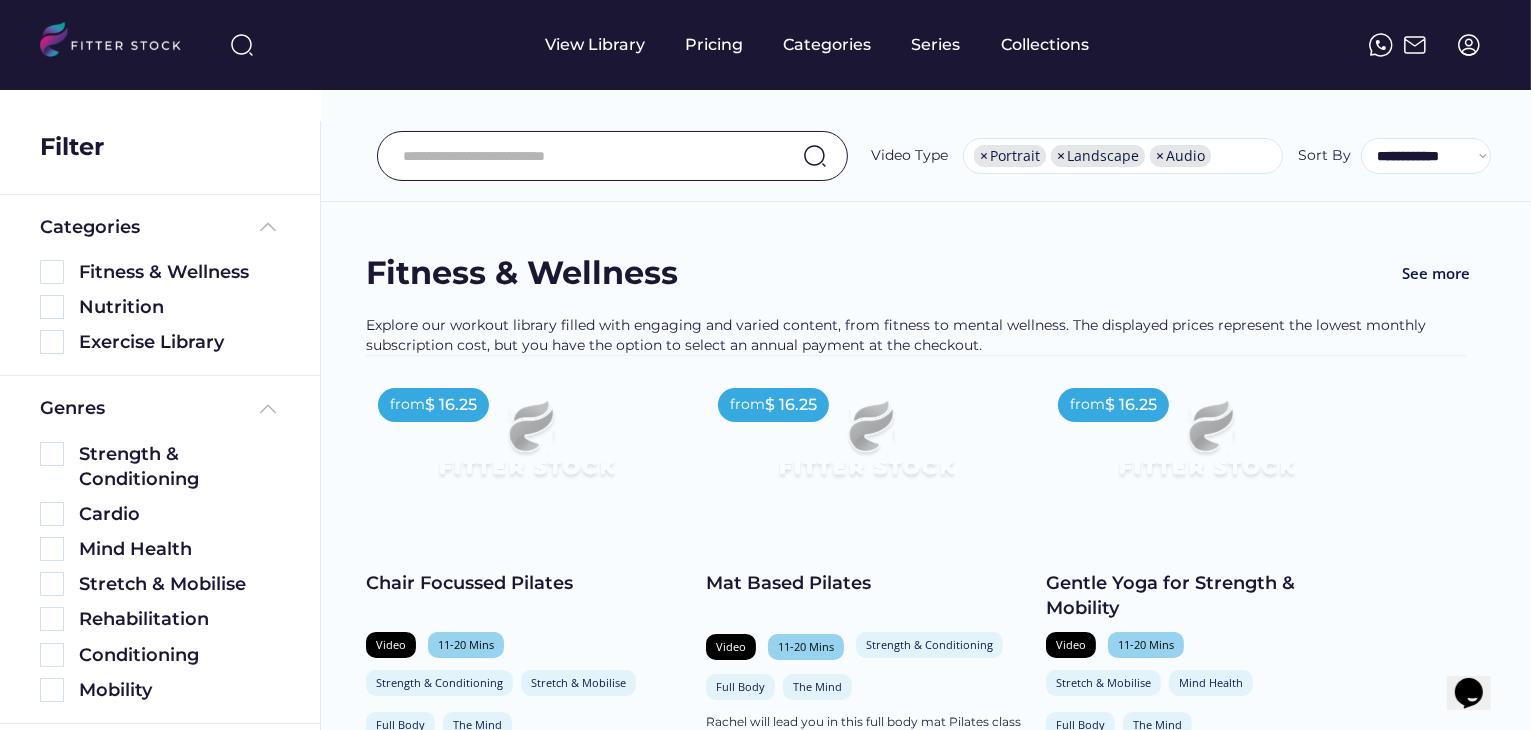 click on "View Library Pricing Categories Series Collections
menu" at bounding box center [765, 45] 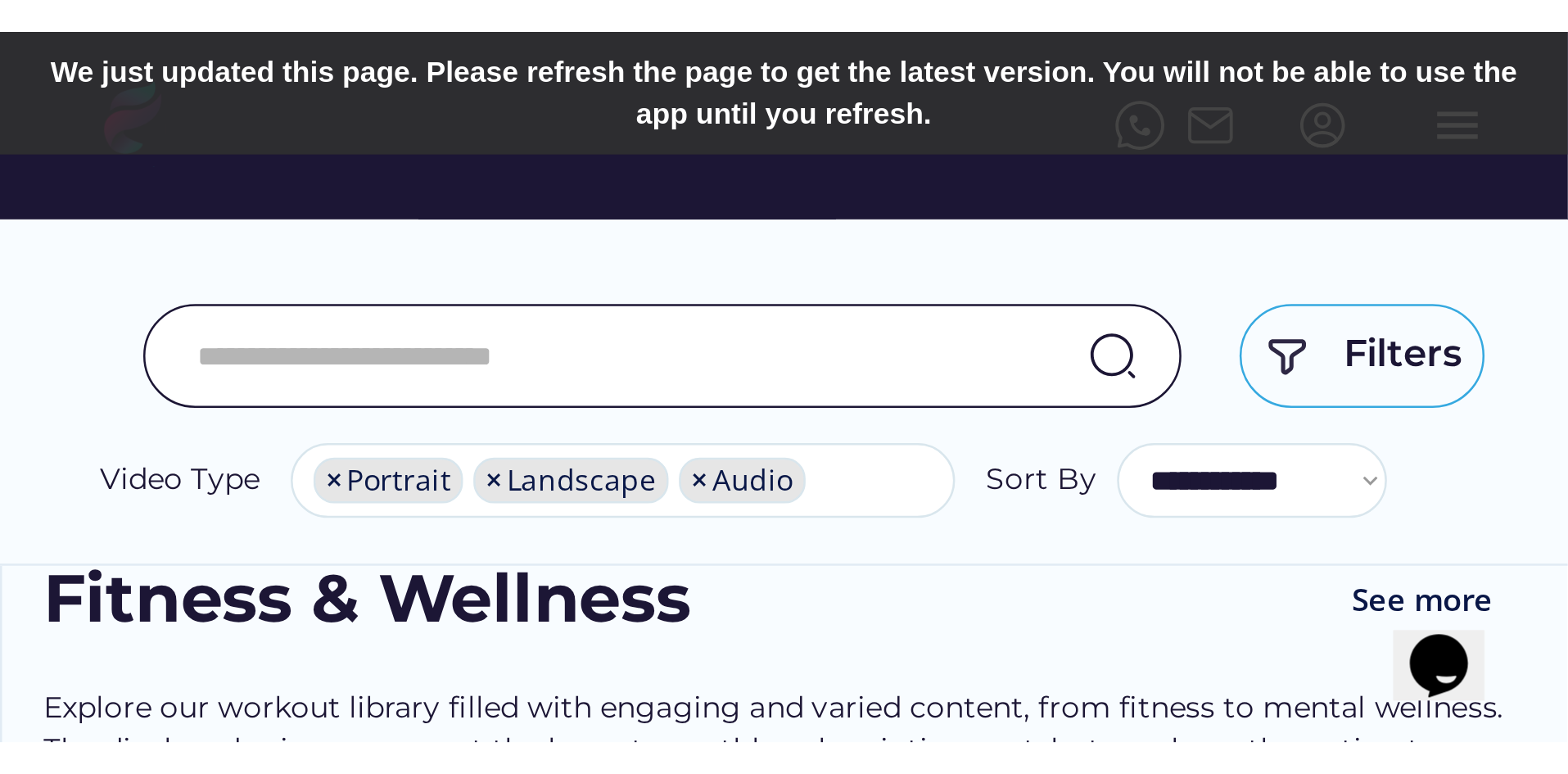 scroll, scrollTop: 28, scrollLeft: 0, axis: vertical 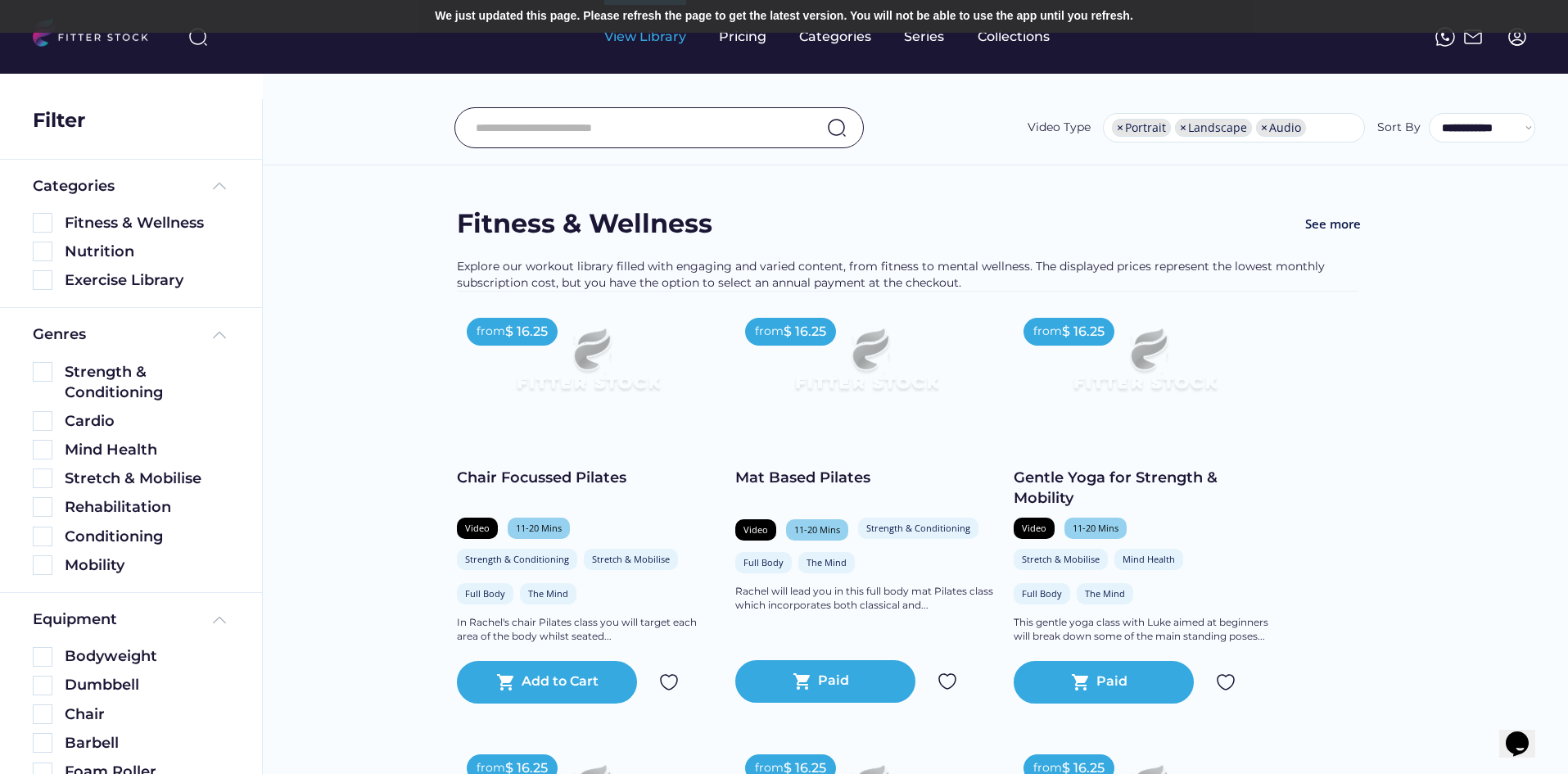 click on "View Library" at bounding box center [645, 37] 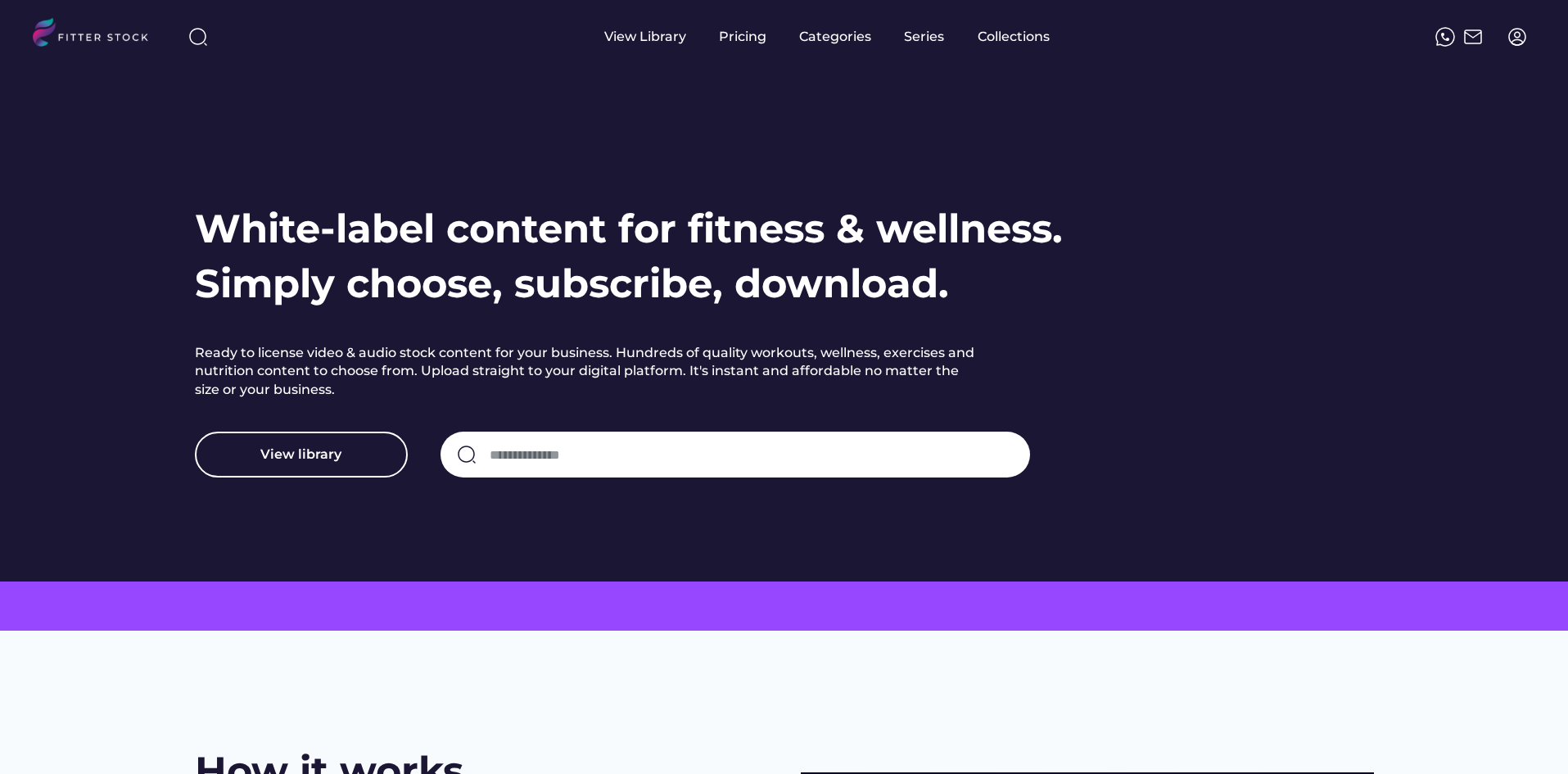 scroll, scrollTop: 0, scrollLeft: 0, axis: both 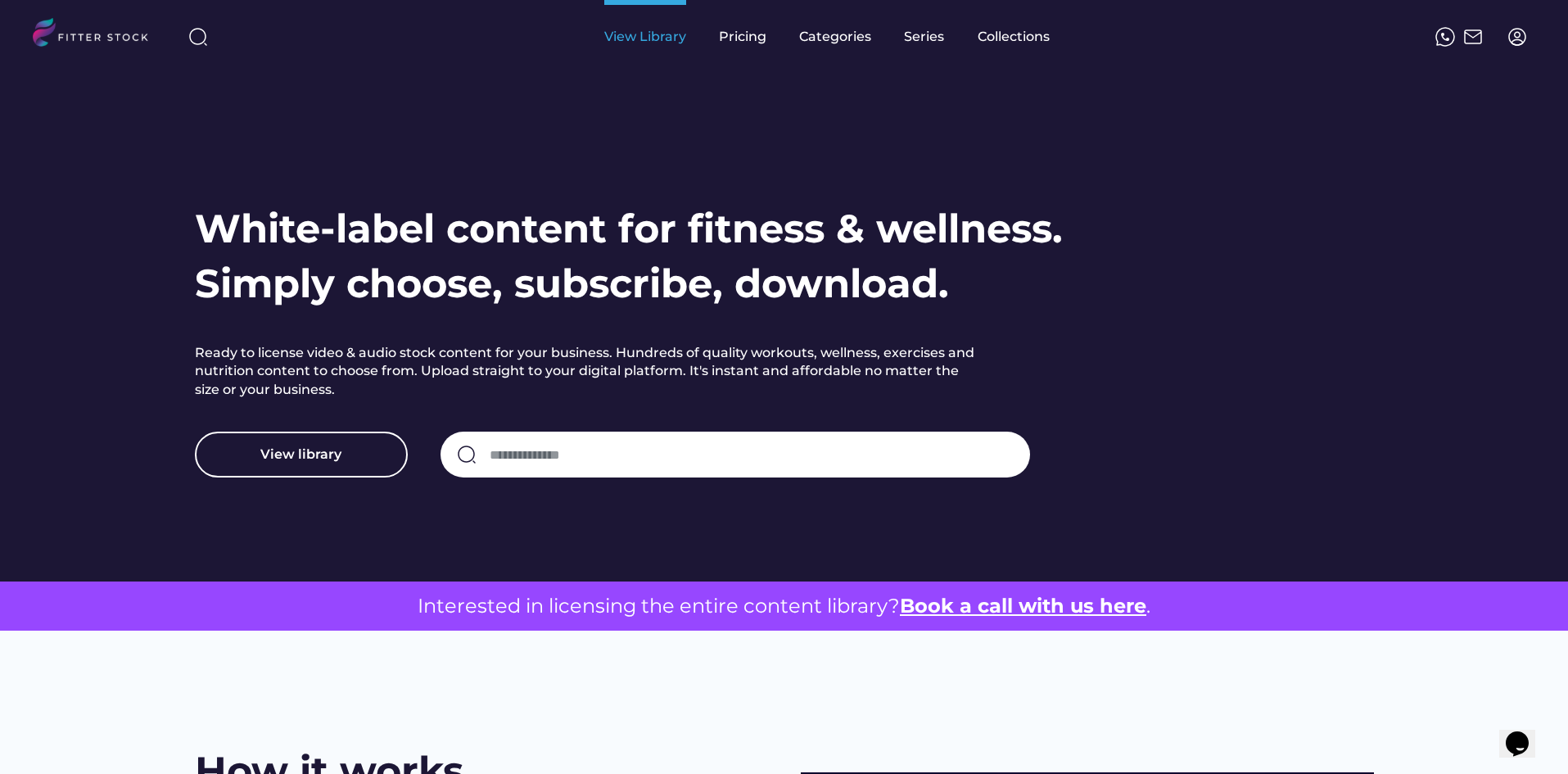click on "View Library" at bounding box center [645, 37] 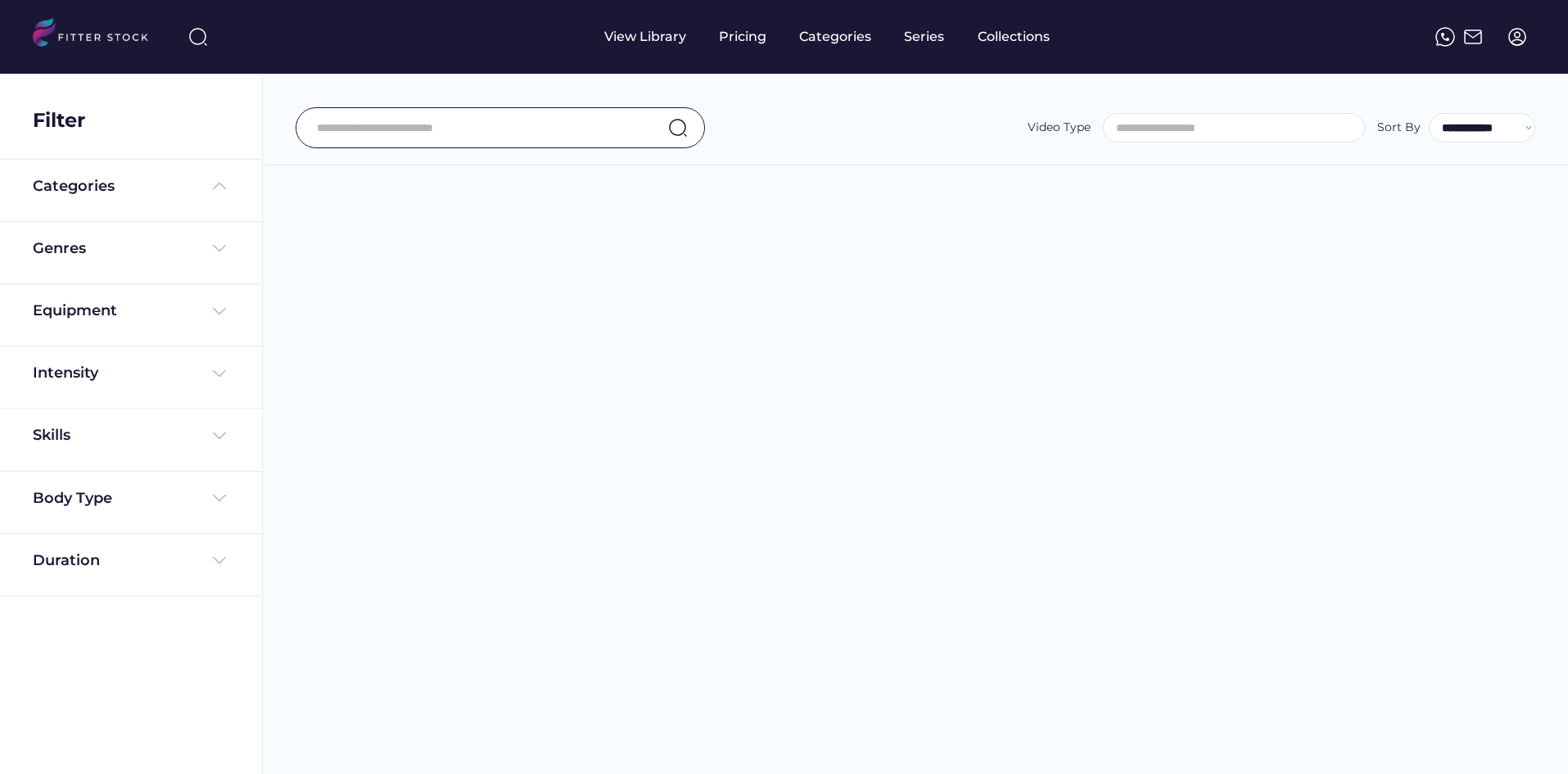 select 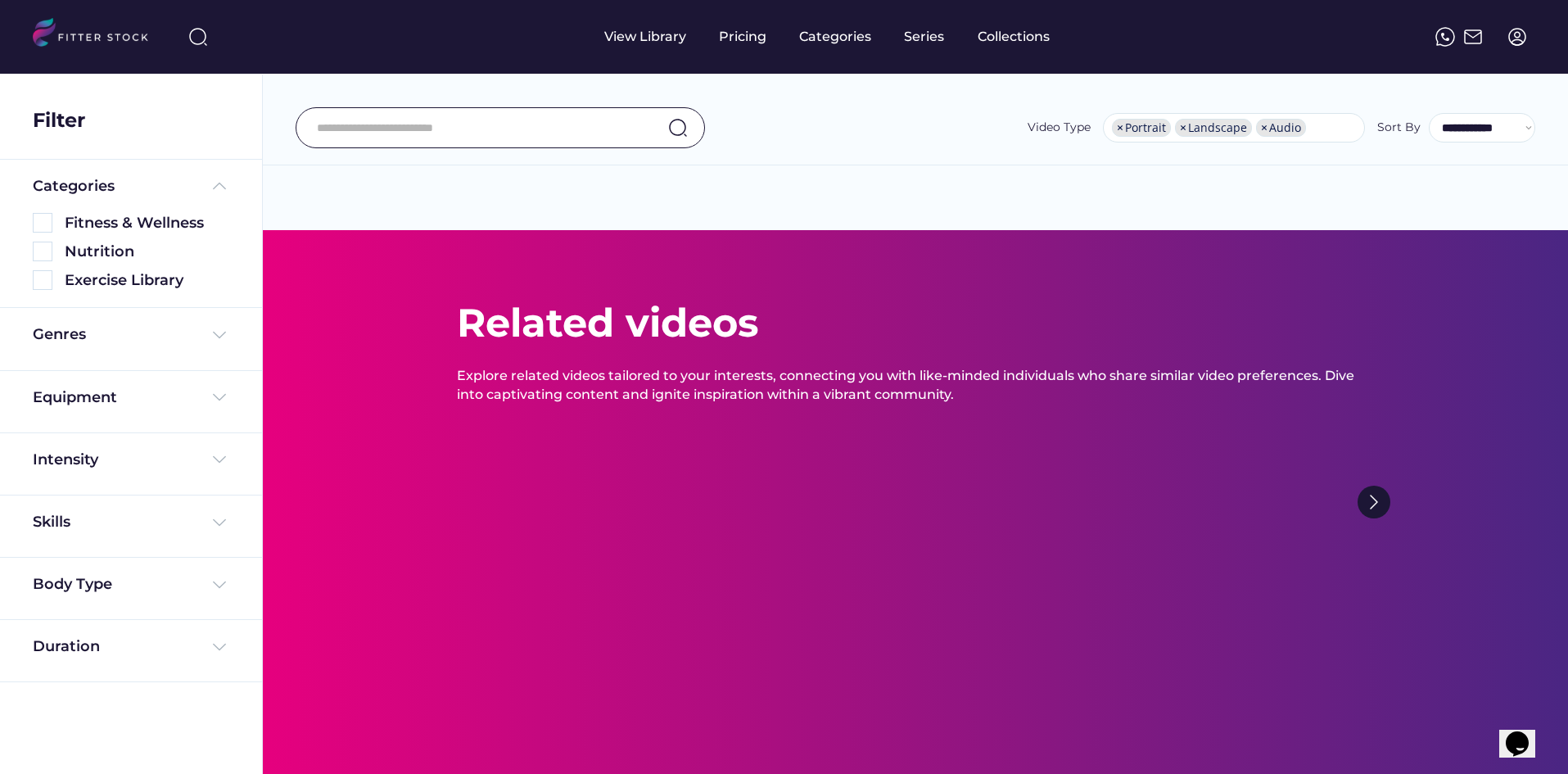scroll, scrollTop: 0, scrollLeft: 0, axis: both 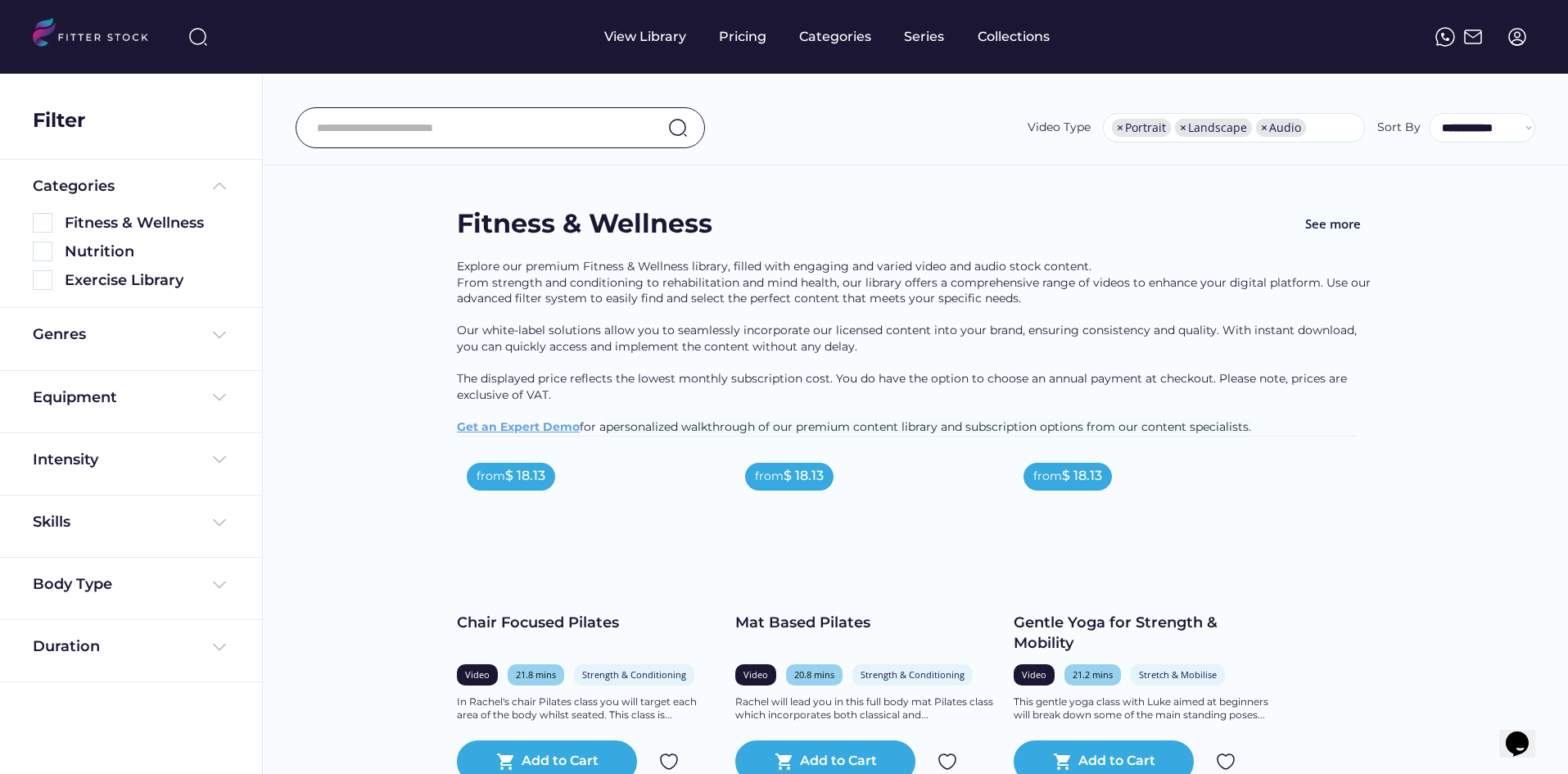 click on "**********" at bounding box center (915, 120) 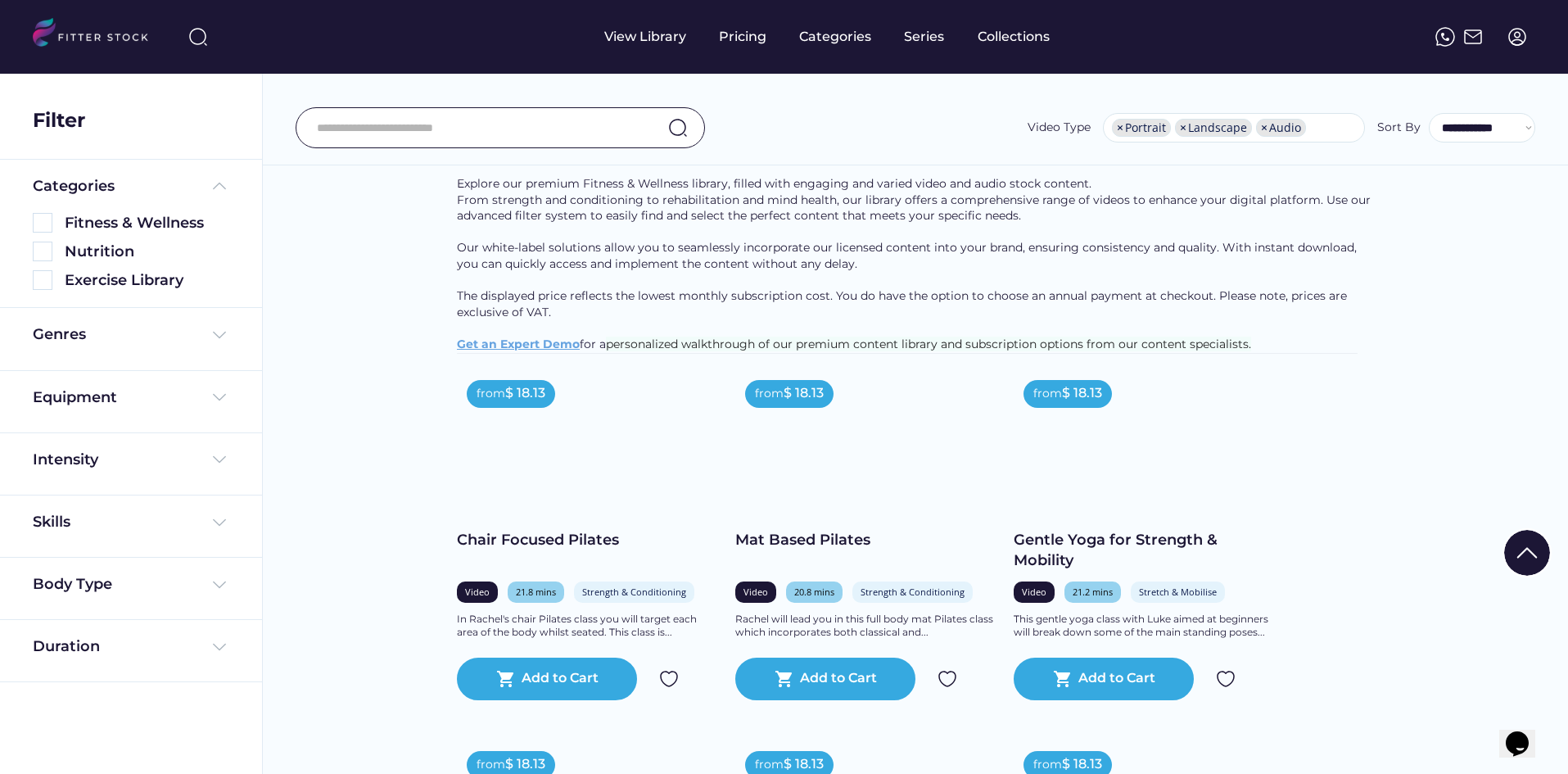scroll, scrollTop: 246, scrollLeft: 0, axis: vertical 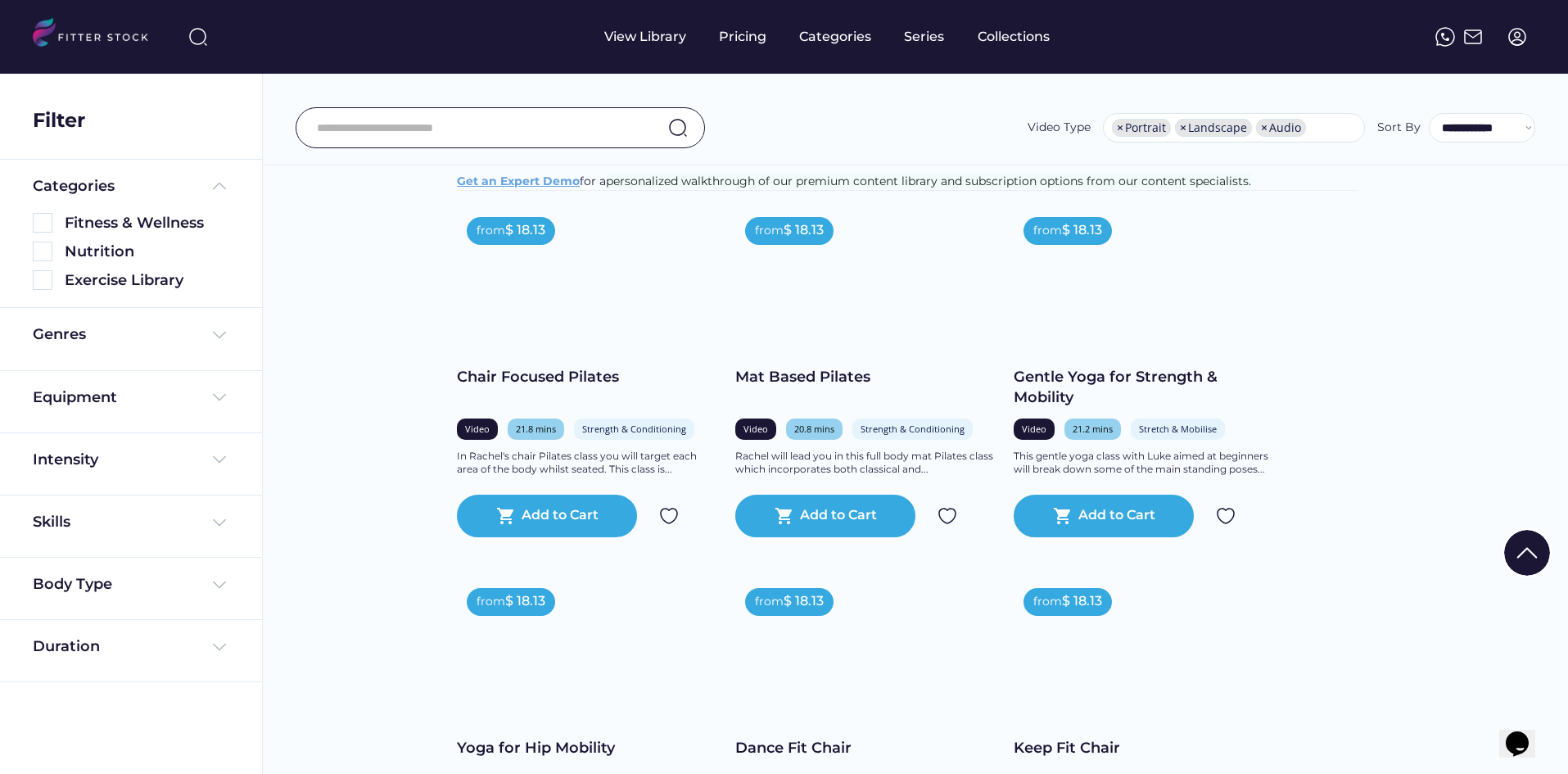 click on "View Library Pricing Categories Series Collections" at bounding box center [784, 37] 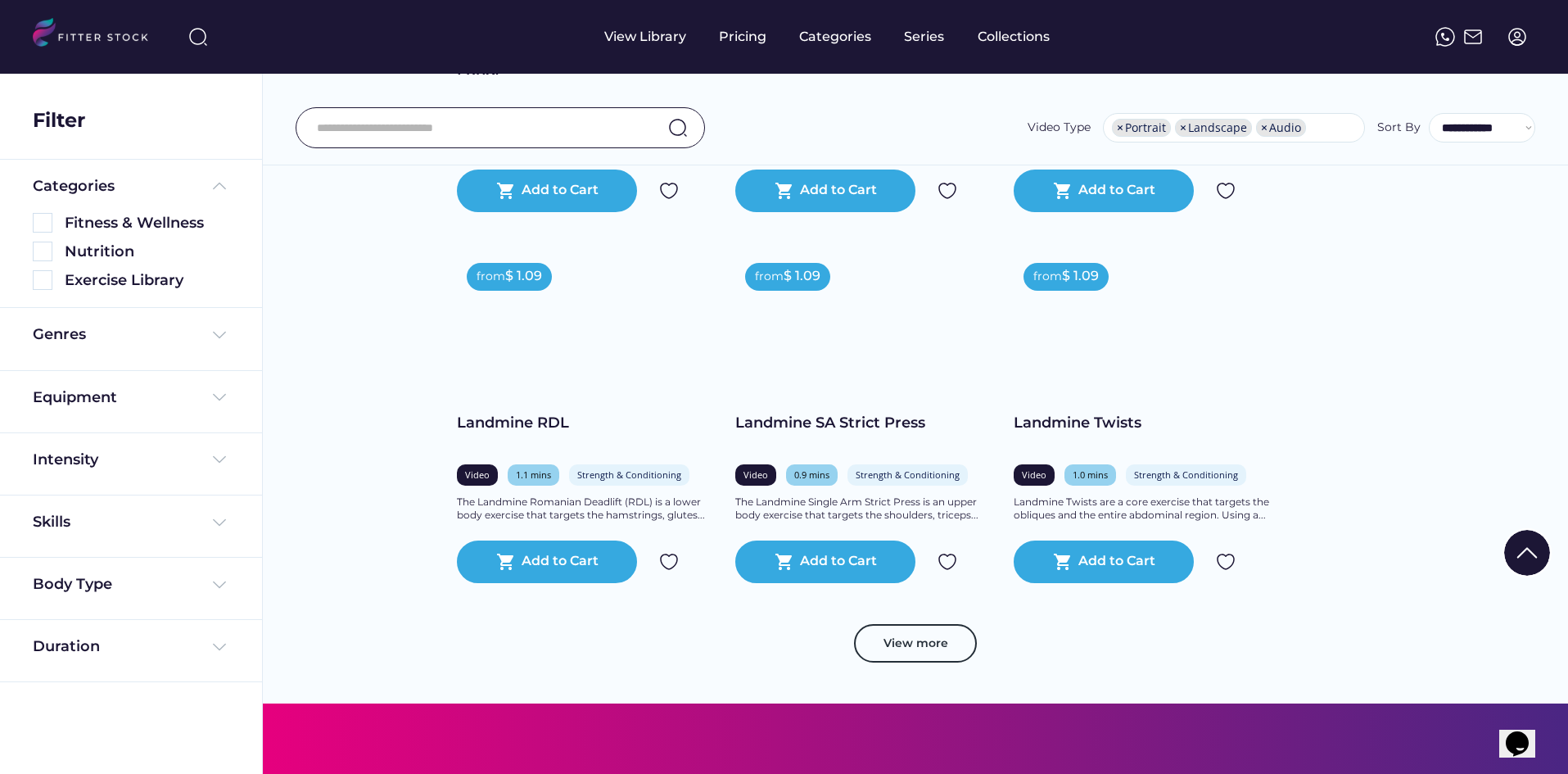 scroll, scrollTop: 2703, scrollLeft: 0, axis: vertical 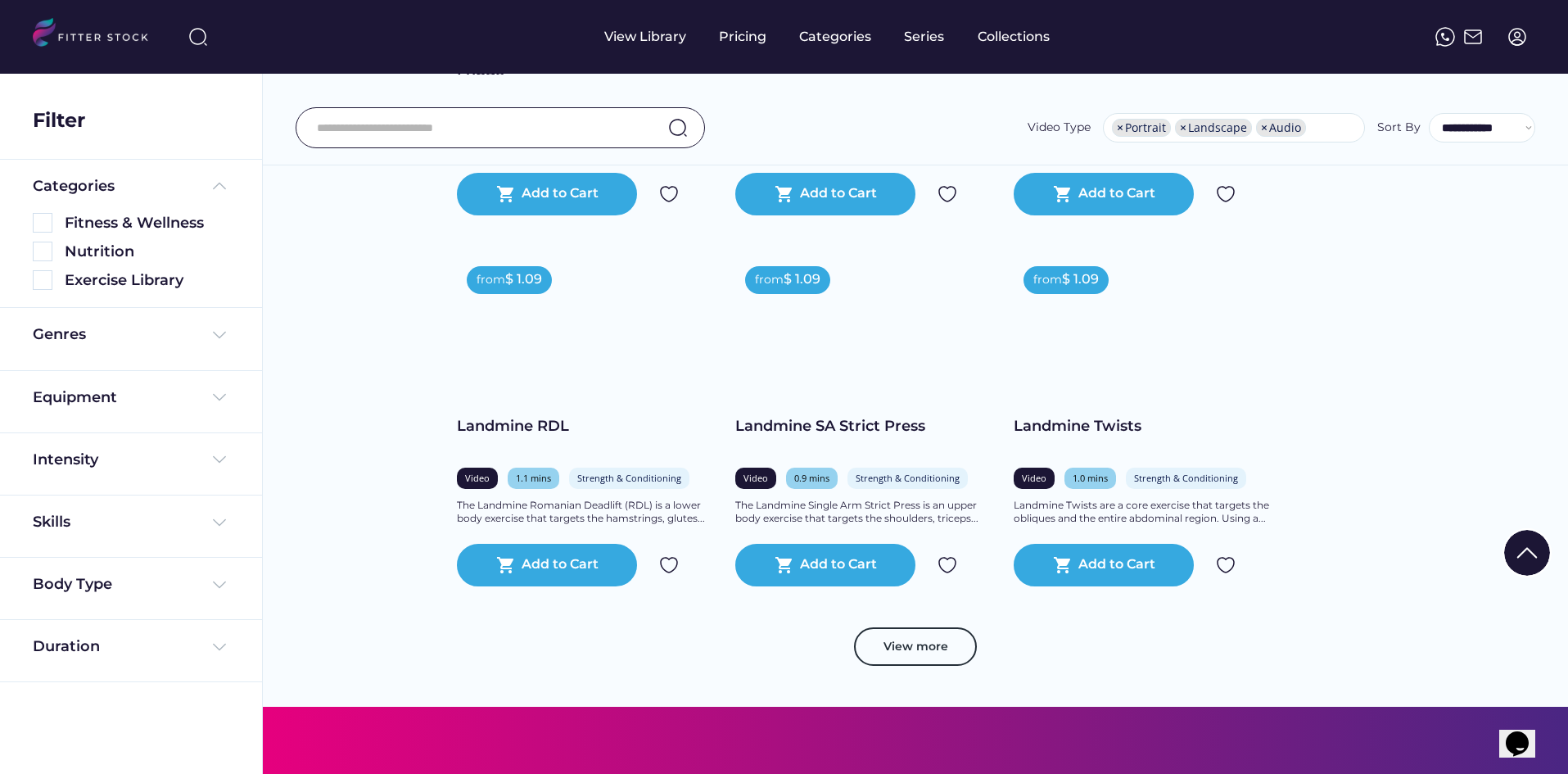 click on "Related videos  Explore related videos tailored to your interests, connecting you with like-minded individuals who share similar video preferences. Dive into captivating content and ignite inspiration within a vibrant community. from  $ 18.13 Core Workout Stage 2 Take your core training to the next level with core workout stage 2 with [NAME]. Challenge...
shopping_cart
Add to Cart from  $ 18.13 Tough Hill Killer Indoor Cycling [NAME]'s Tough Hill Killer takes indoor cycling to the next level. Conquer challenging hills and...
shopping_cart
Add to Cart from  $ 18.13 Kickbox Level 1 [NAME]'s Kickbox Level 1 is your entry into the world of kickboxing. Learn the basics of this...
shopping_cart
Add to Cart" at bounding box center [915, 1070] 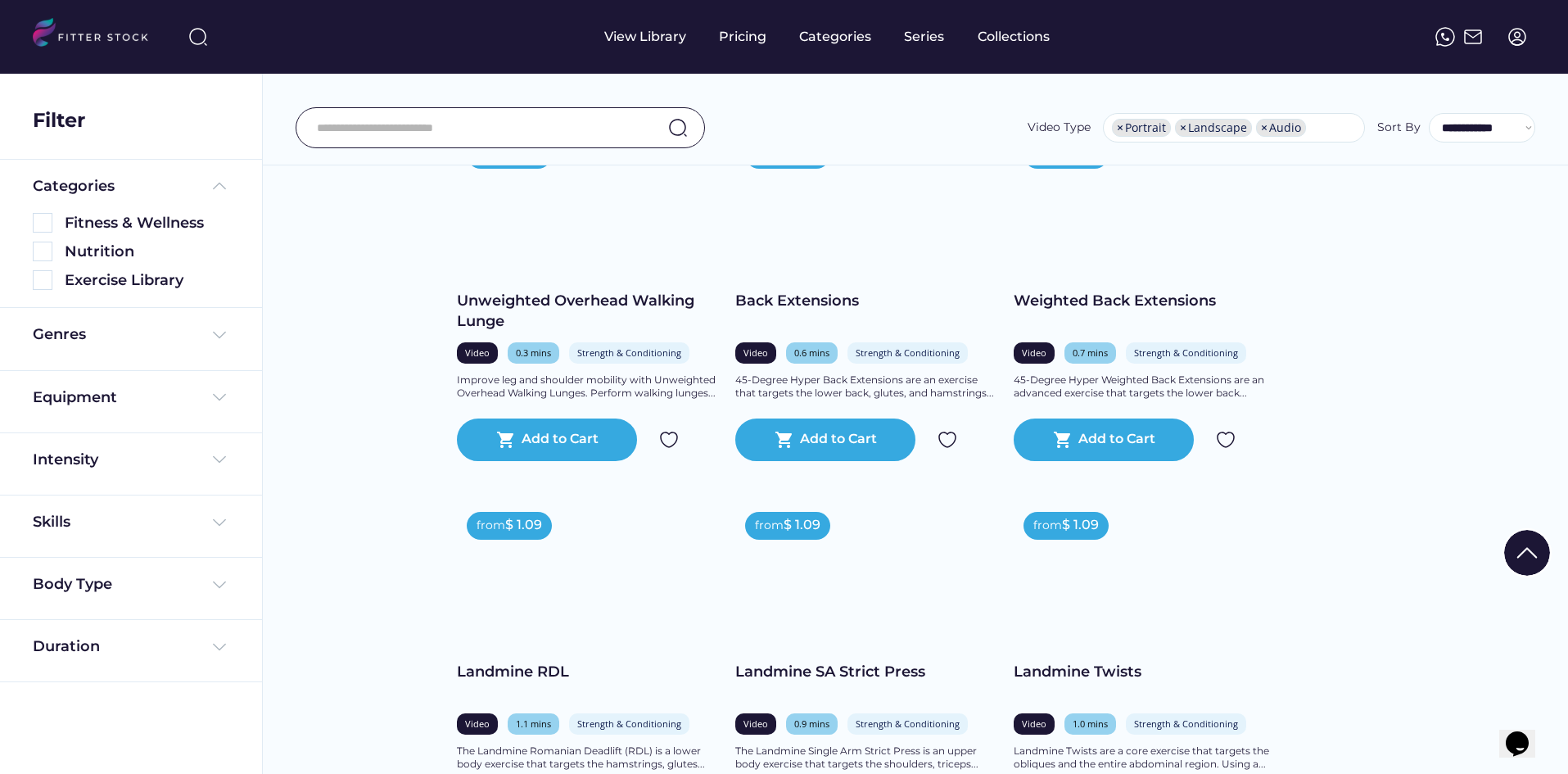 scroll, scrollTop: 2375, scrollLeft: 0, axis: vertical 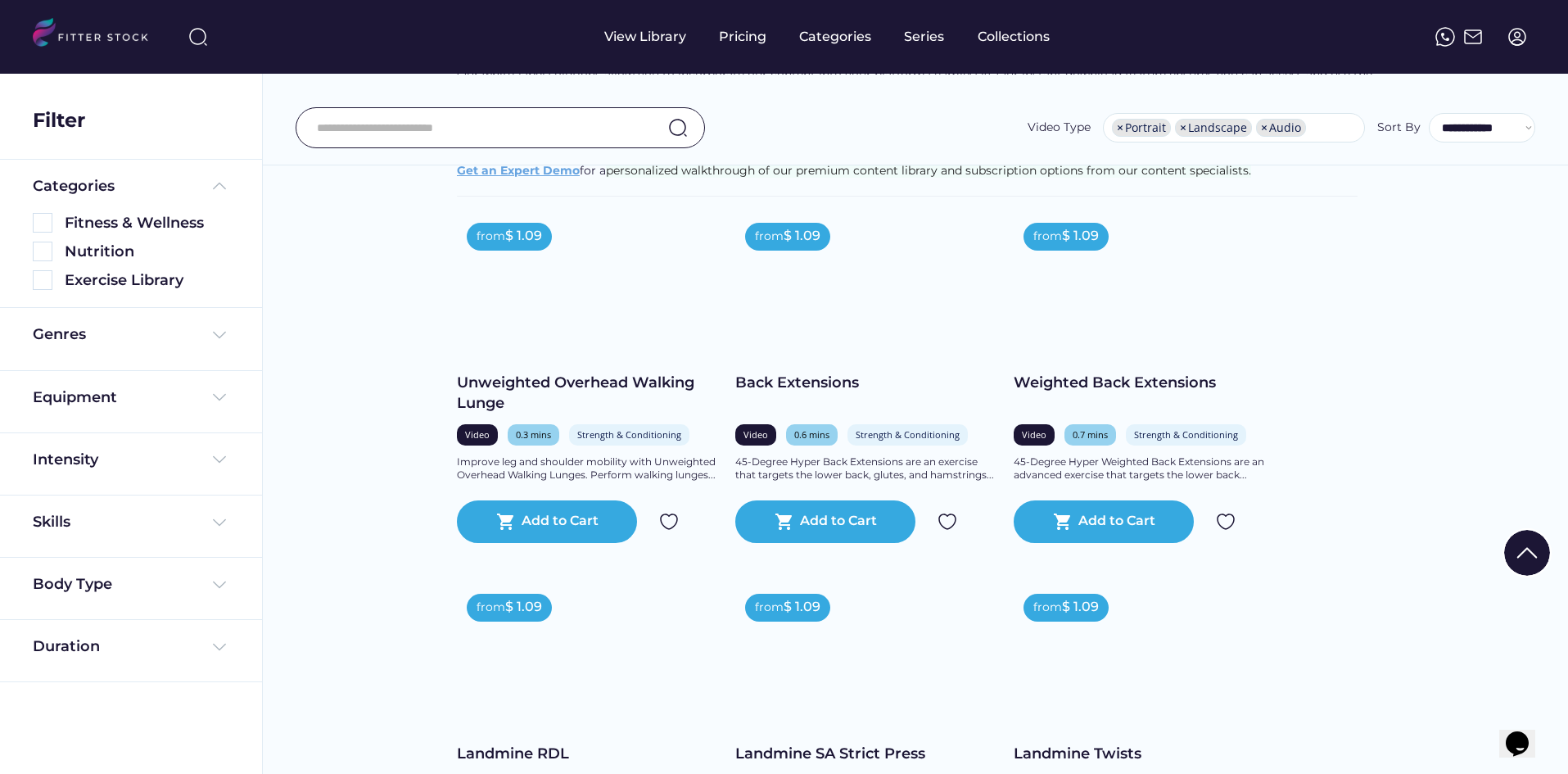 click on "Fitness & Wellness See more Explore our premium Fitness & Wellness library, filled with engaging and varied video and audio stock content.
From strength and conditioning to rehabilitation and mind health, our library offers a comprehensive range of videos to enhance your digital platform. Use our advanced filter system to easily find and select the perfect content that meets your specific needs. Our white-label solutions allow you to seamlessly incorporate our licensed content into your brand, ensuring consistency and quality. With instant download, you can quickly access and implement the content without any delay. The displayed price reflects the lowest monthly subscription cost. You do have the option to choose an annual payment at checkout. Please note, prices are exclusive of VAT. ﻿ Get an Expert Demo  for a  personalized walkthrough of our premium content library and subscription options from our content specialists.  from  $ 18.13 Chair Focused Pilates Video 21.8 mins Strength & Conditioning" at bounding box center (915, -270) 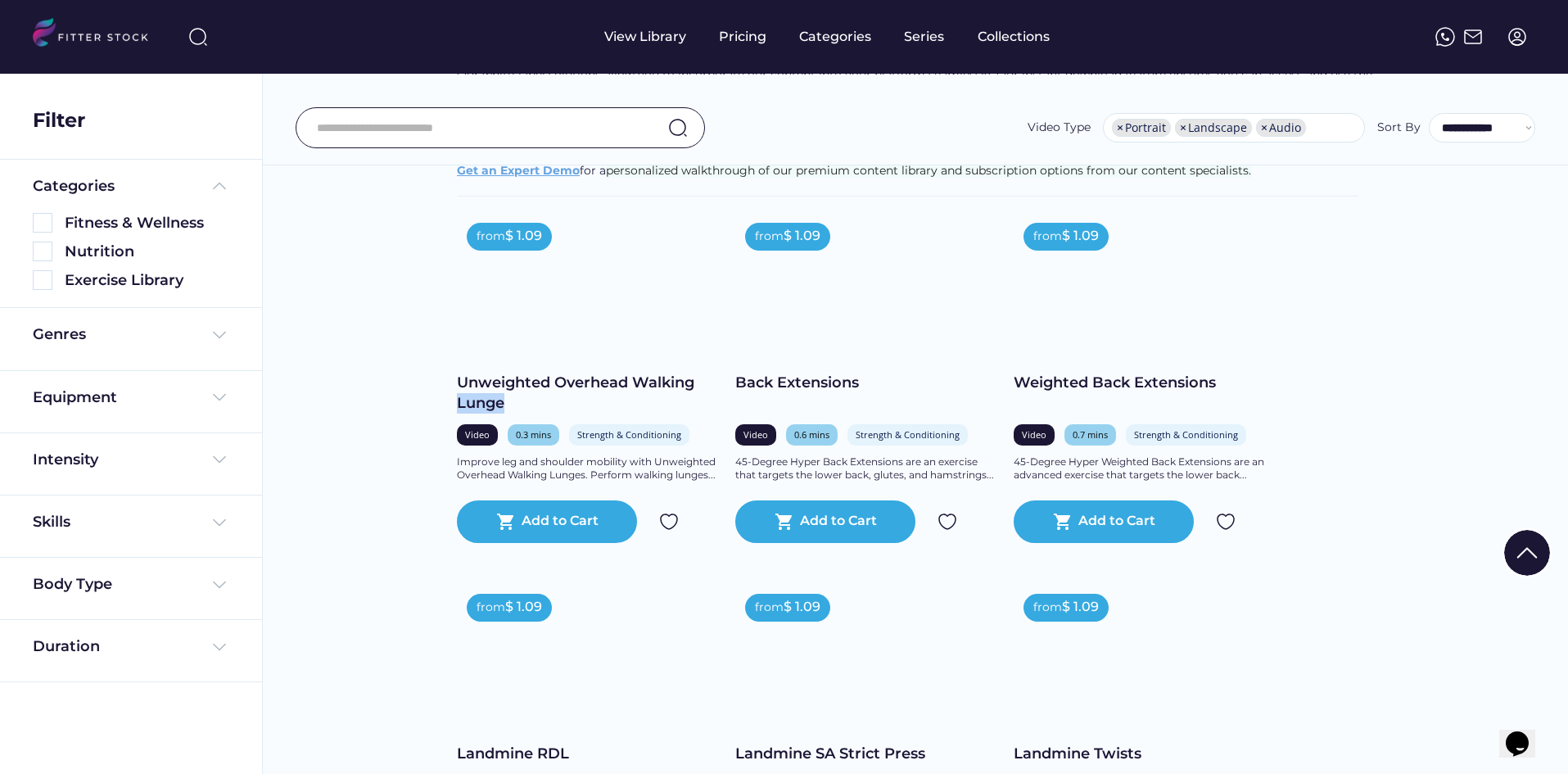 click on "Fitness & Wellness See more Explore our premium Fitness & Wellness library, filled with engaging and varied video and audio stock content.
From strength and conditioning to rehabilitation and mind health, our library offers a comprehensive range of videos to enhance your digital platform. Use our advanced filter system to easily find and select the perfect content that meets your specific needs. Our white-label solutions allow you to seamlessly incorporate our licensed content into your brand, ensuring consistency and quality. With instant download, you can quickly access and implement the content without any delay. The displayed price reflects the lowest monthly subscription cost. You do have the option to choose an annual payment at checkout. Please note, prices are exclusive of VAT. ﻿ Get an Expert Demo  for a  personalized walkthrough of our premium content library and subscription options from our content specialists.  from  $ 18.13 Chair Focused Pilates Video 21.8 mins Strength & Conditioning" at bounding box center [915, -270] 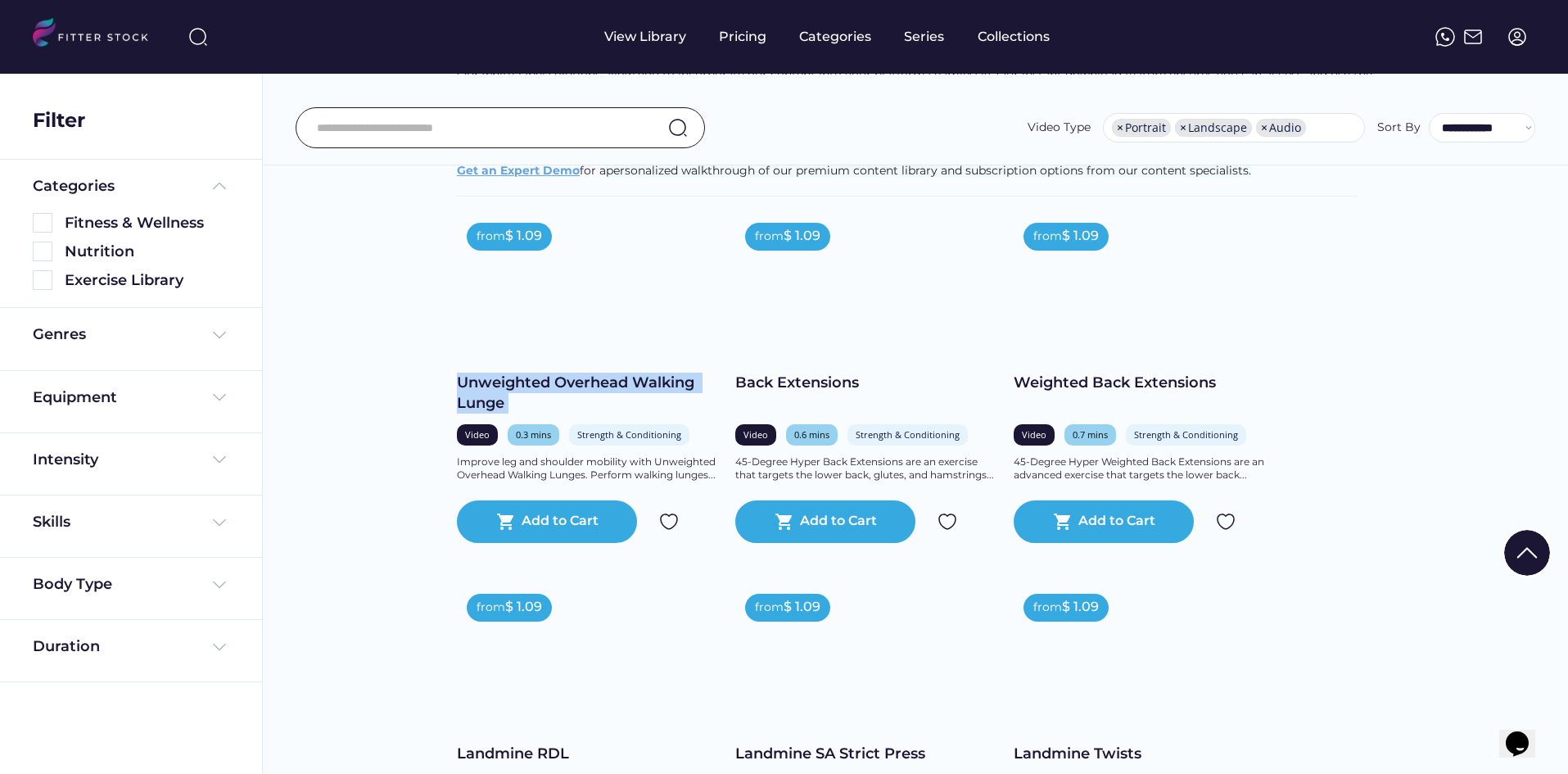 click on "Fitness & Wellness See more Explore our premium Fitness & Wellness library, filled with engaging and varied video and audio stock content.
From strength and conditioning to rehabilitation and mind health, our library offers a comprehensive range of videos to enhance your digital platform. Use our advanced filter system to easily find and select the perfect content that meets your specific needs. Our white-label solutions allow you to seamlessly incorporate our licensed content into your brand, ensuring consistency and quality. With instant download, you can quickly access and implement the content without any delay. The displayed price reflects the lowest monthly subscription cost. You do have the option to choose an annual payment at checkout. Please note, prices are exclusive of VAT. ﻿ Get an Expert Demo  for a  personalized walkthrough of our premium content library and subscription options from our content specialists.  from  $ 18.13 Chair Focused Pilates Video 21.8 mins Strength & Conditioning" at bounding box center [915, -270] 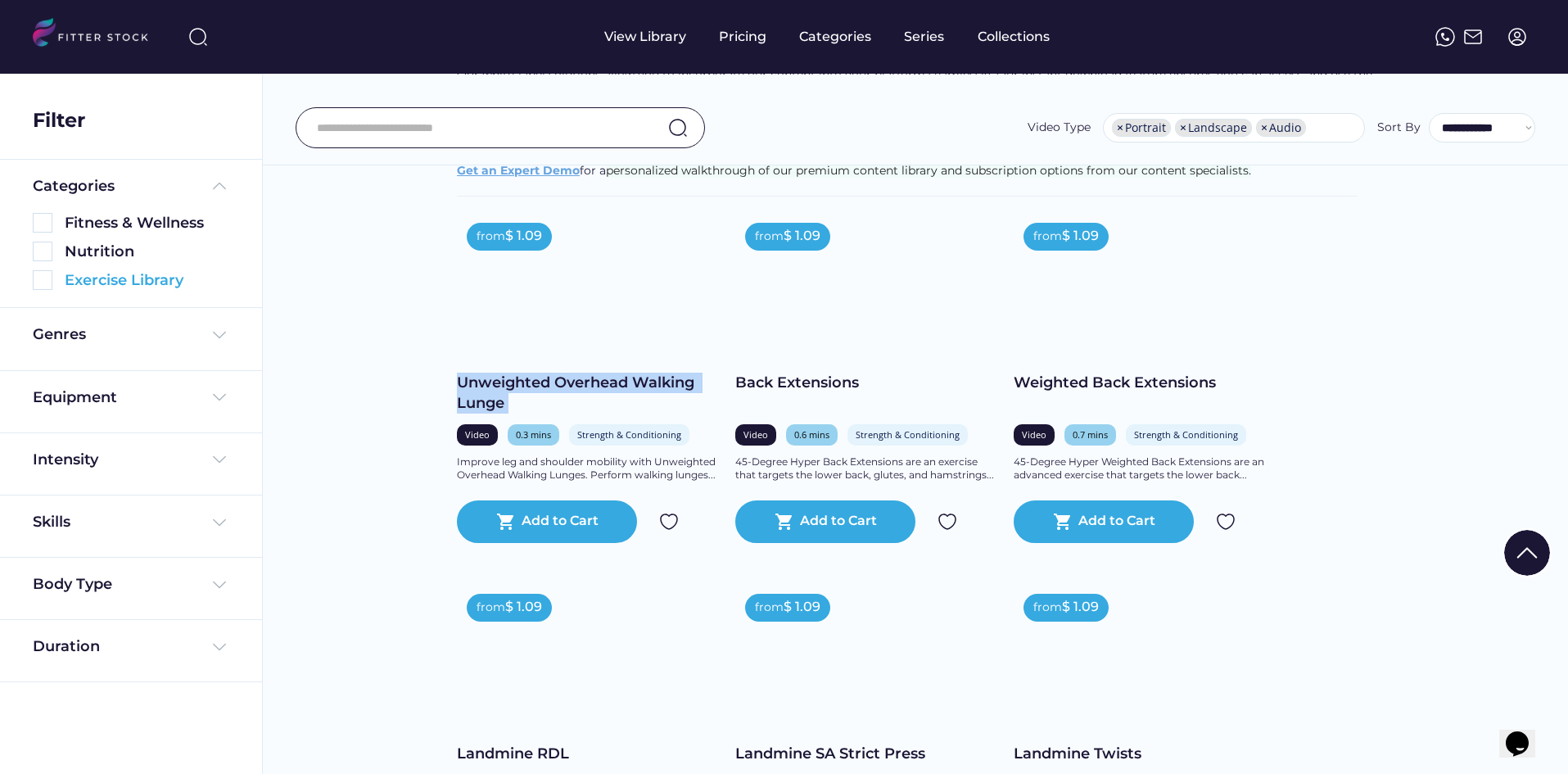 click at bounding box center [43, 280] 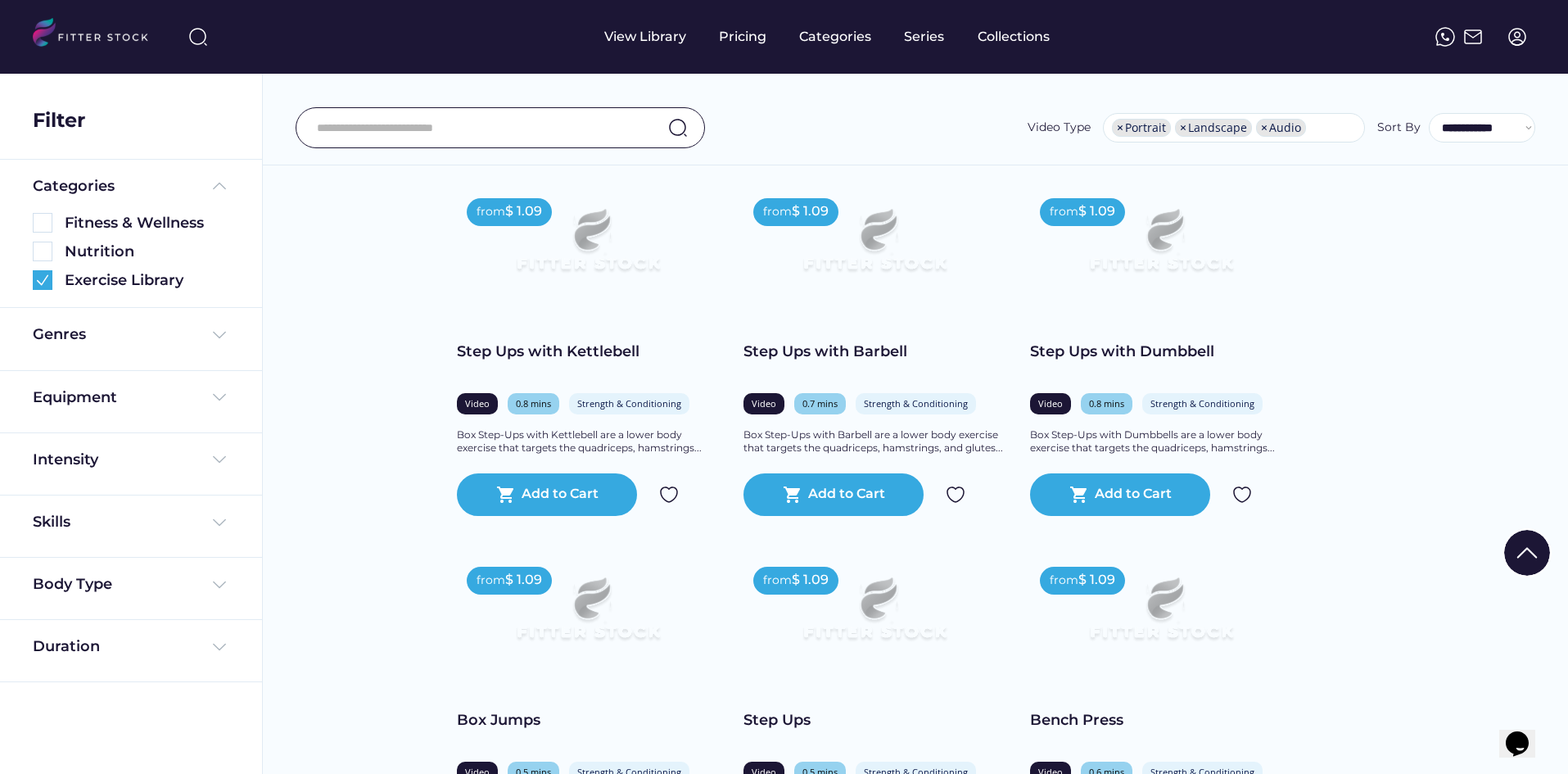 scroll, scrollTop: 1392, scrollLeft: 0, axis: vertical 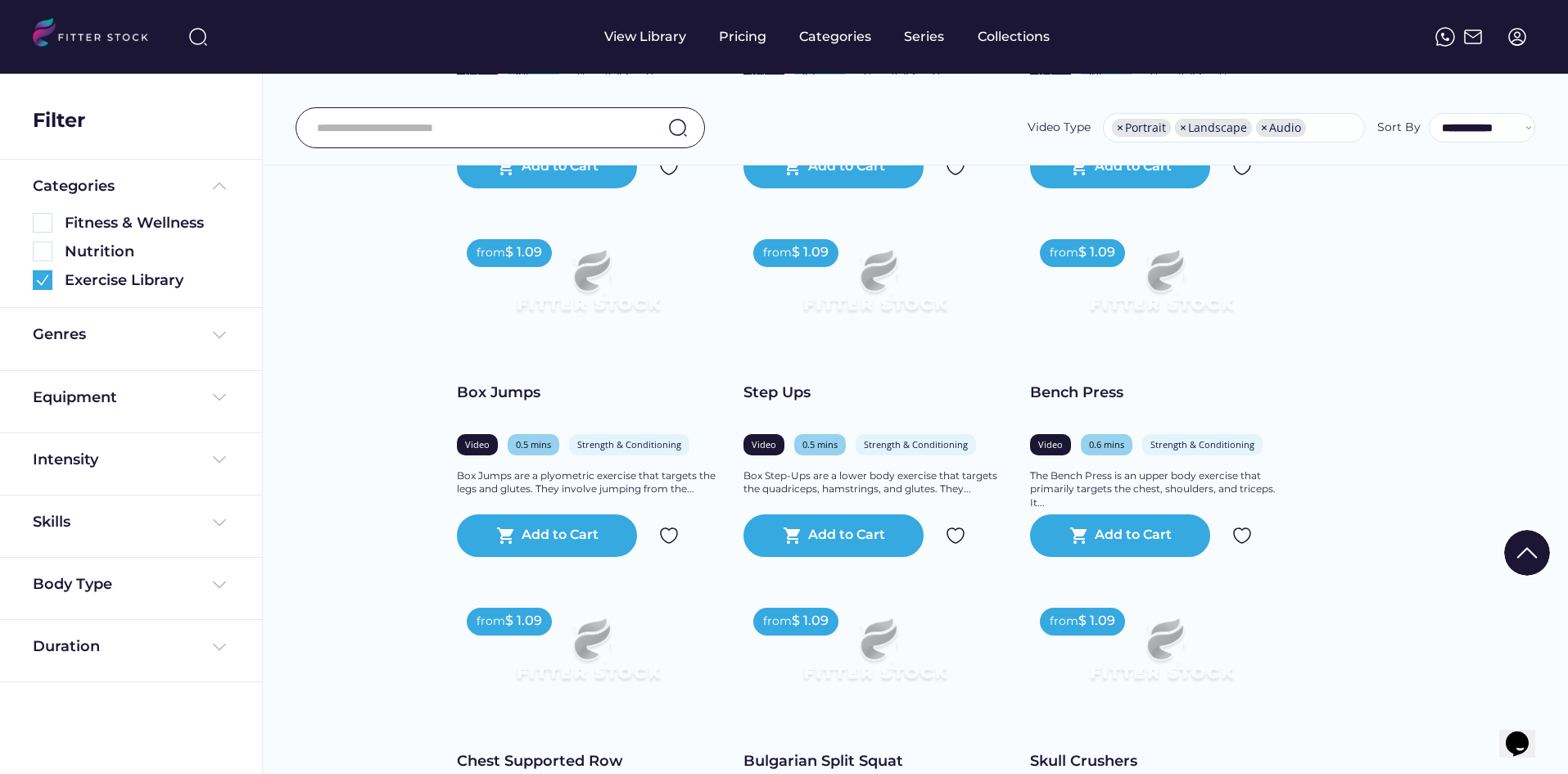 click at bounding box center (1527, 553) 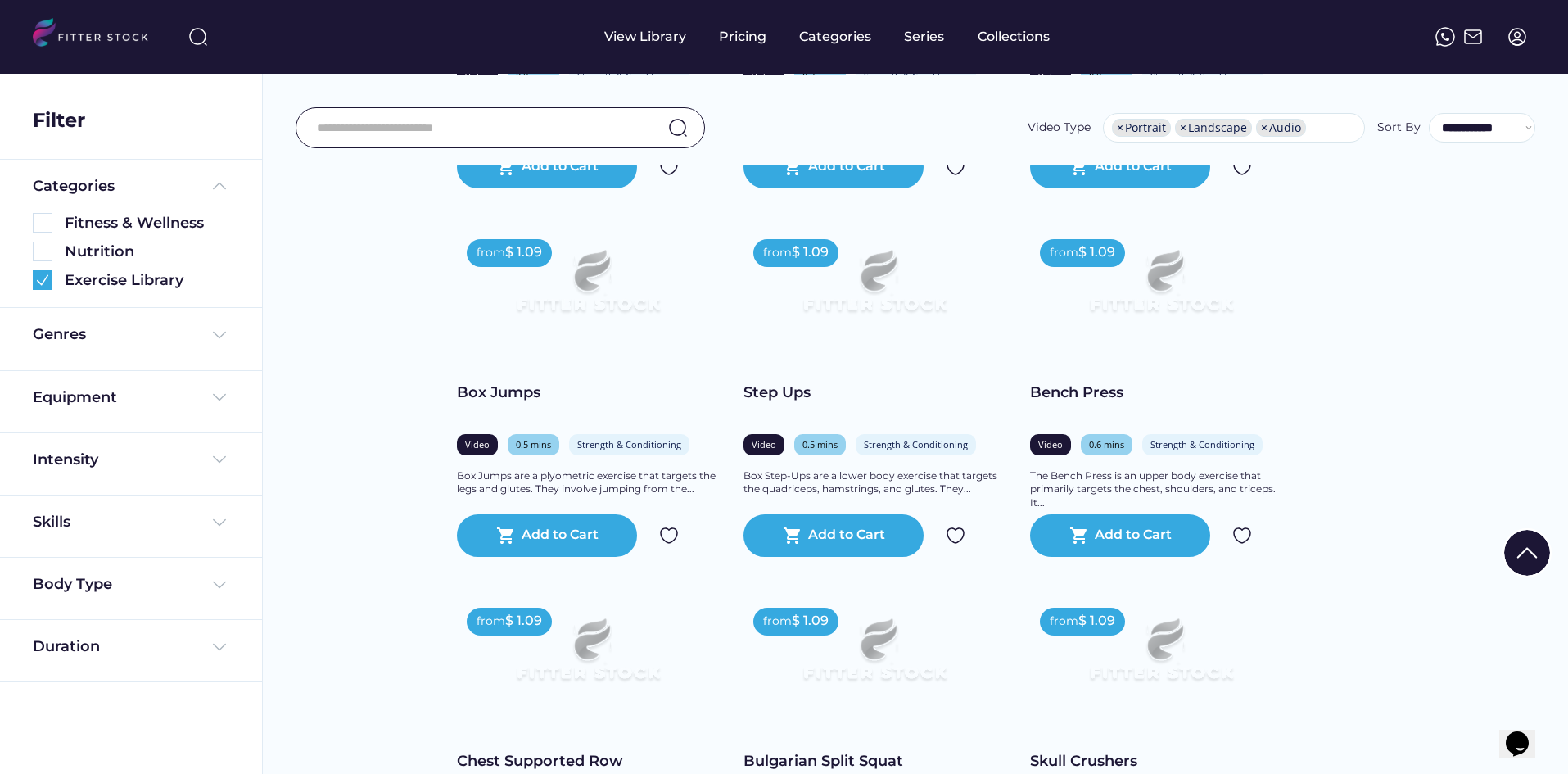 scroll, scrollTop: 3768, scrollLeft: 0, axis: vertical 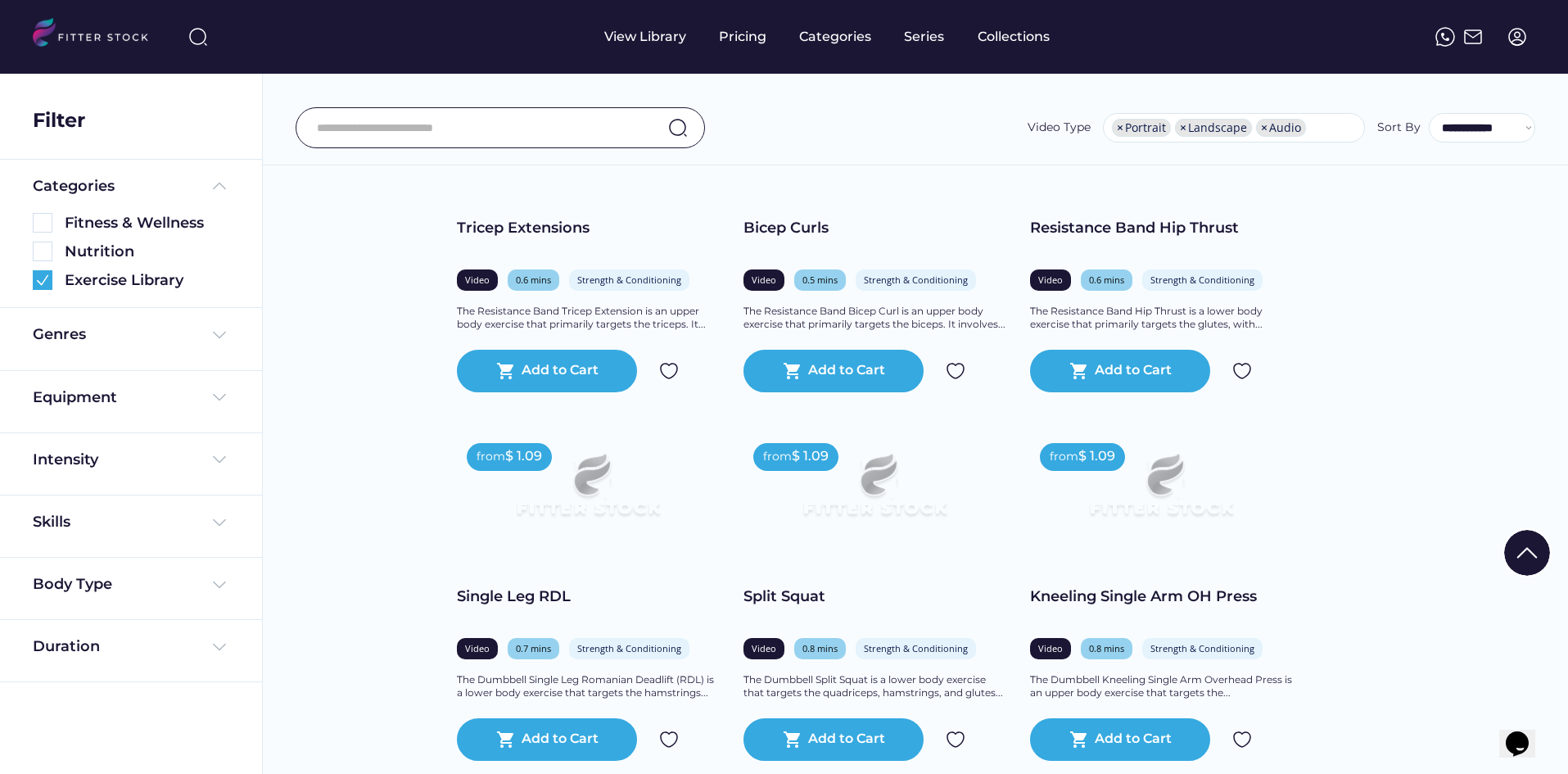 click at bounding box center (486, 128) 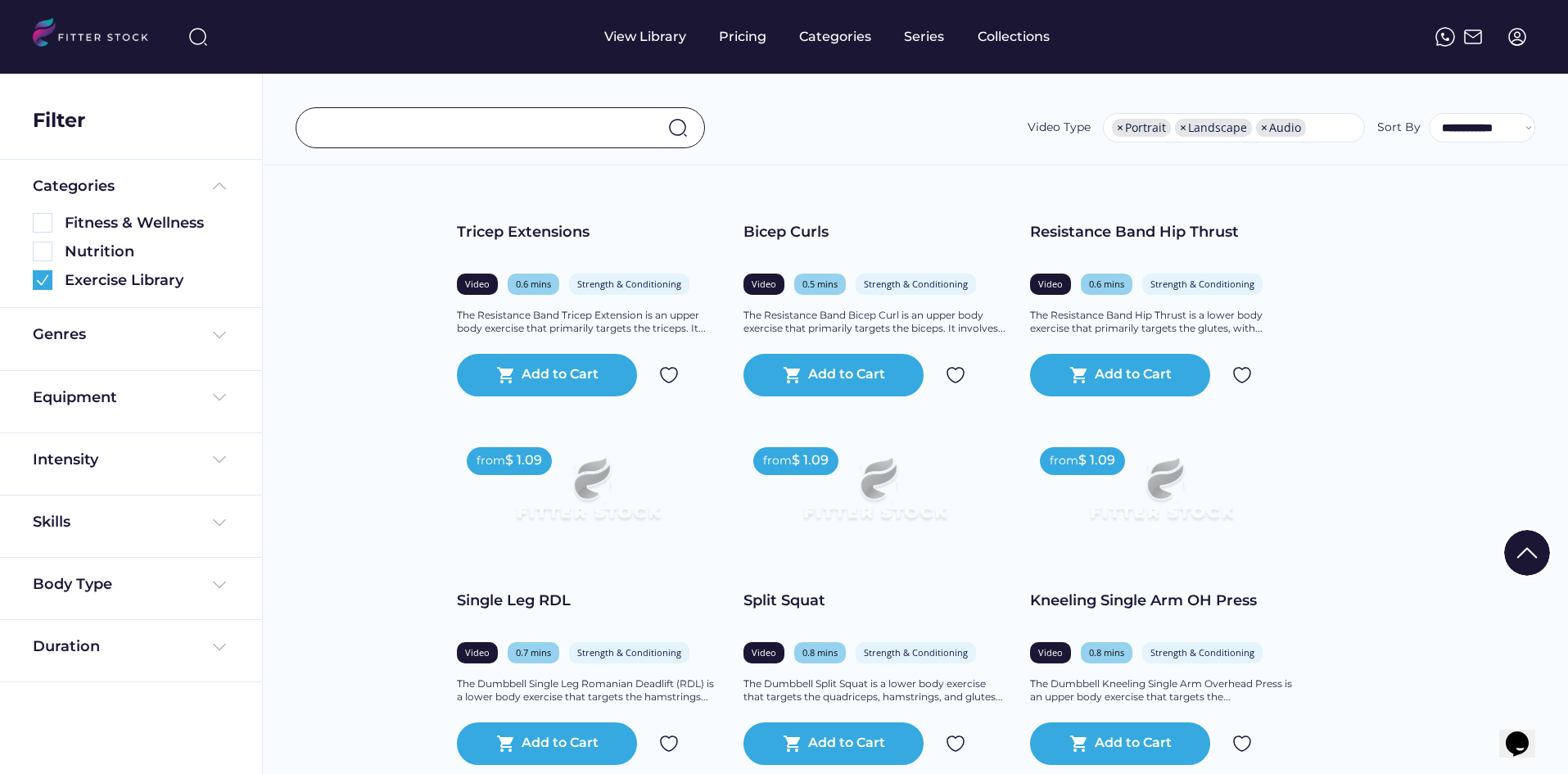 scroll, scrollTop: 3159, scrollLeft: 0, axis: vertical 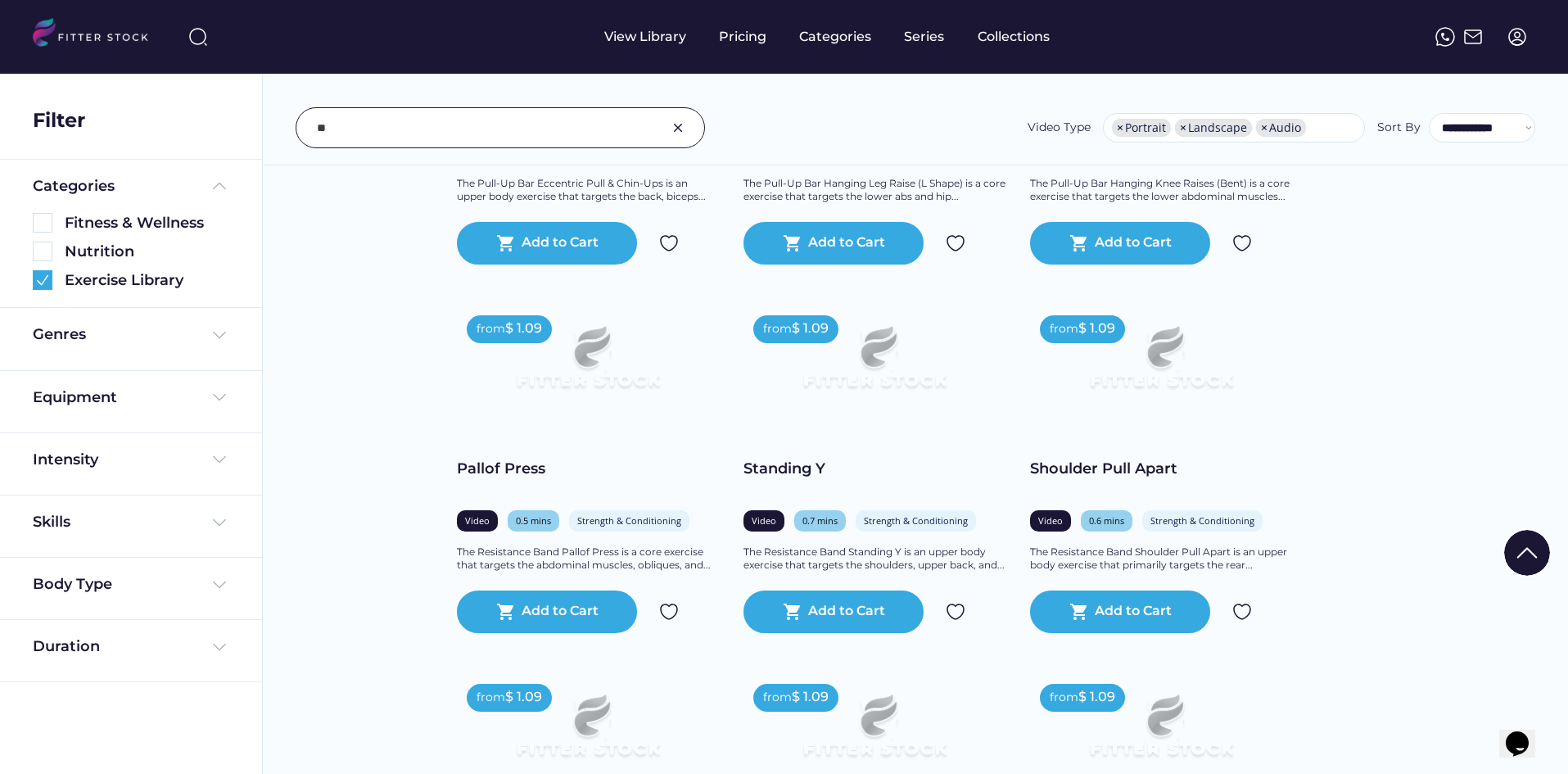 type on "*" 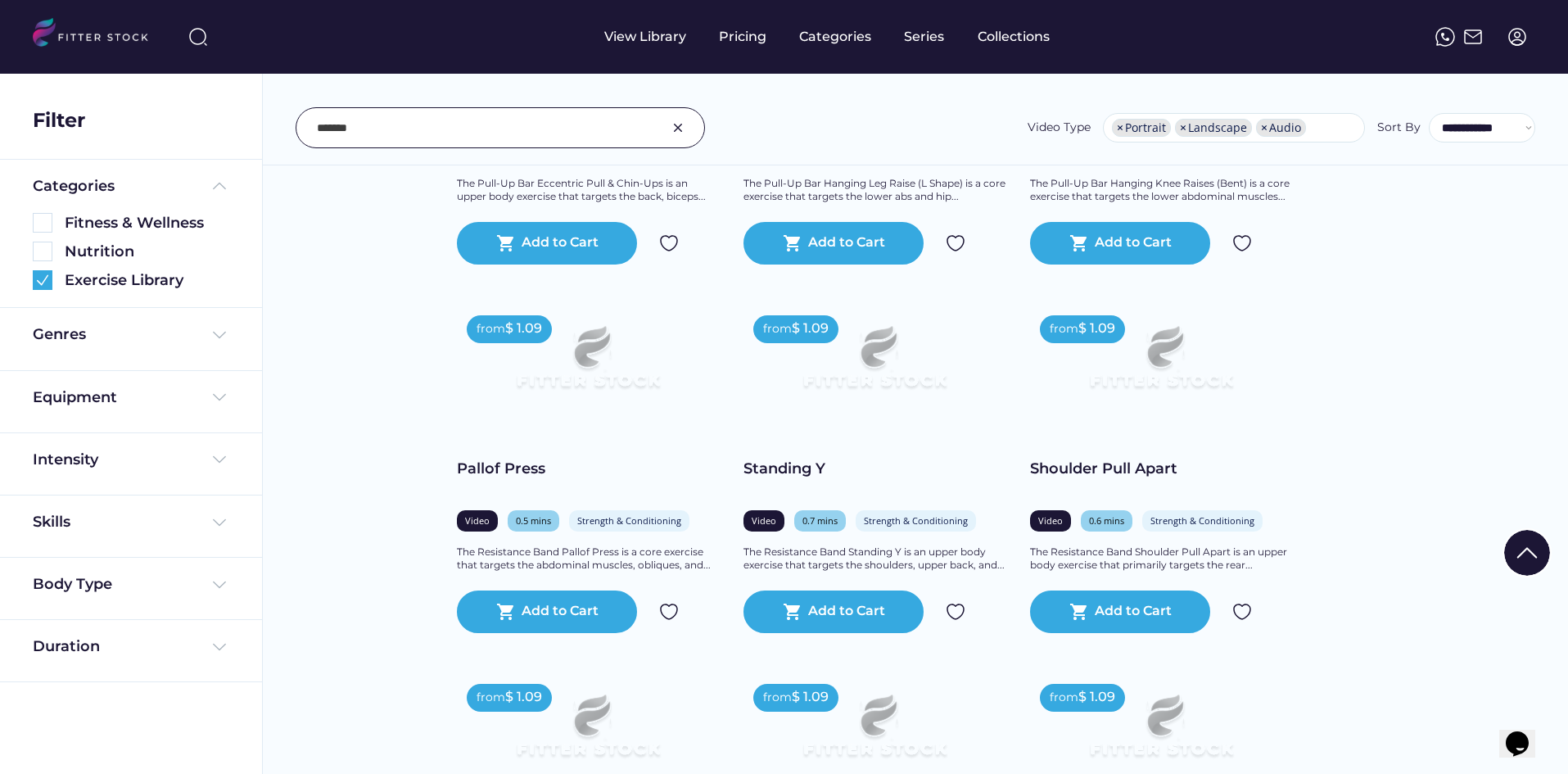 click at bounding box center [486, 128] 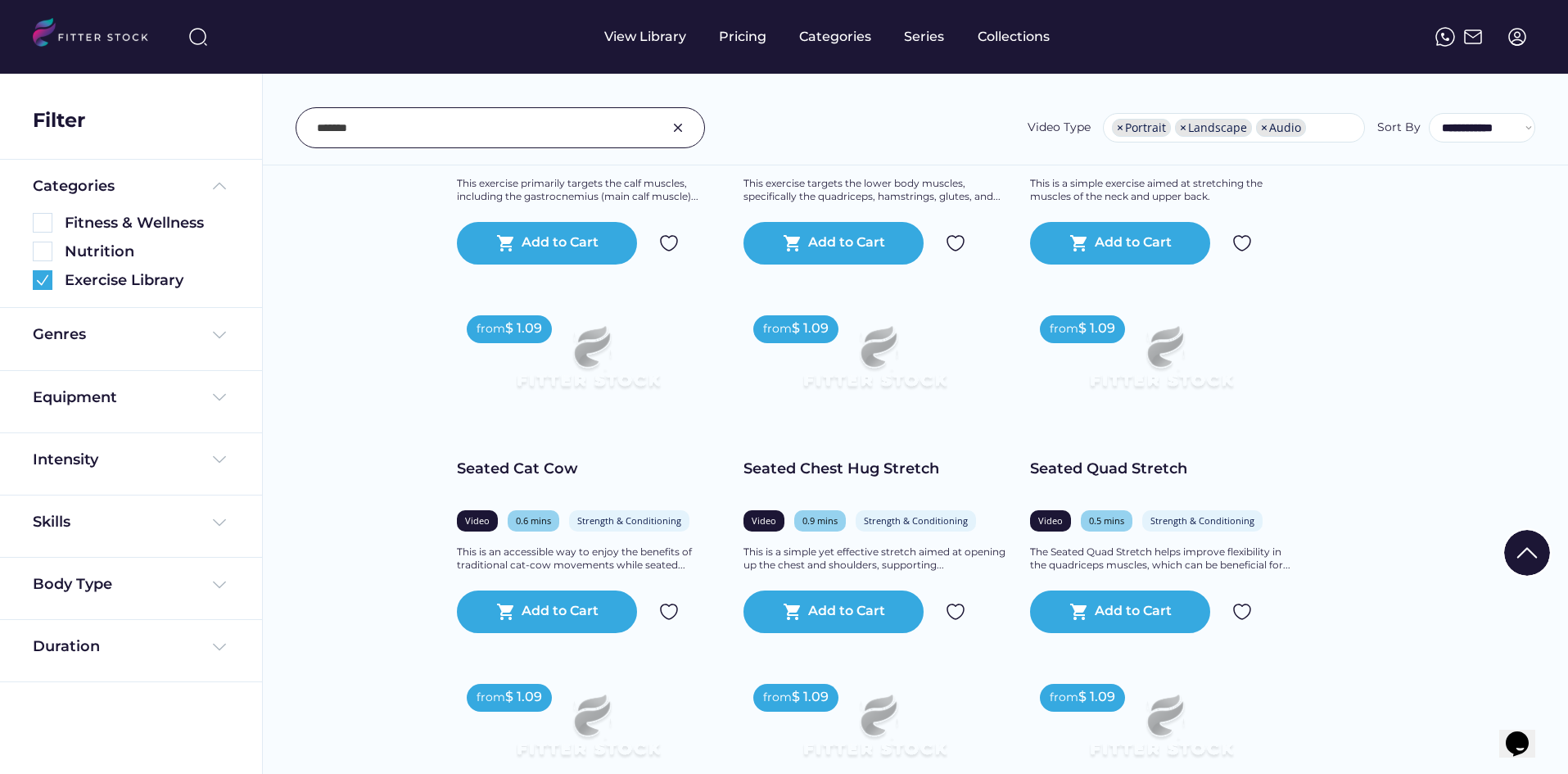 scroll, scrollTop: 3405, scrollLeft: 0, axis: vertical 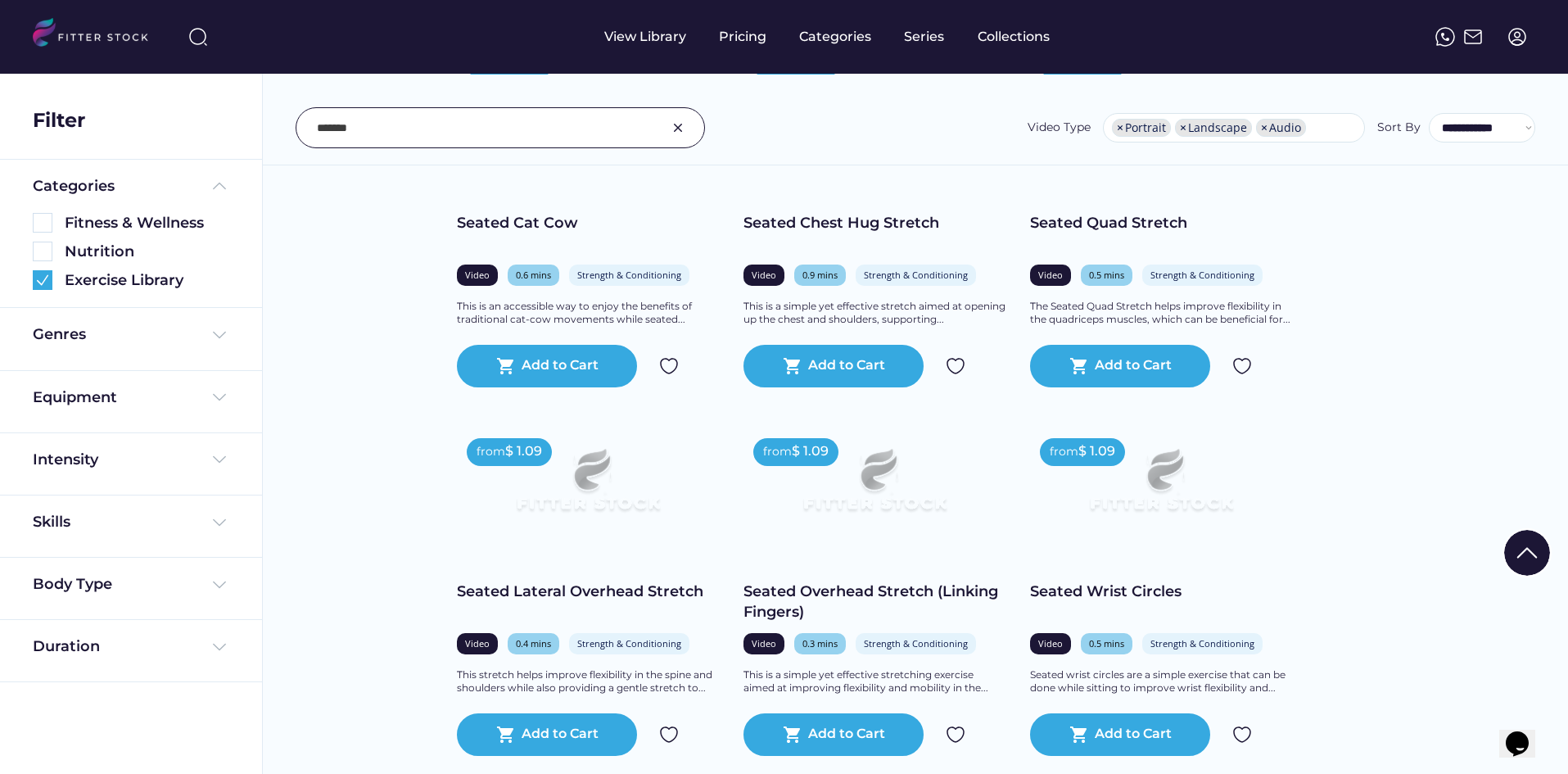 type on "*******" 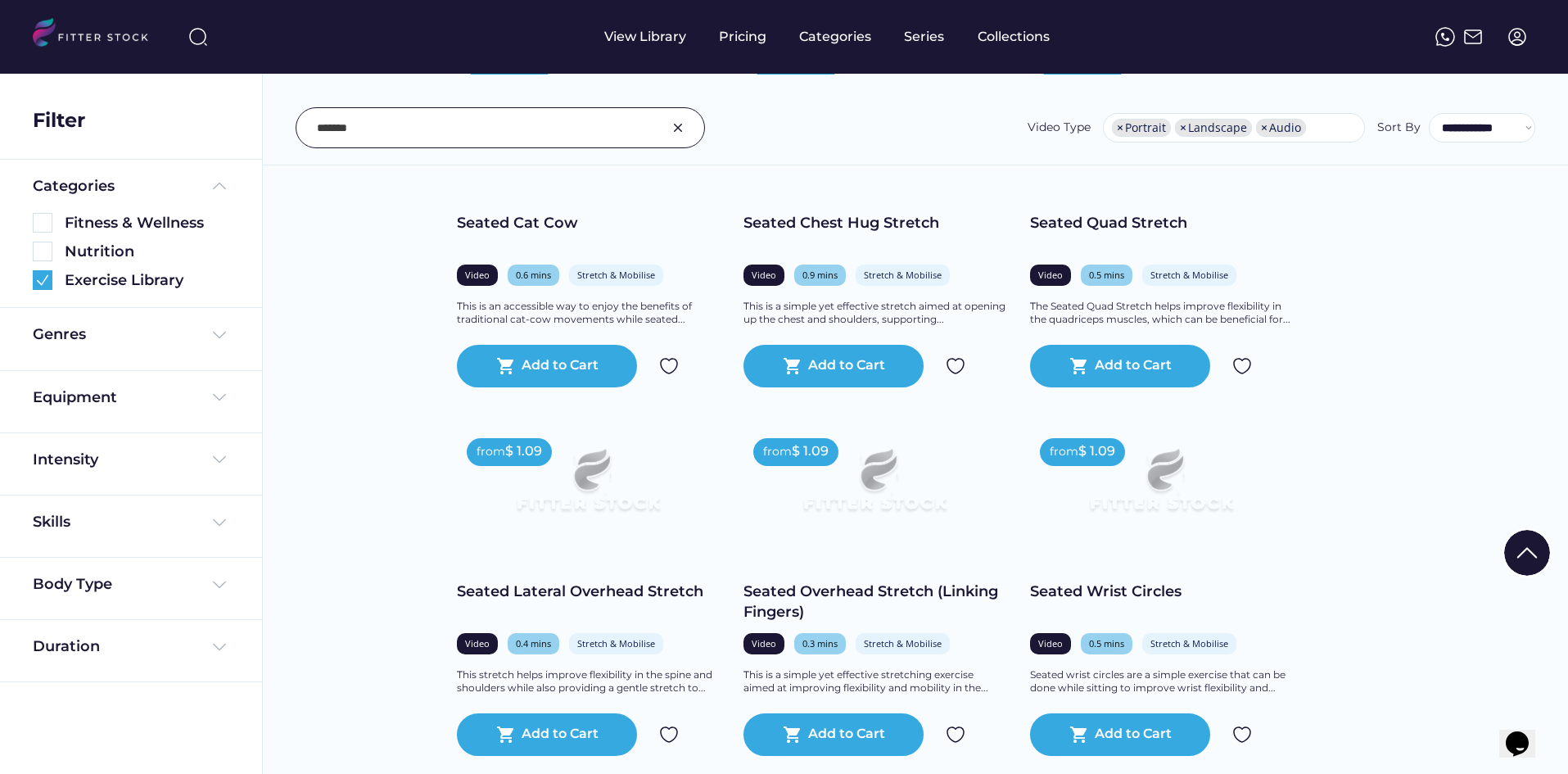 scroll, scrollTop: 3241, scrollLeft: 0, axis: vertical 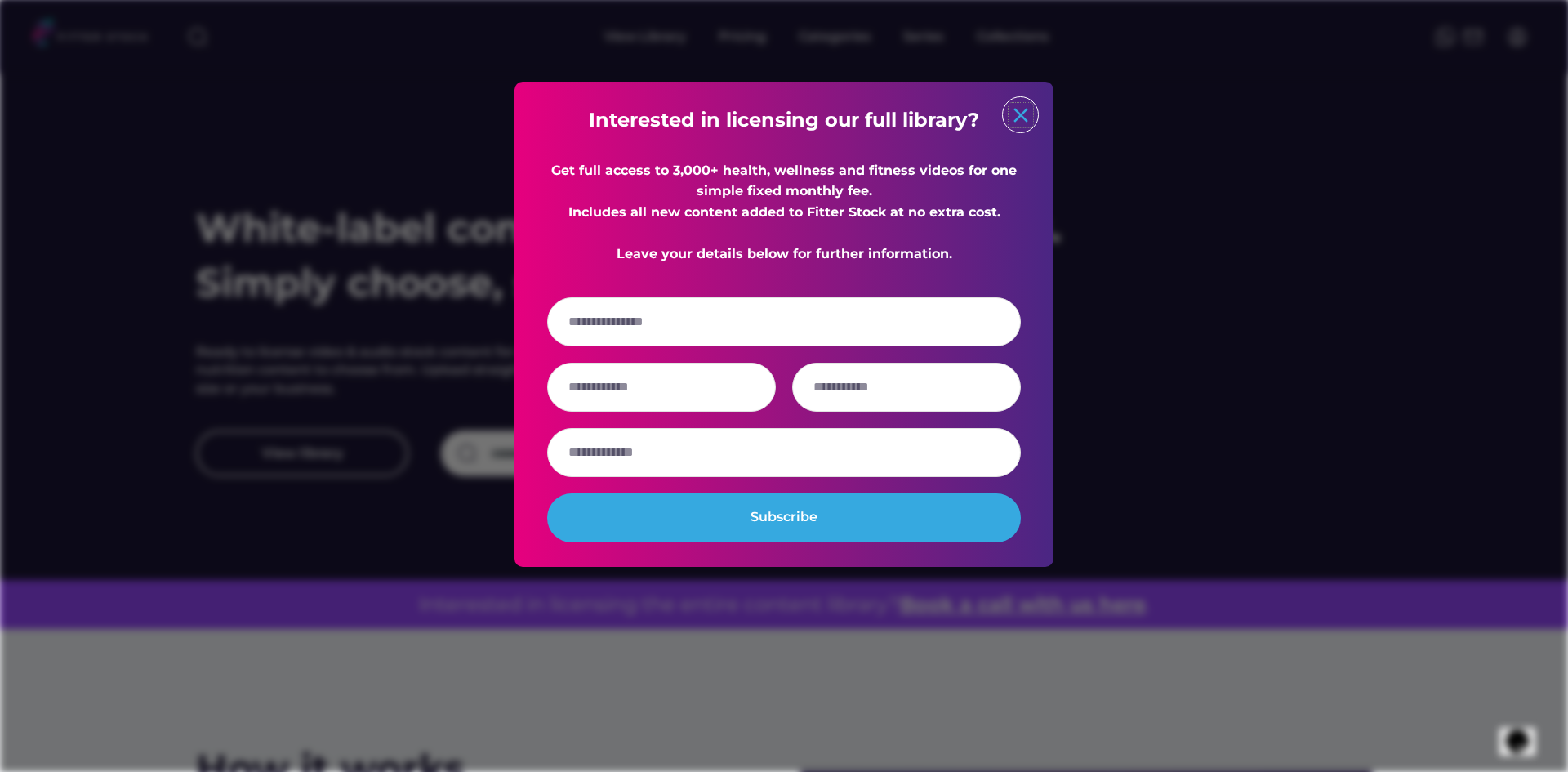 click on "close" 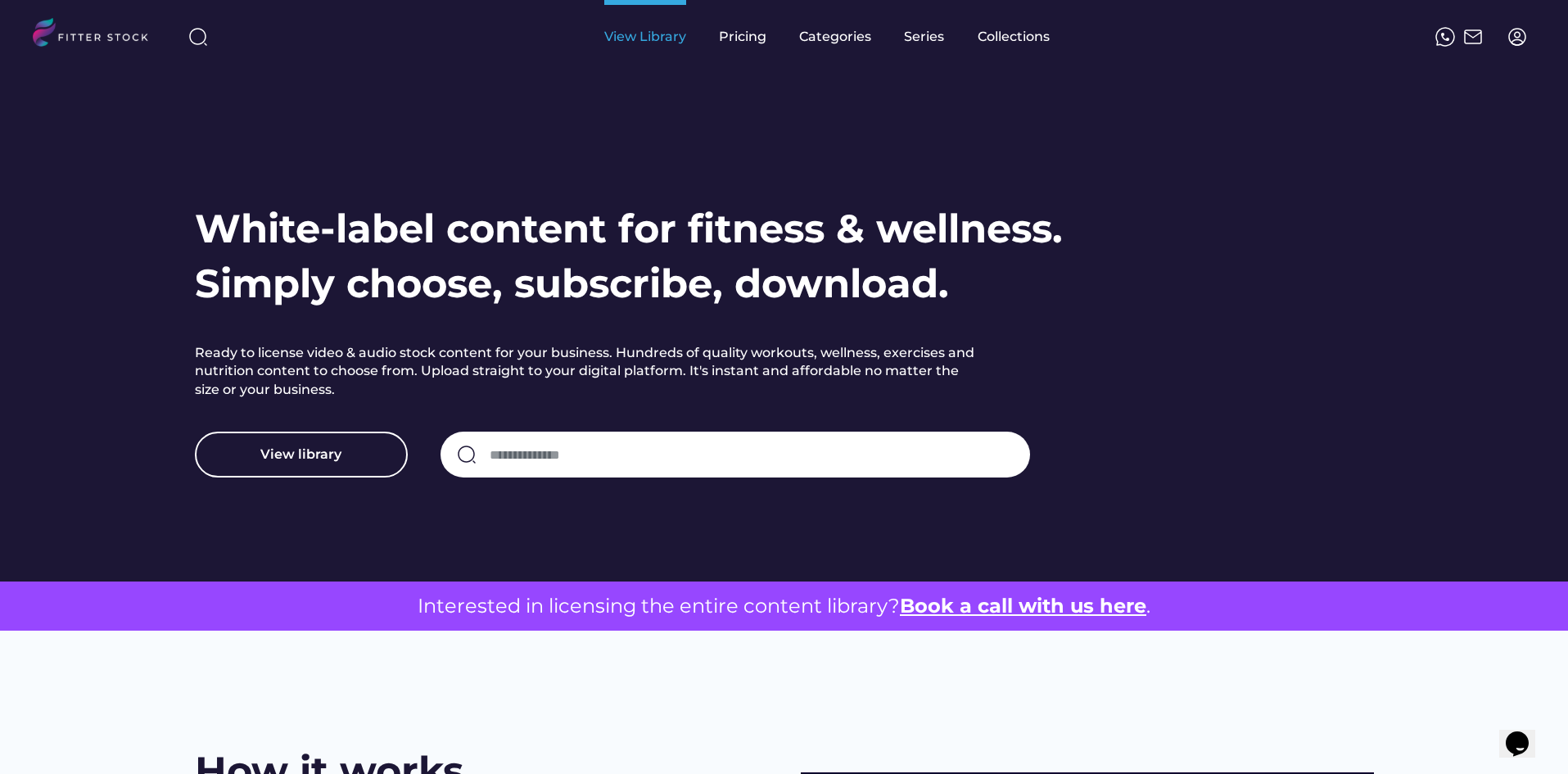 click on "View Library" at bounding box center (645, 37) 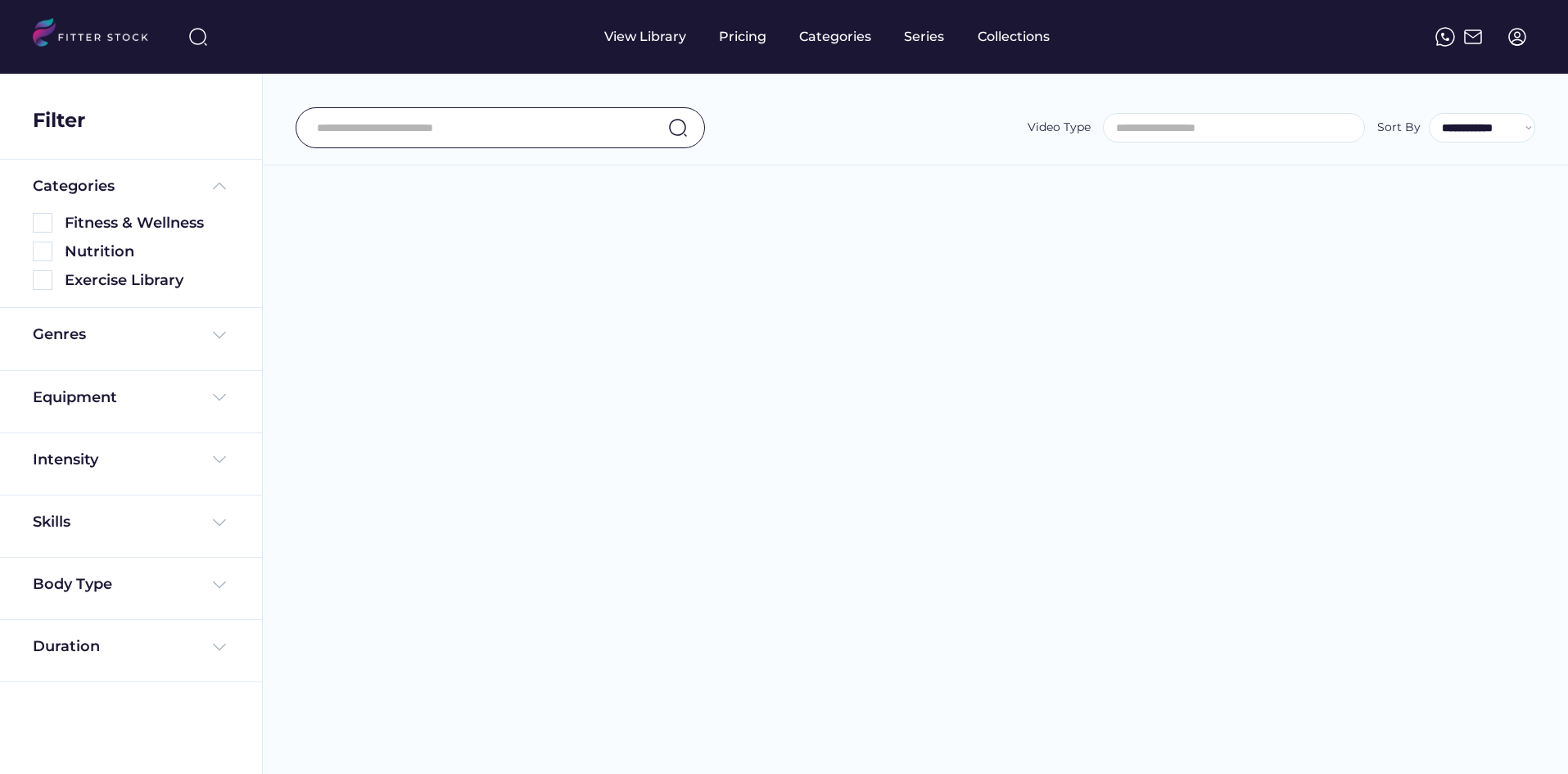 select 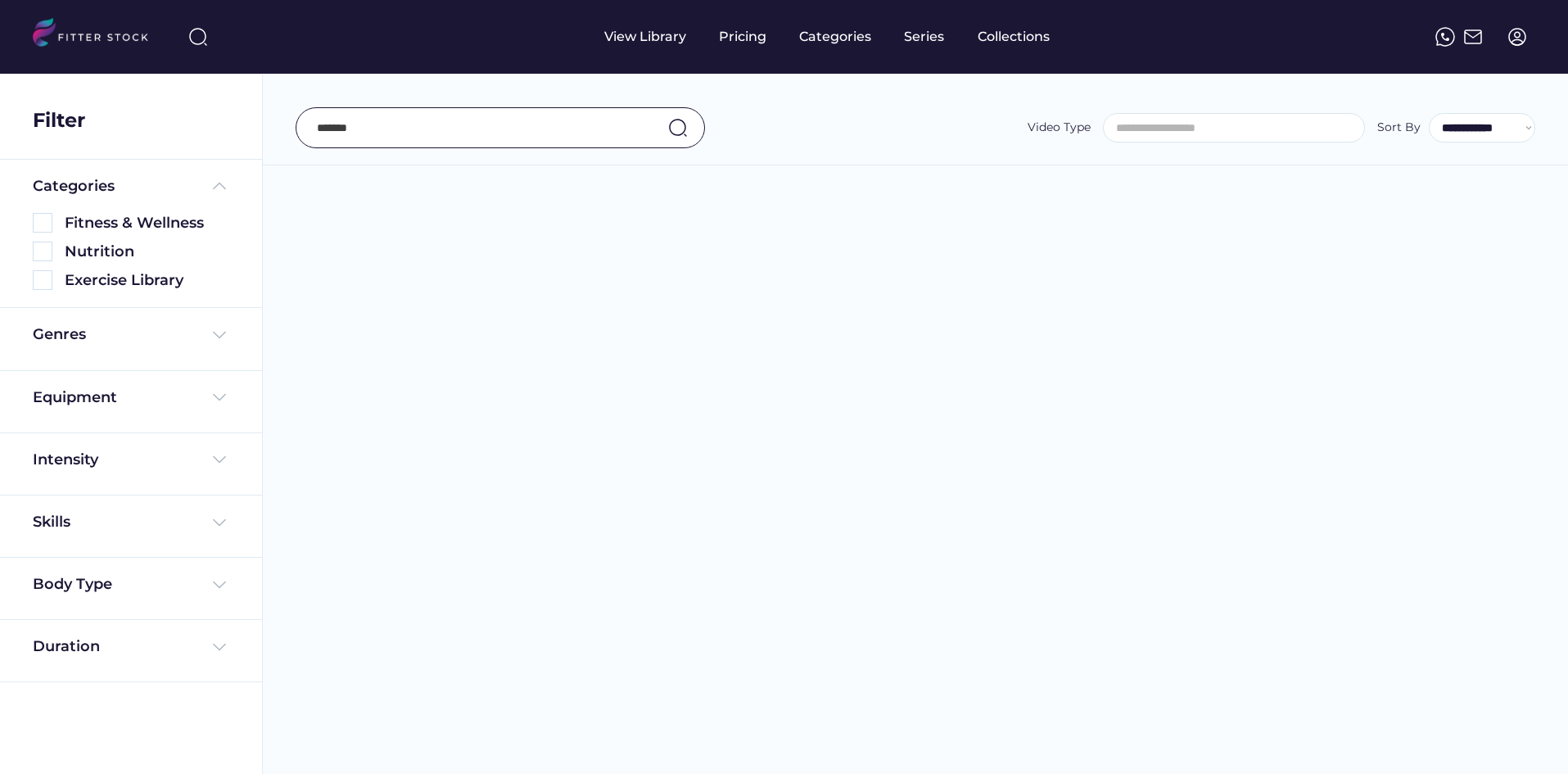 select on "**********" 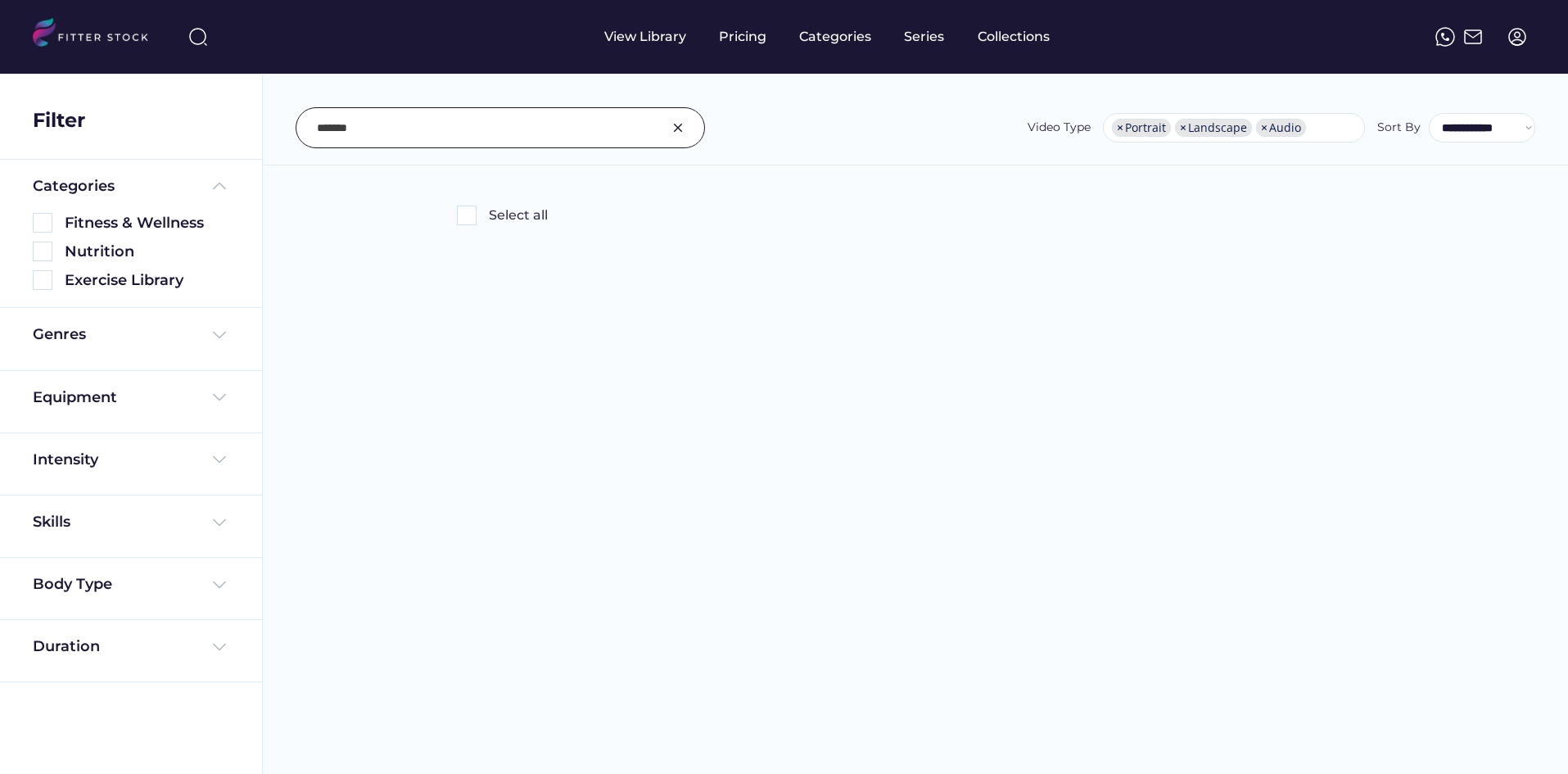 scroll, scrollTop: 0, scrollLeft: 0, axis: both 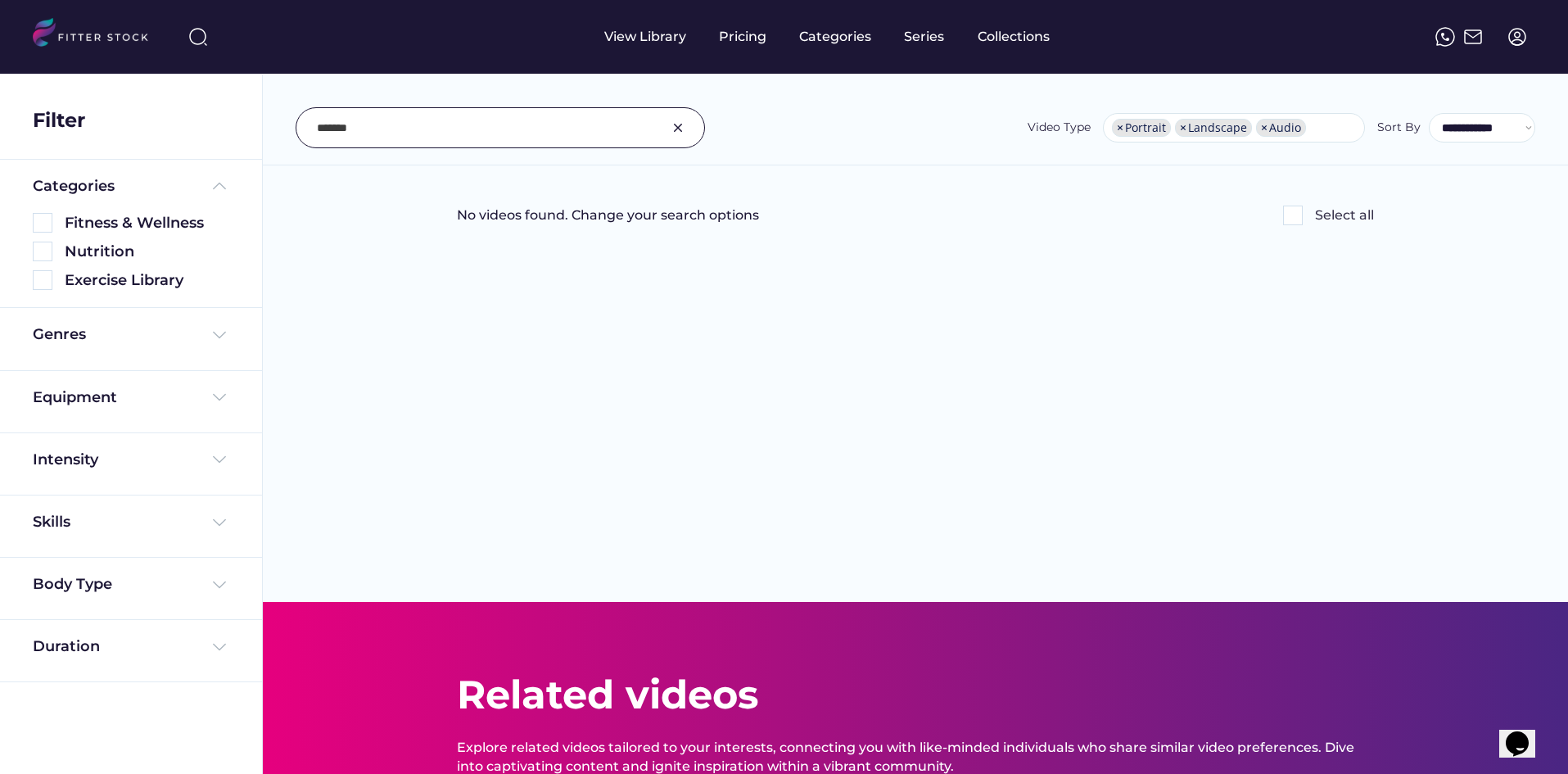 click at bounding box center (678, 128) 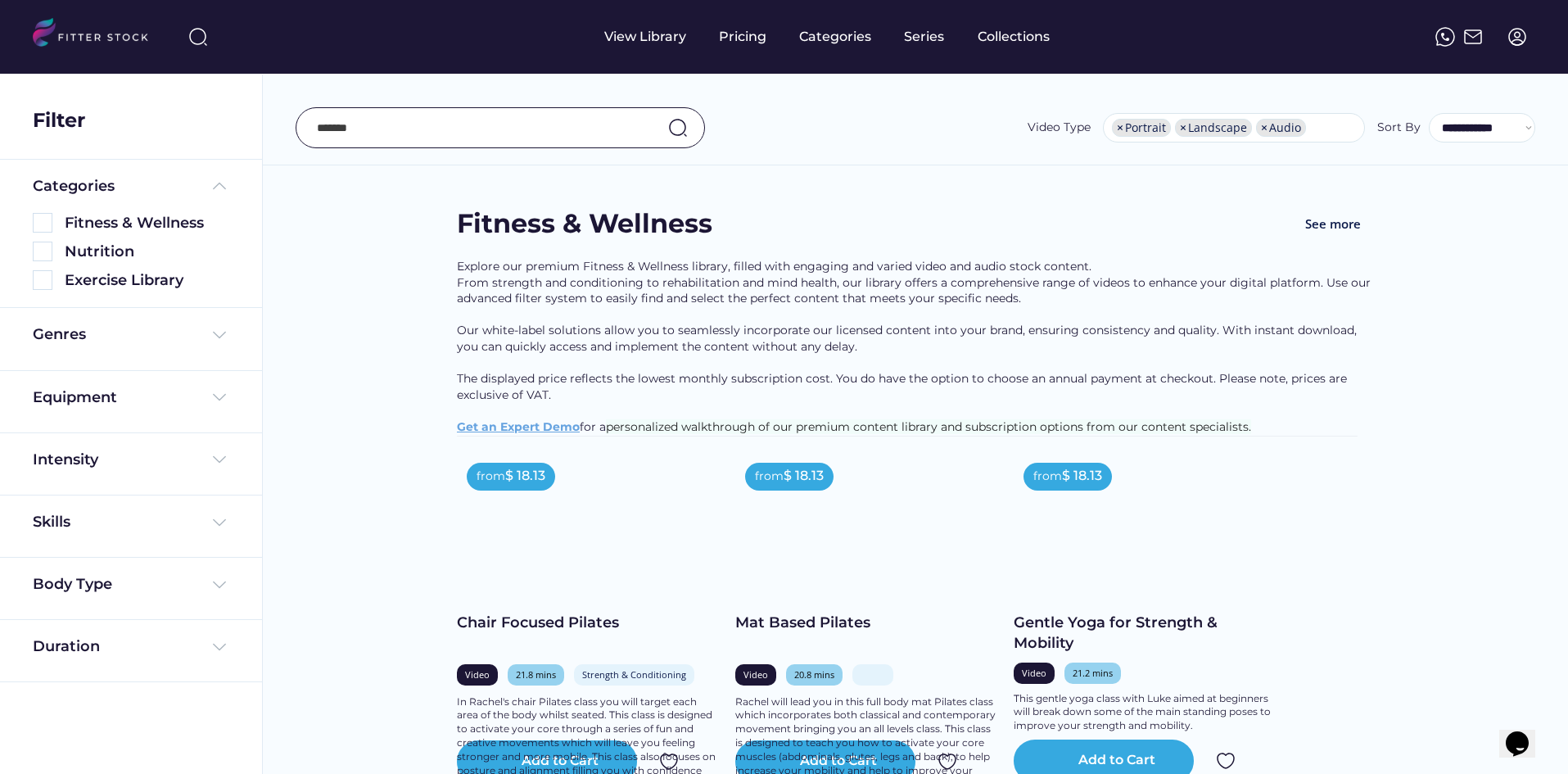 type 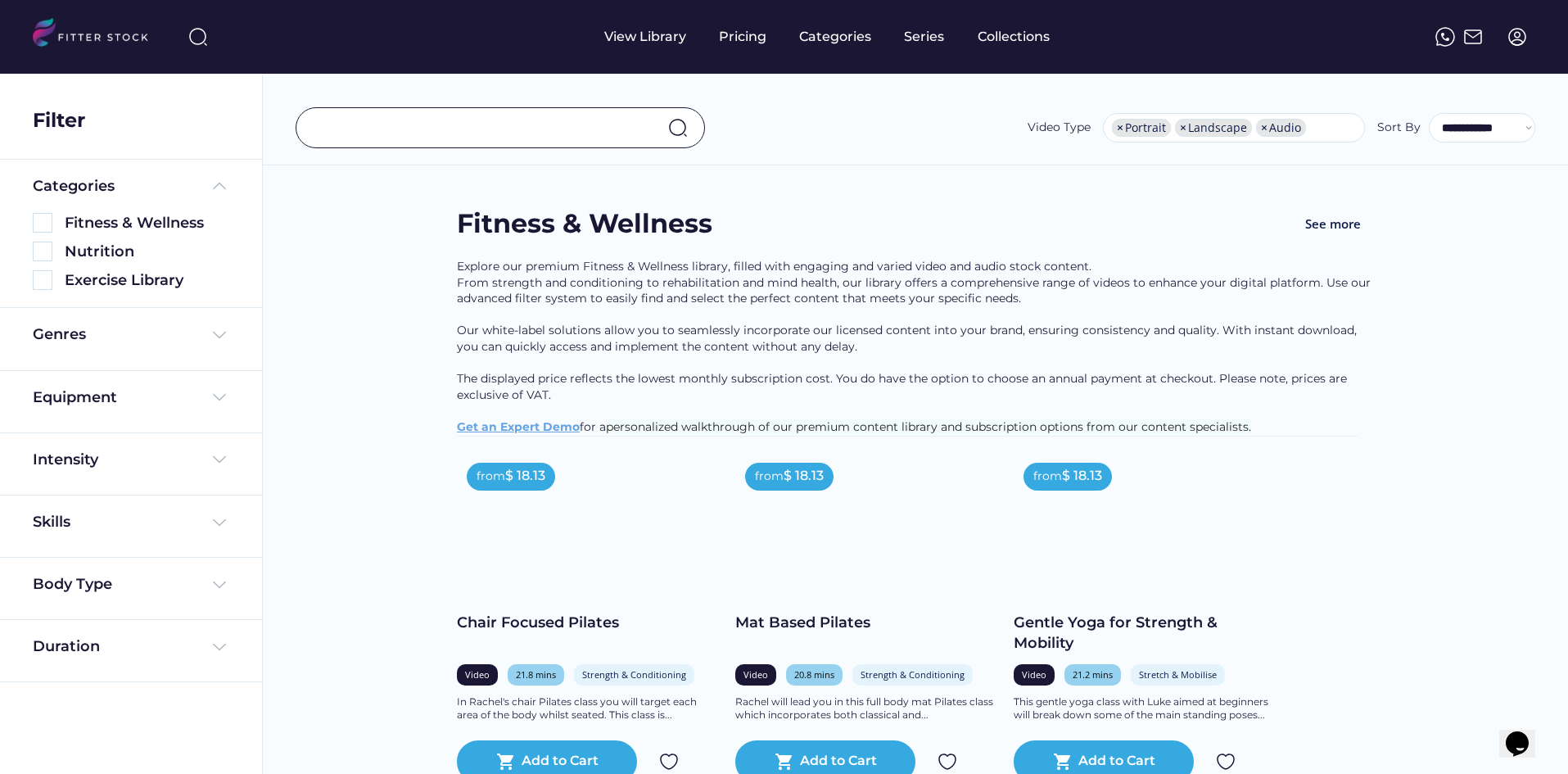 click at bounding box center [486, 128] 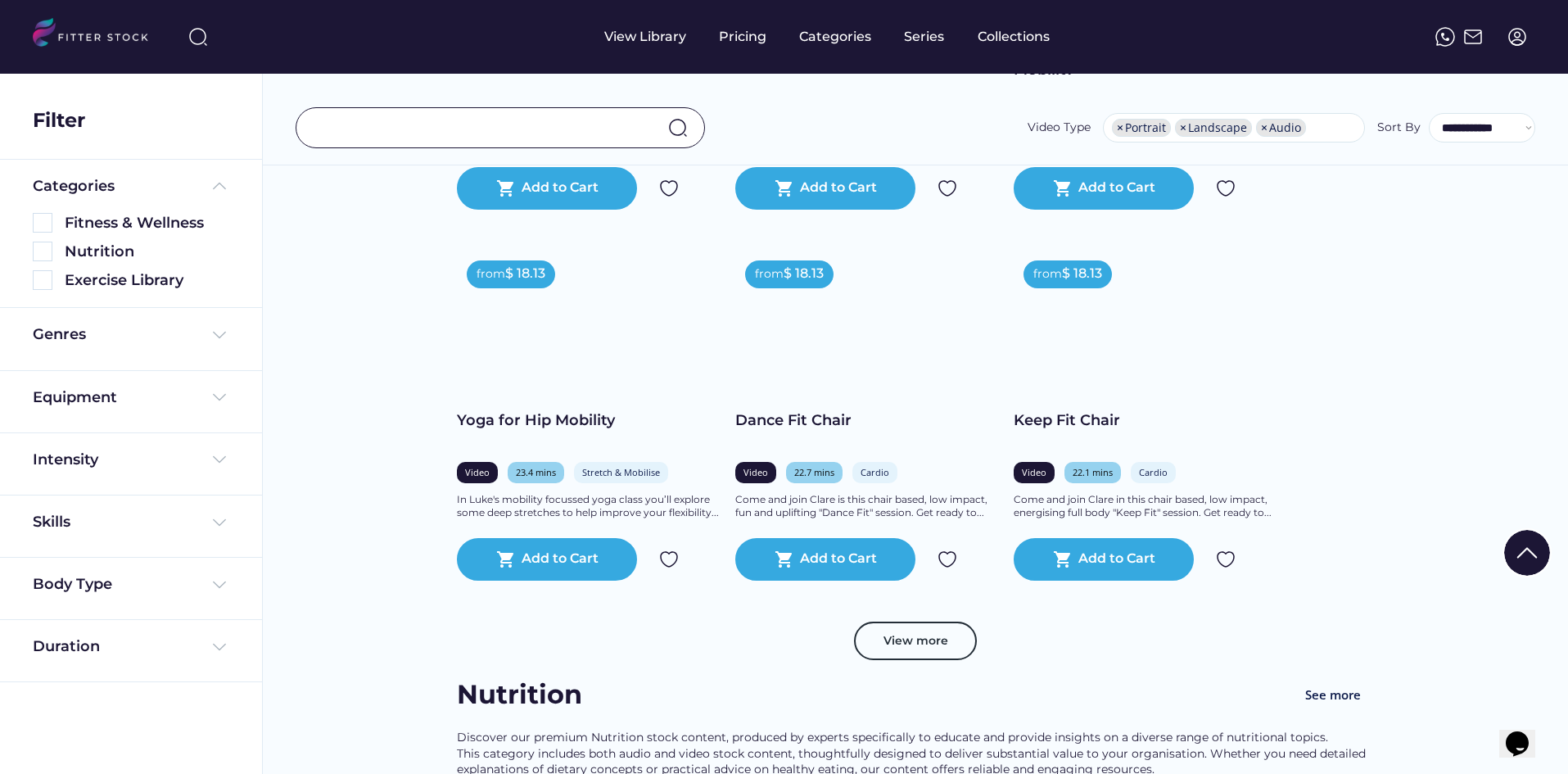scroll, scrollTop: 737, scrollLeft: 0, axis: vertical 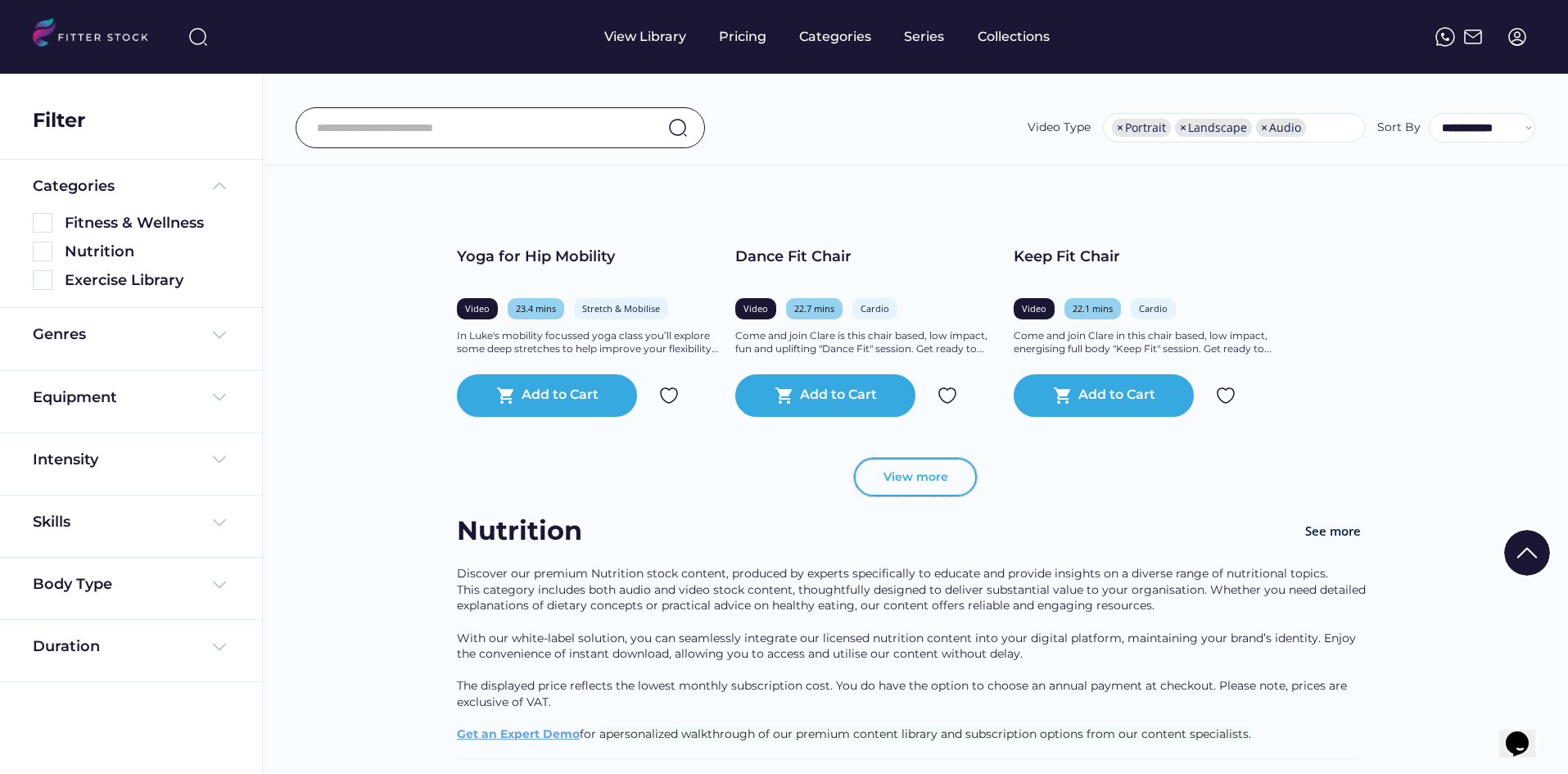 click on "View more" at bounding box center (915, 478) 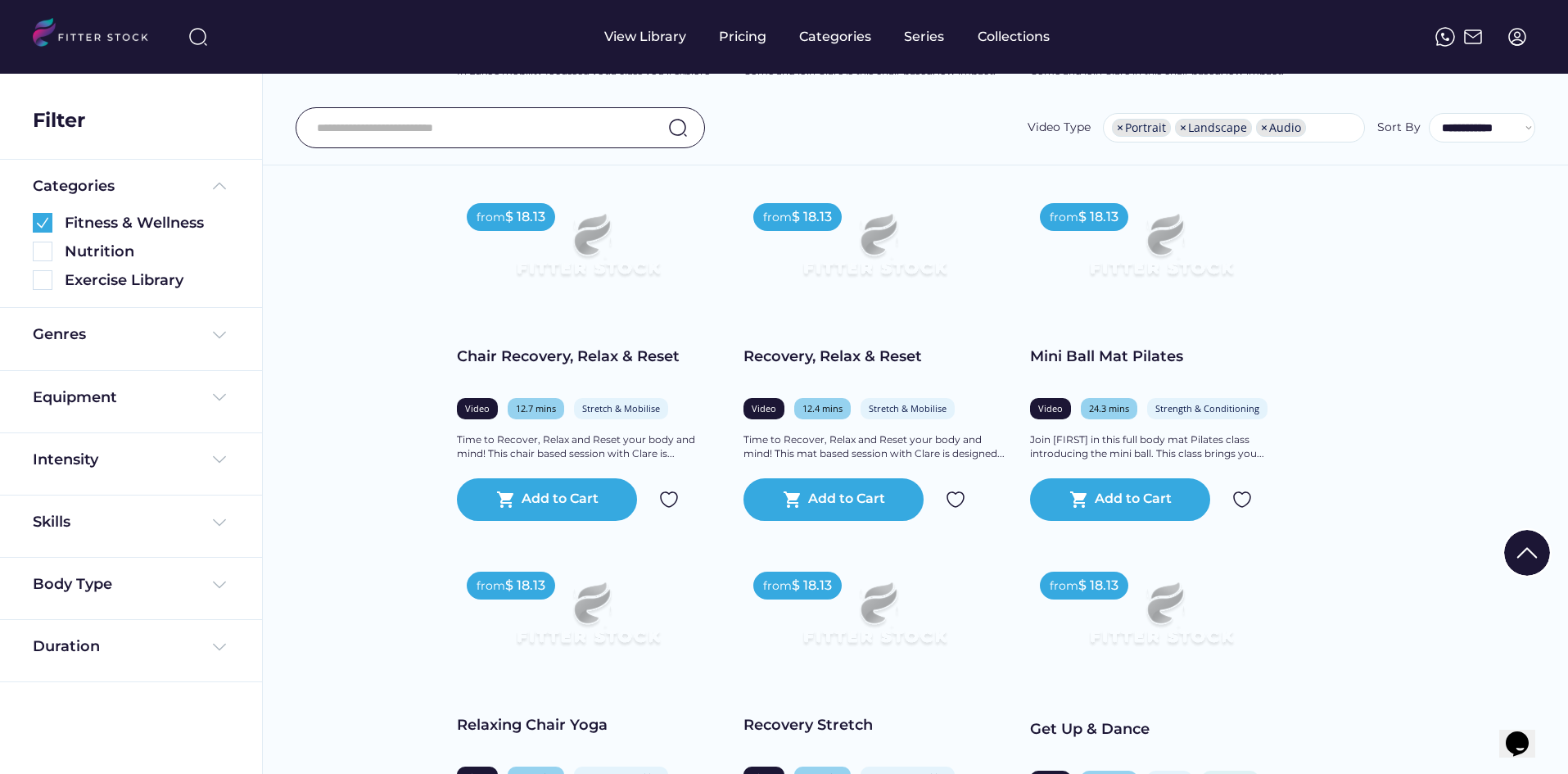 scroll, scrollTop: 1029, scrollLeft: 0, axis: vertical 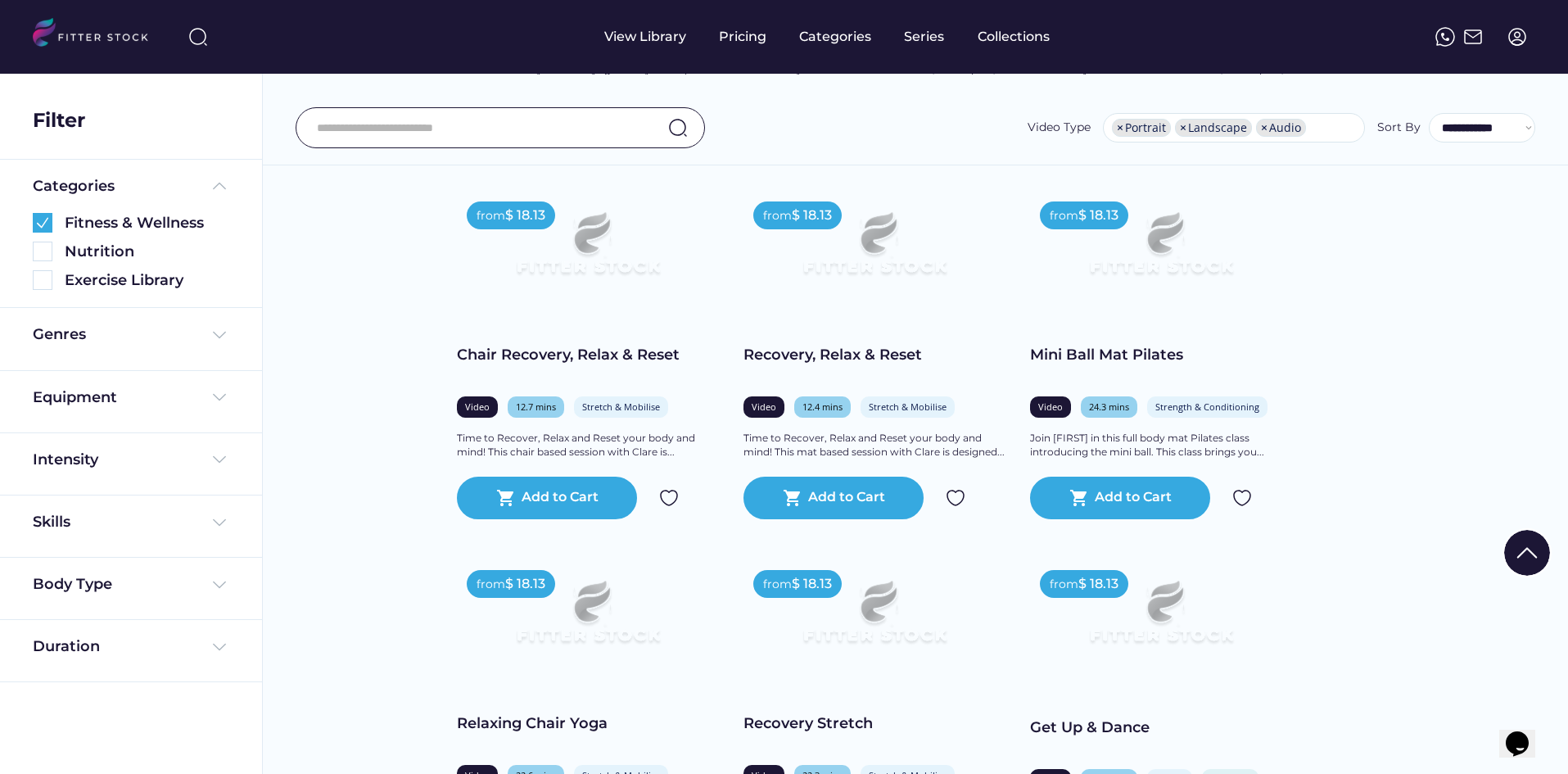 click on "**********" at bounding box center [915, 128] 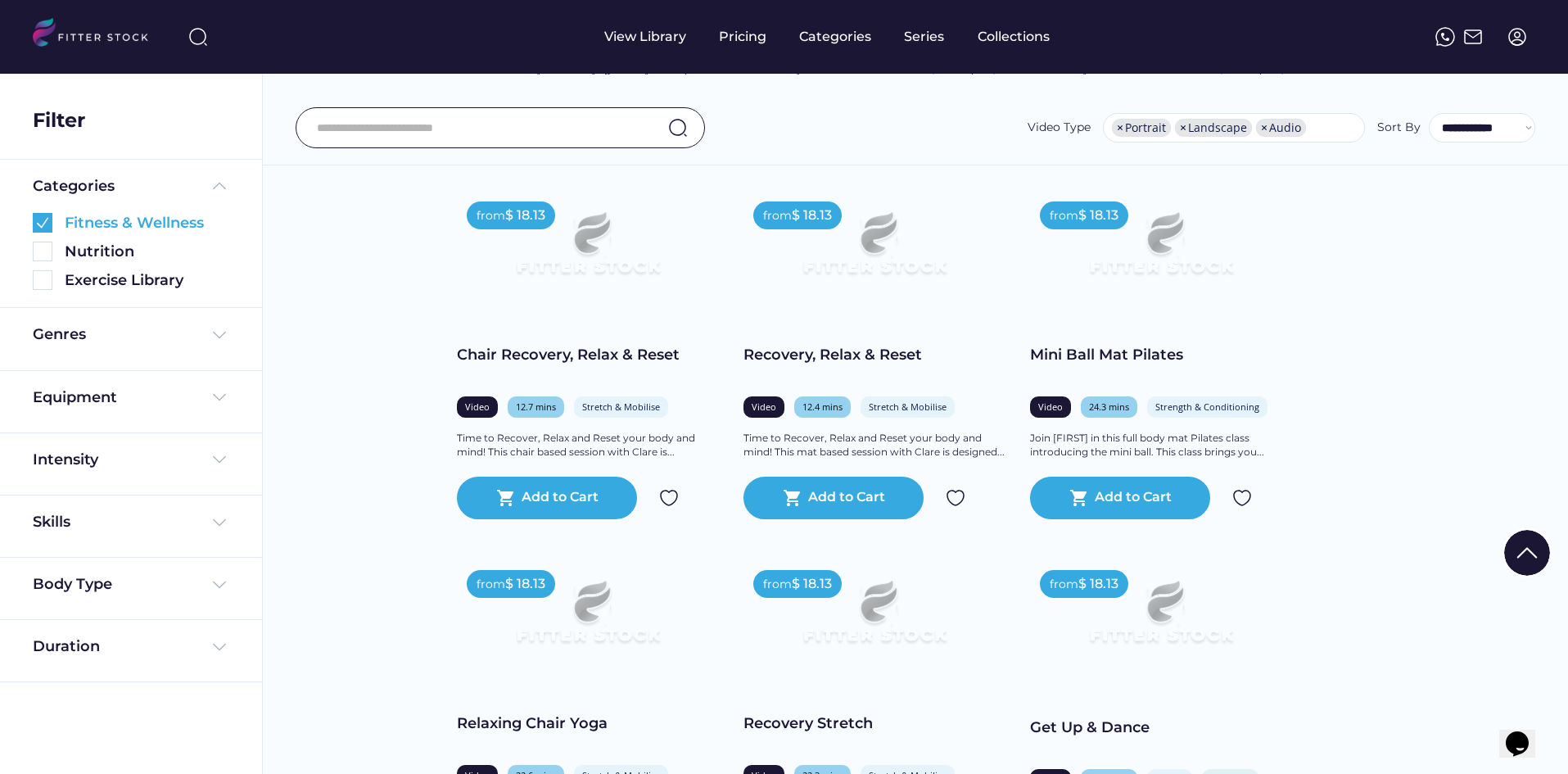 click at bounding box center [43, 223] 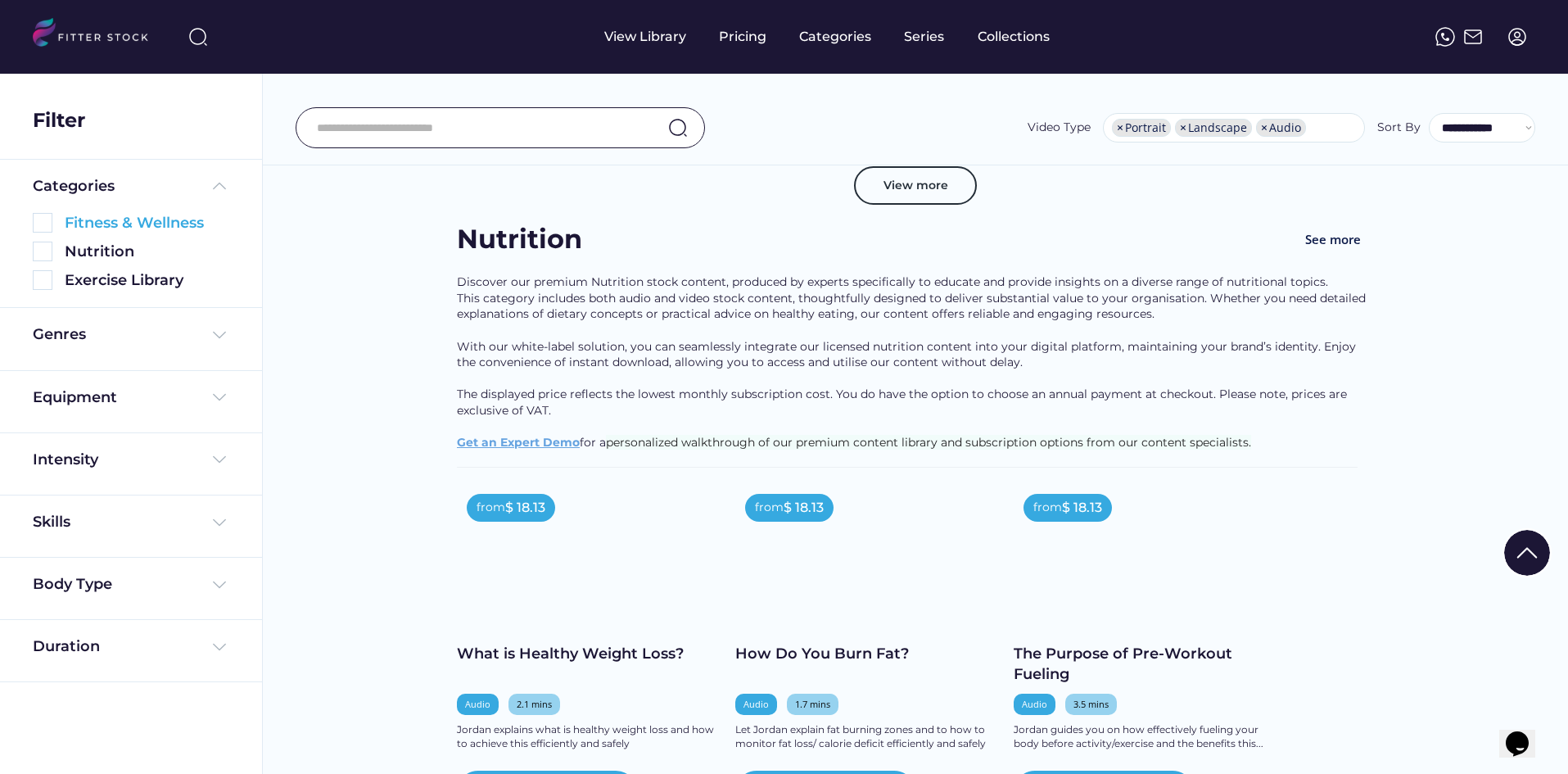 scroll, scrollTop: 419, scrollLeft: 0, axis: vertical 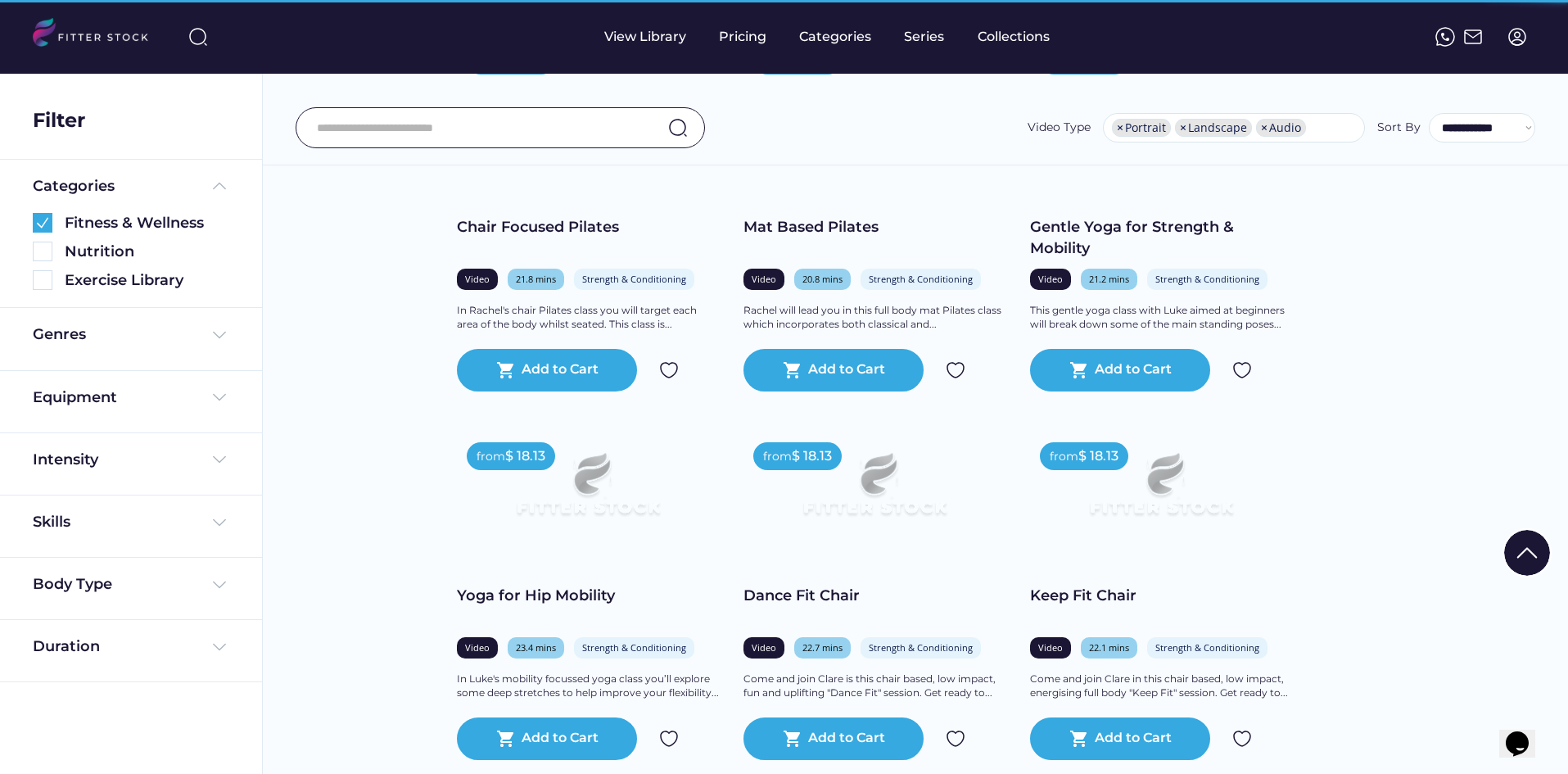click at bounding box center [43, 223] 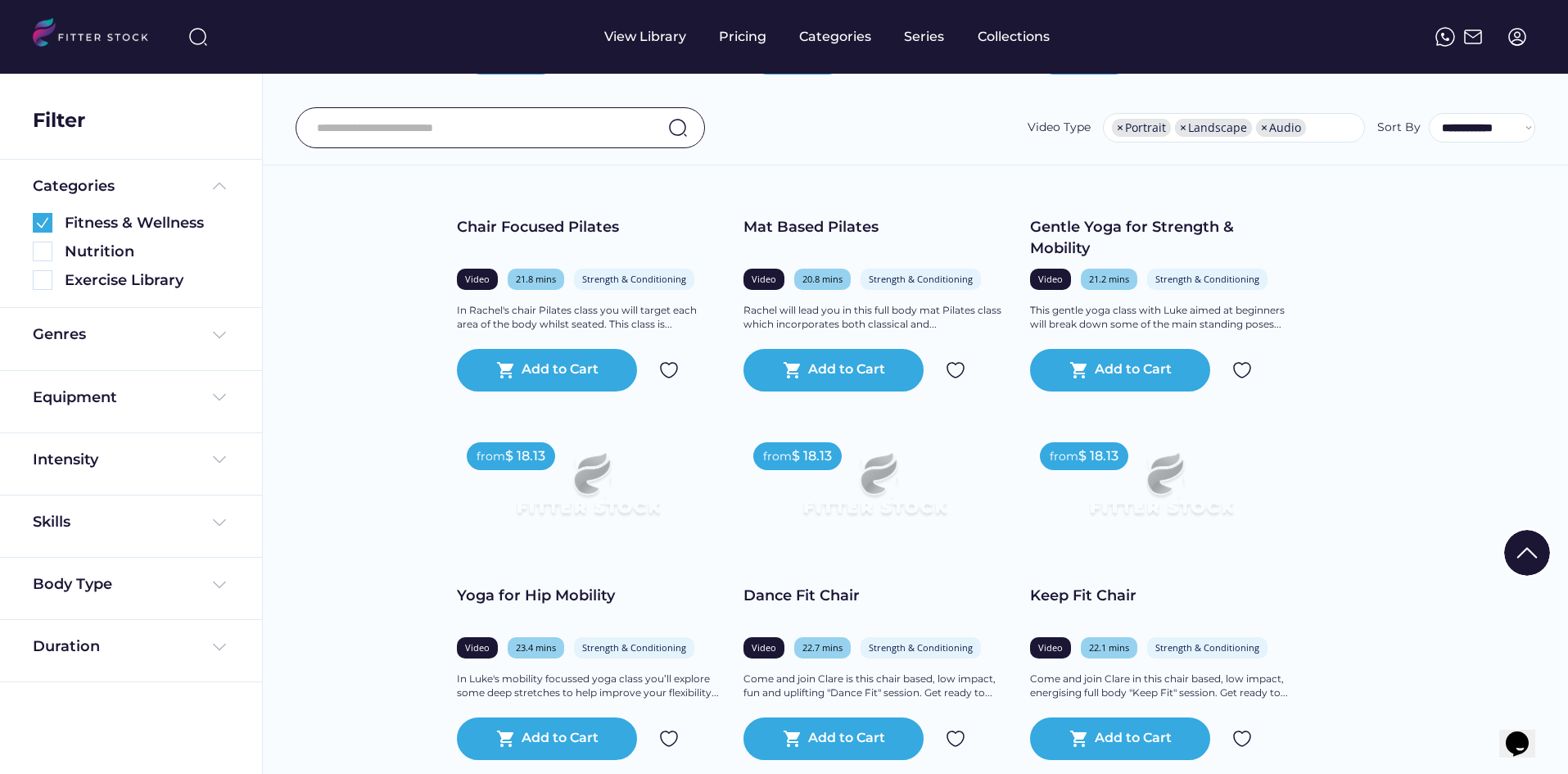 scroll, scrollTop: 0, scrollLeft: 0, axis: both 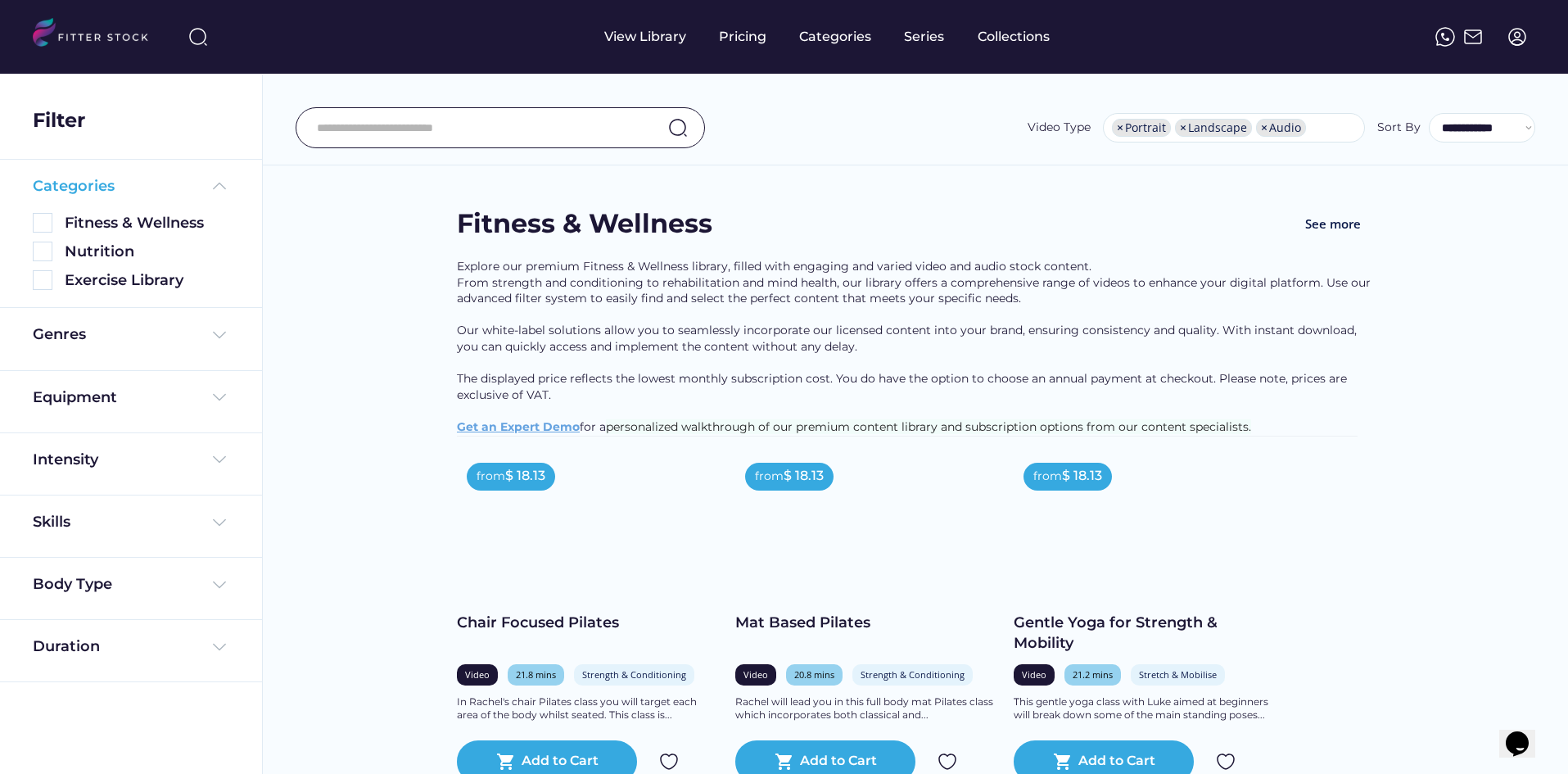 click at bounding box center (219, 186) 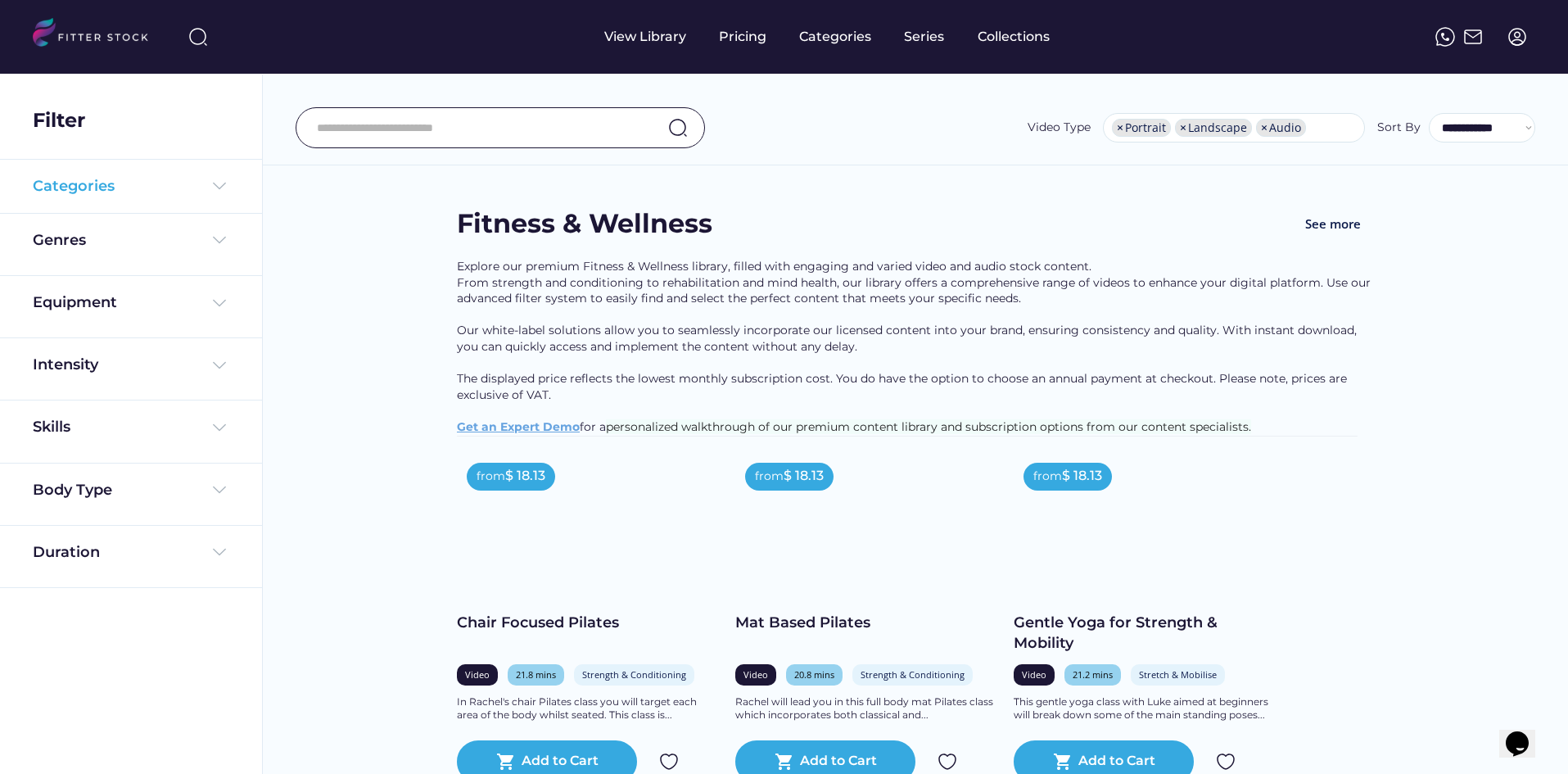 click at bounding box center [219, 186] 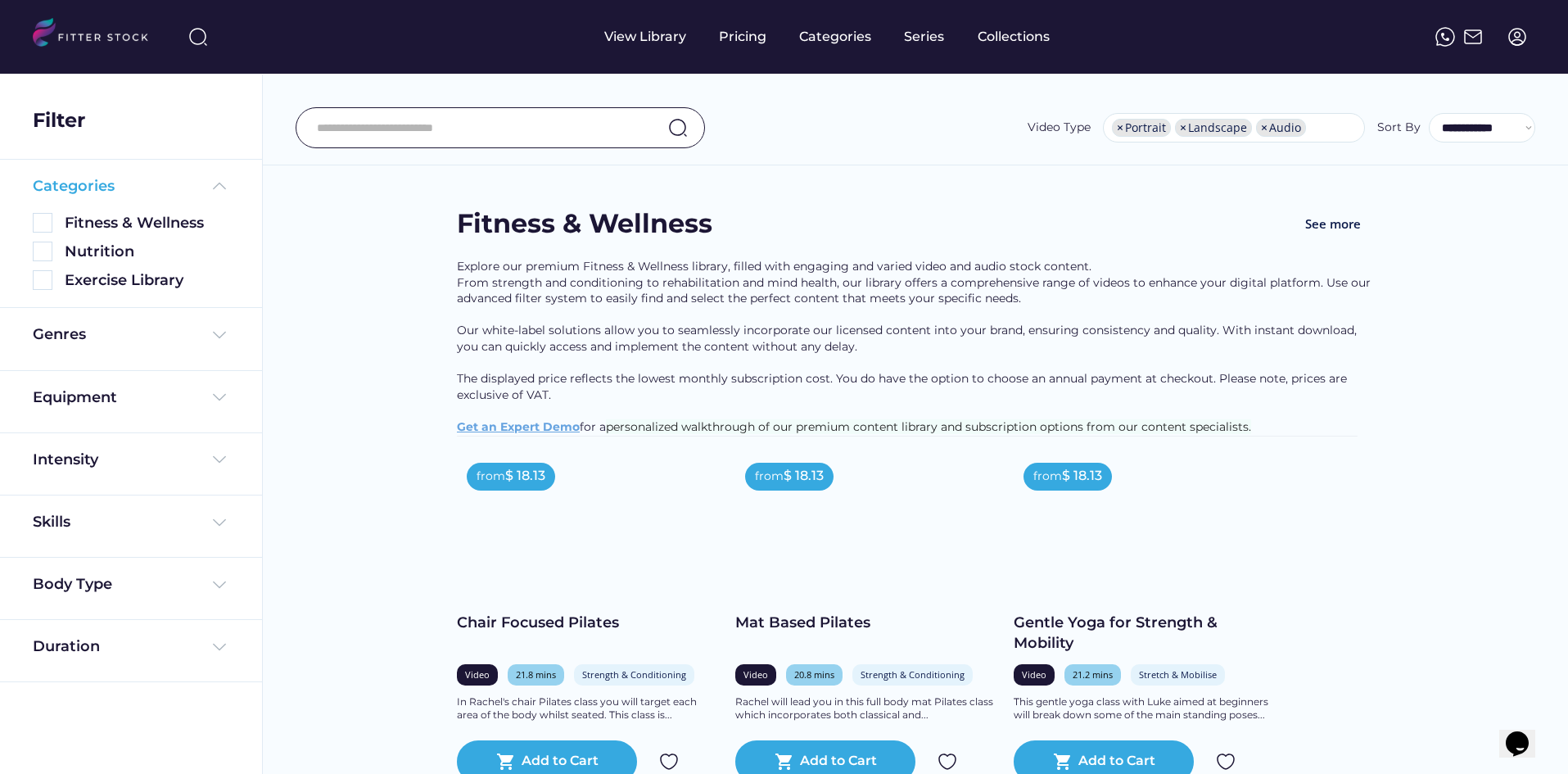 click at bounding box center (219, 186) 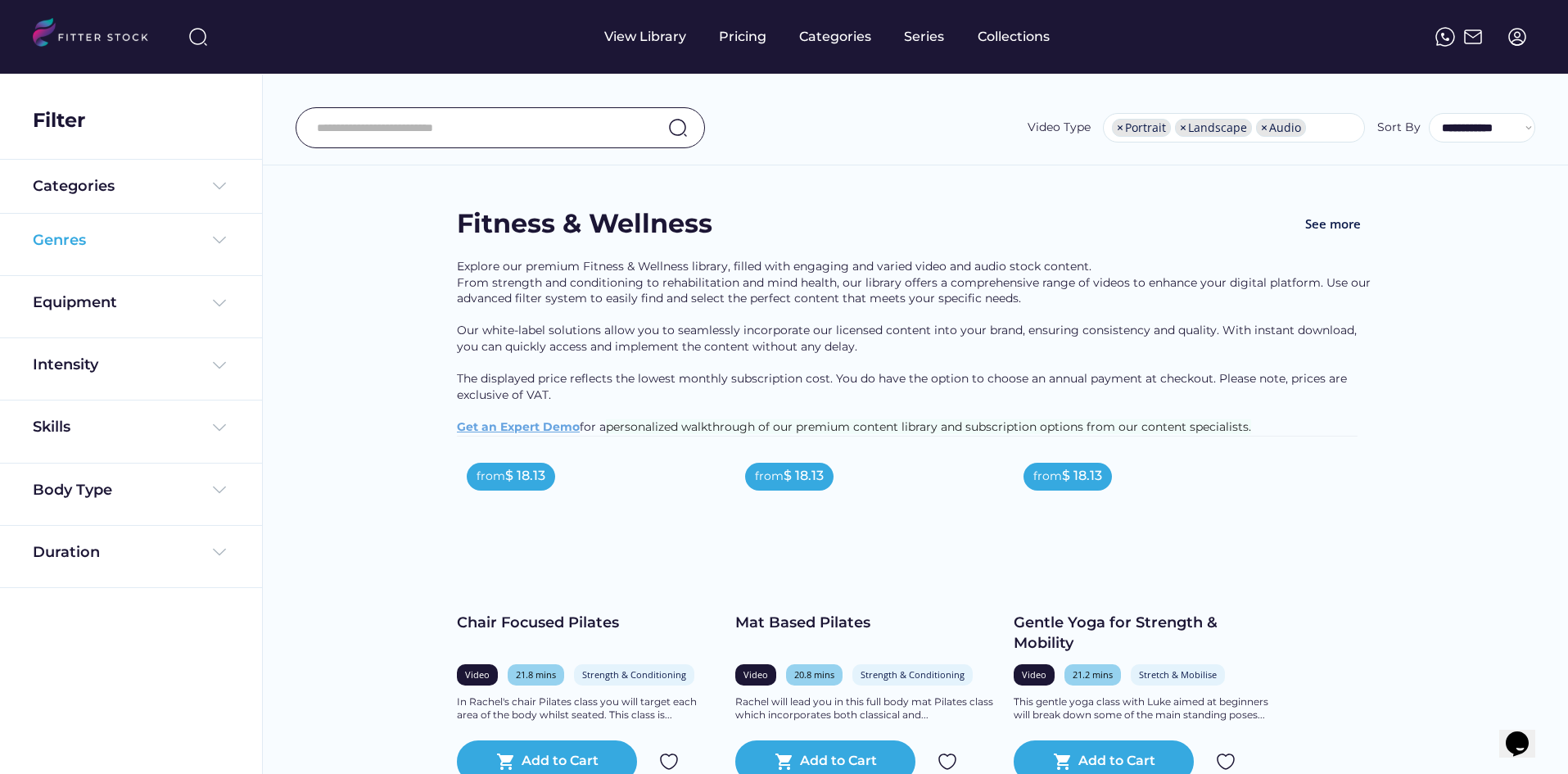 click at bounding box center [219, 240] 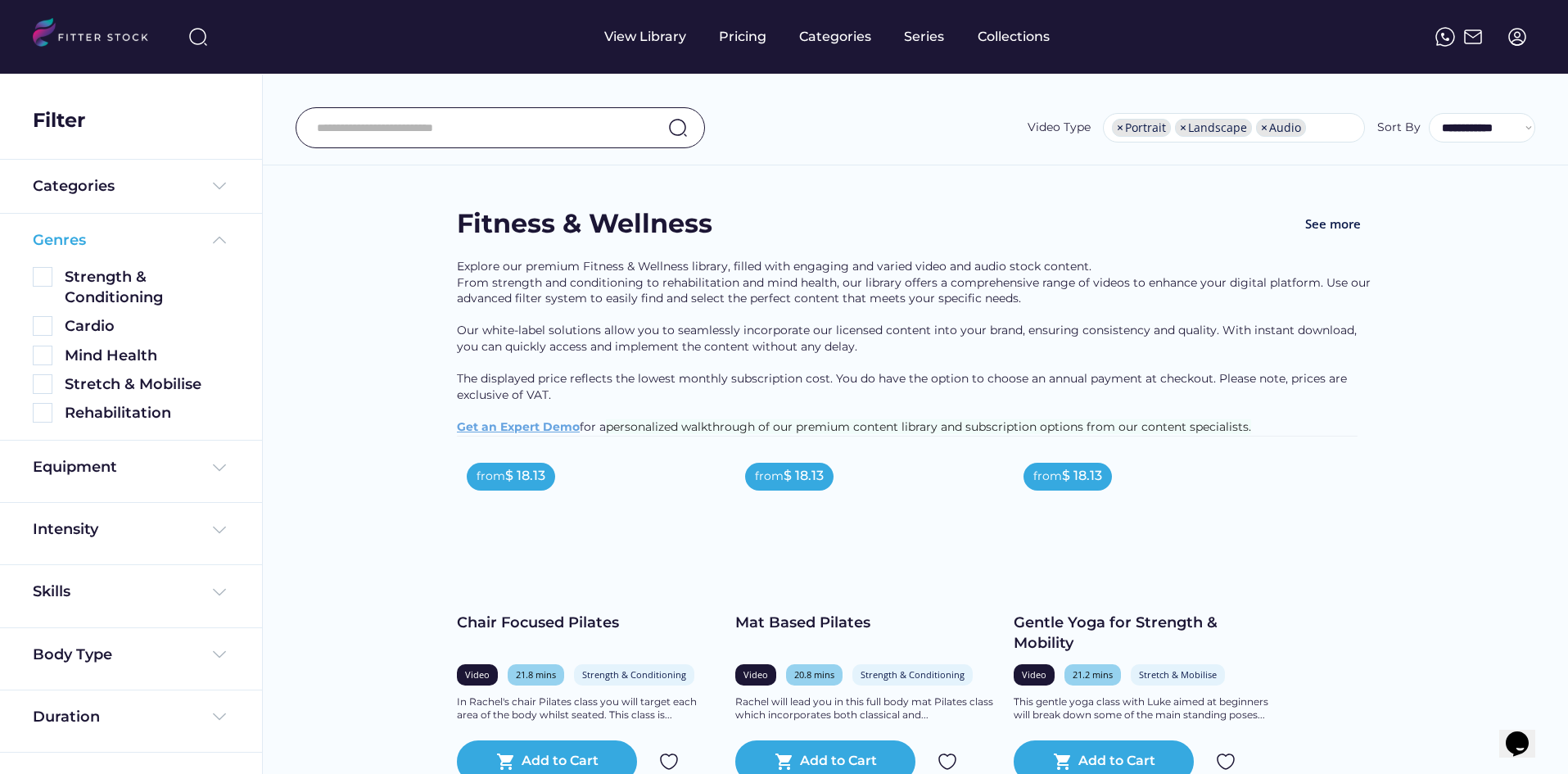 click at bounding box center (219, 240) 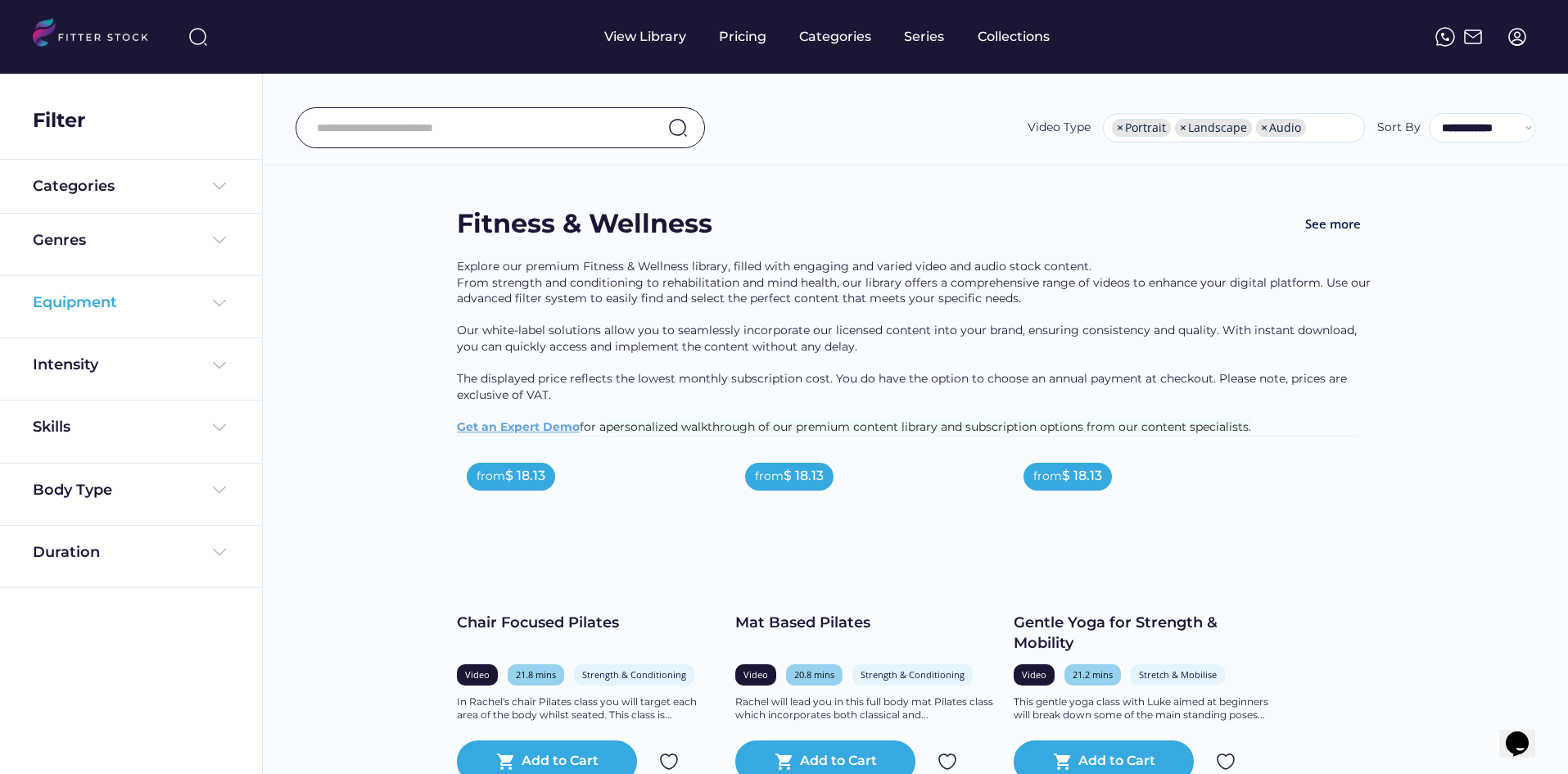 click at bounding box center [219, 303] 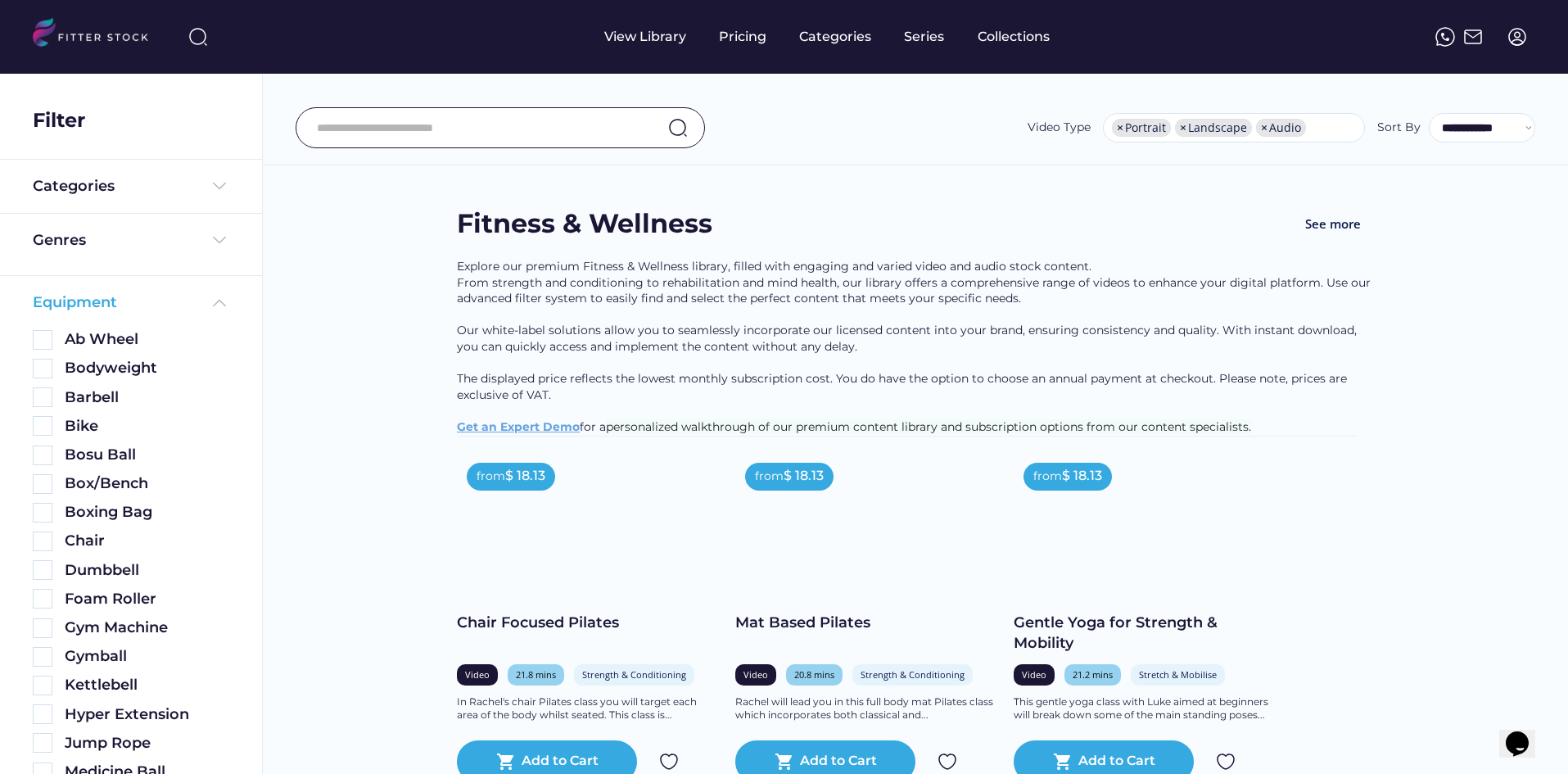 click at bounding box center [219, 303] 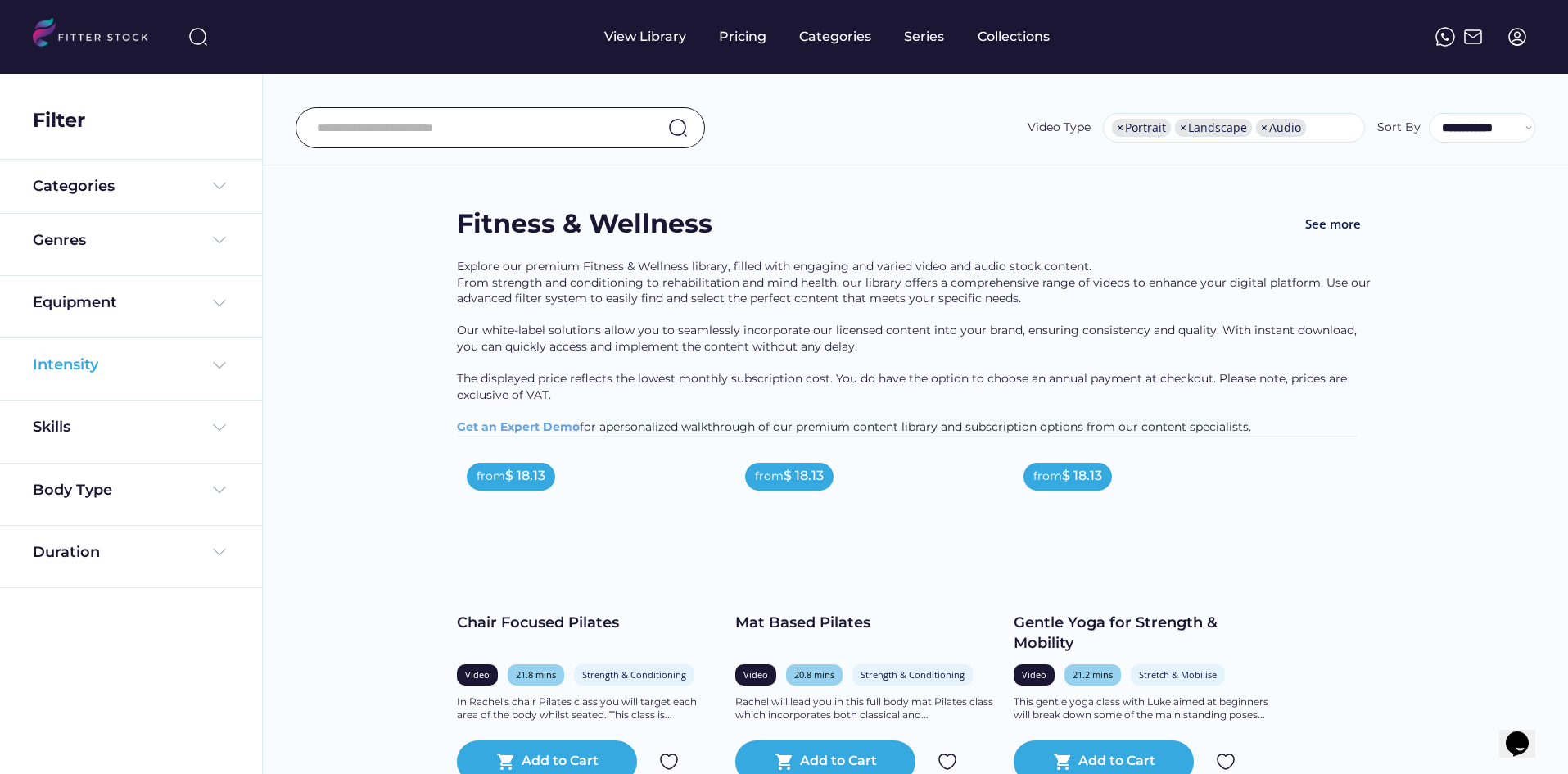 click at bounding box center (219, 365) 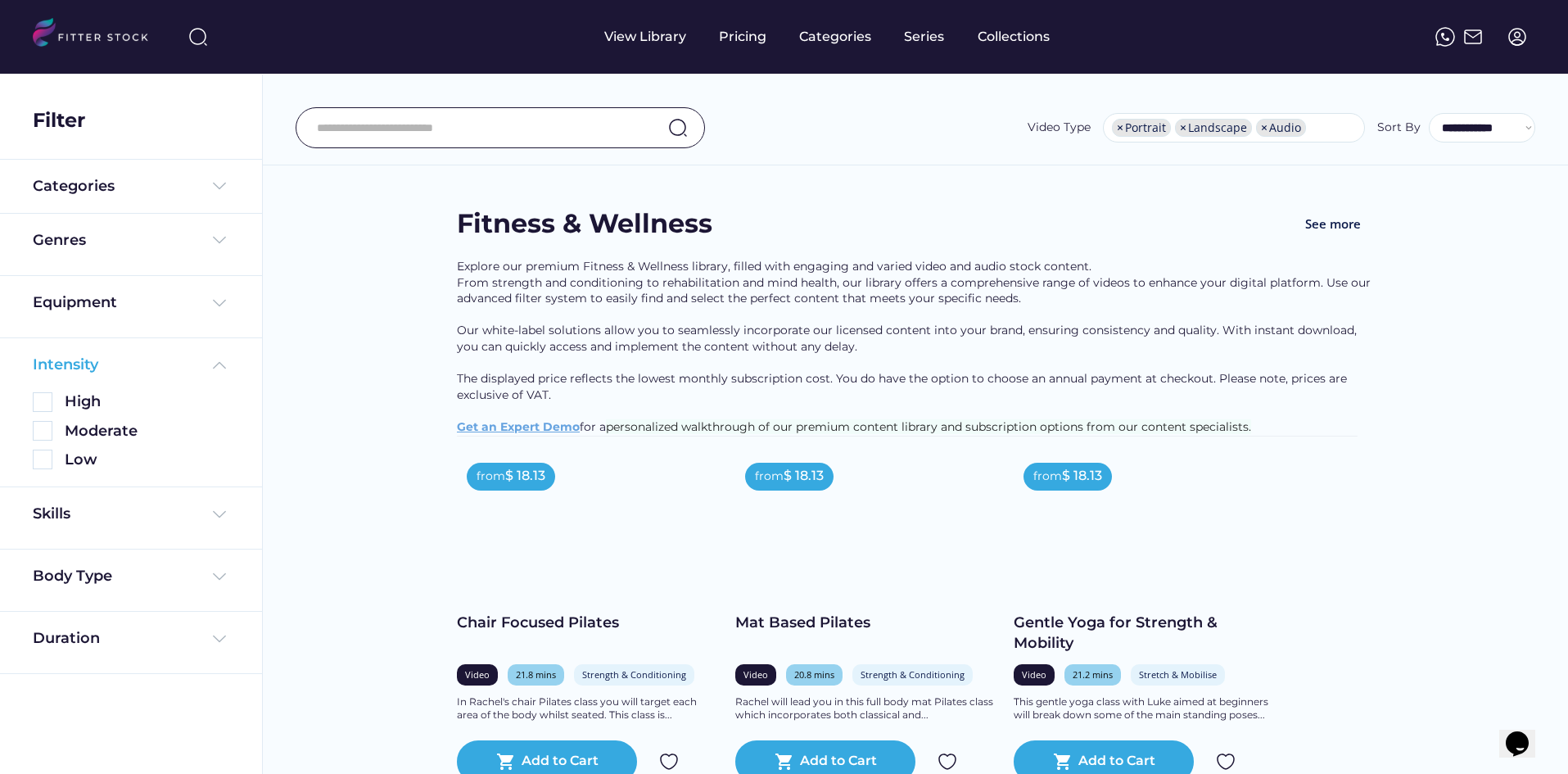 click at bounding box center [219, 365] 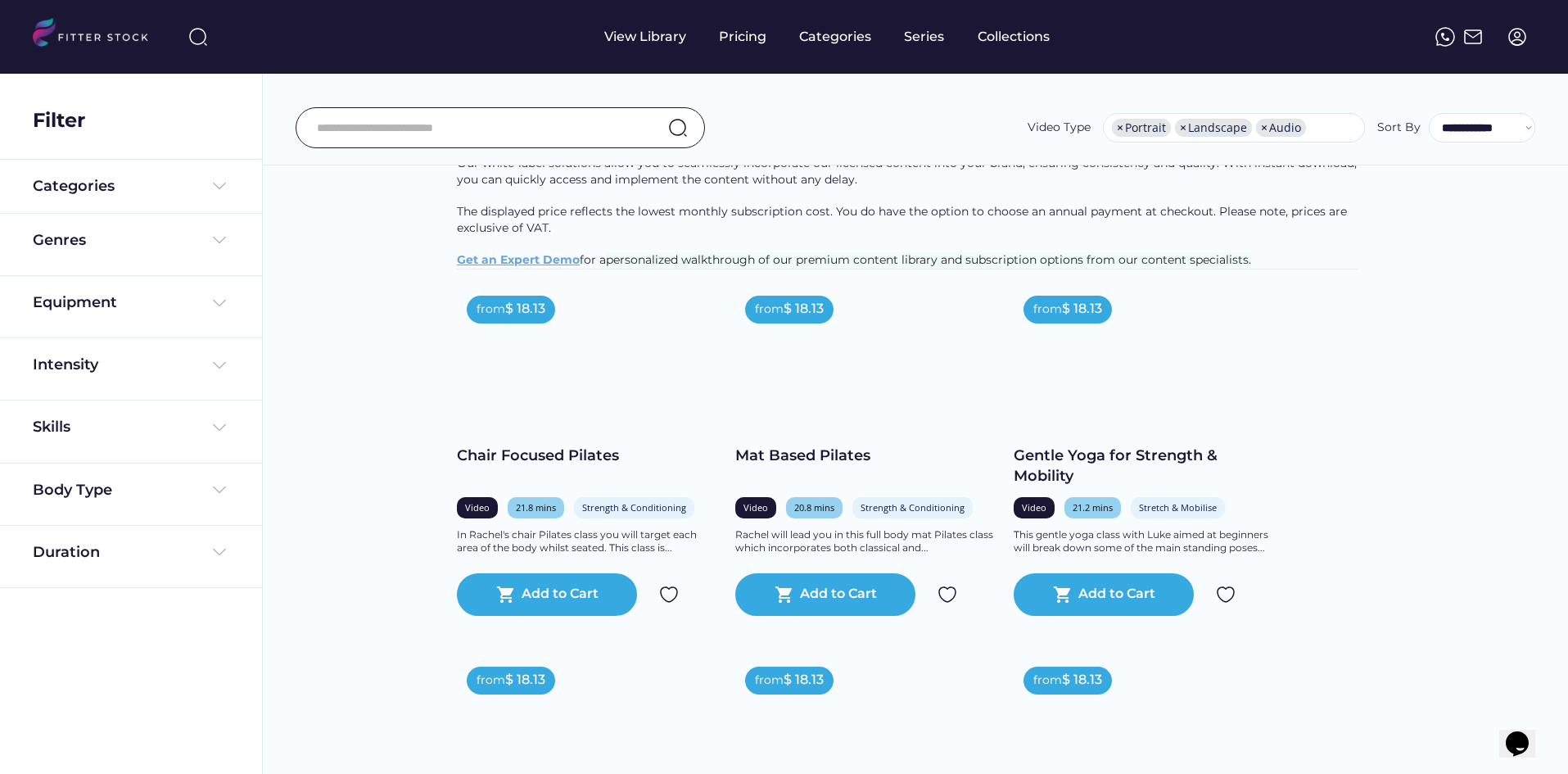 scroll, scrollTop: 0, scrollLeft: 0, axis: both 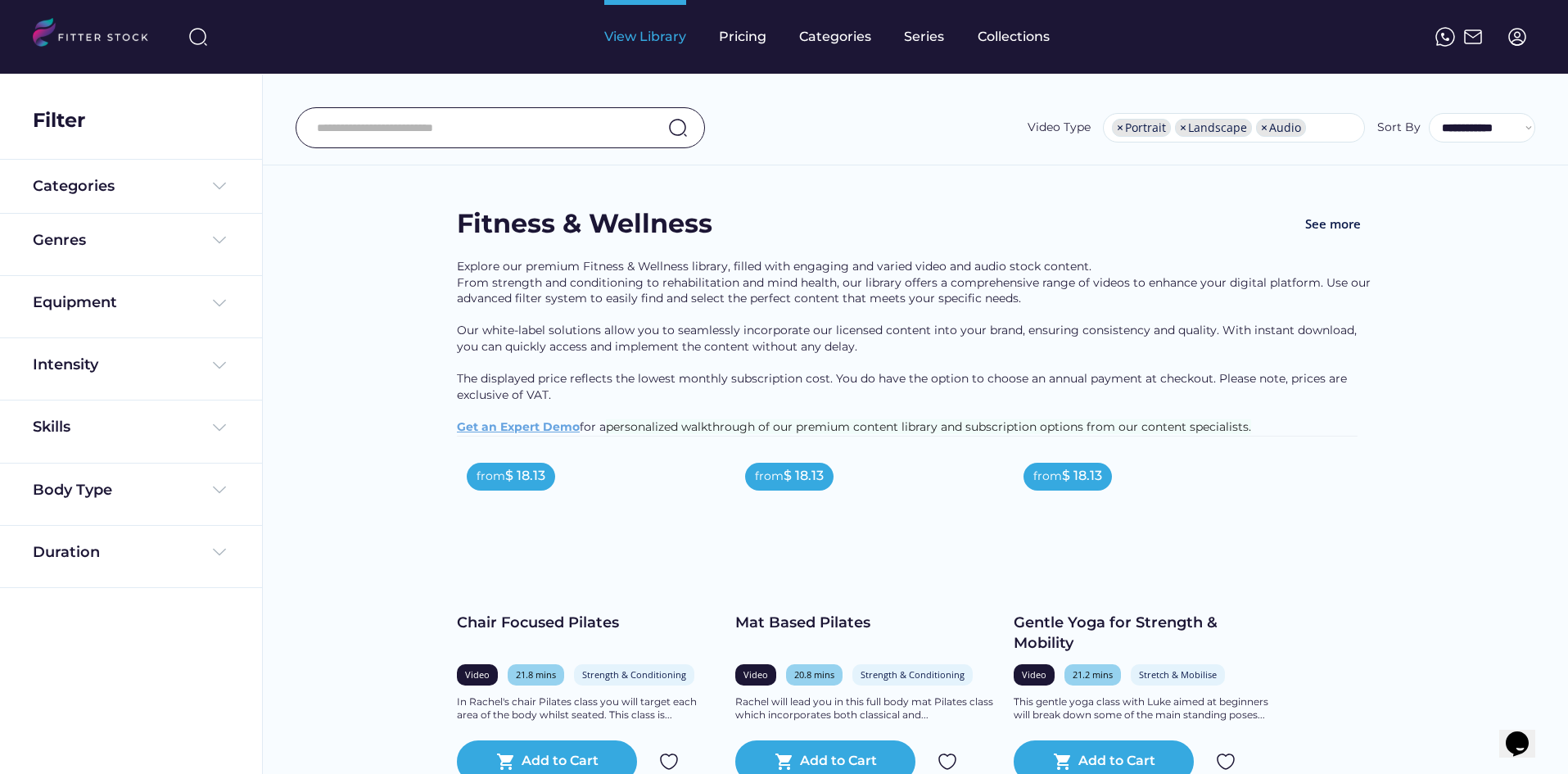 click on "View Library" at bounding box center (645, 37) 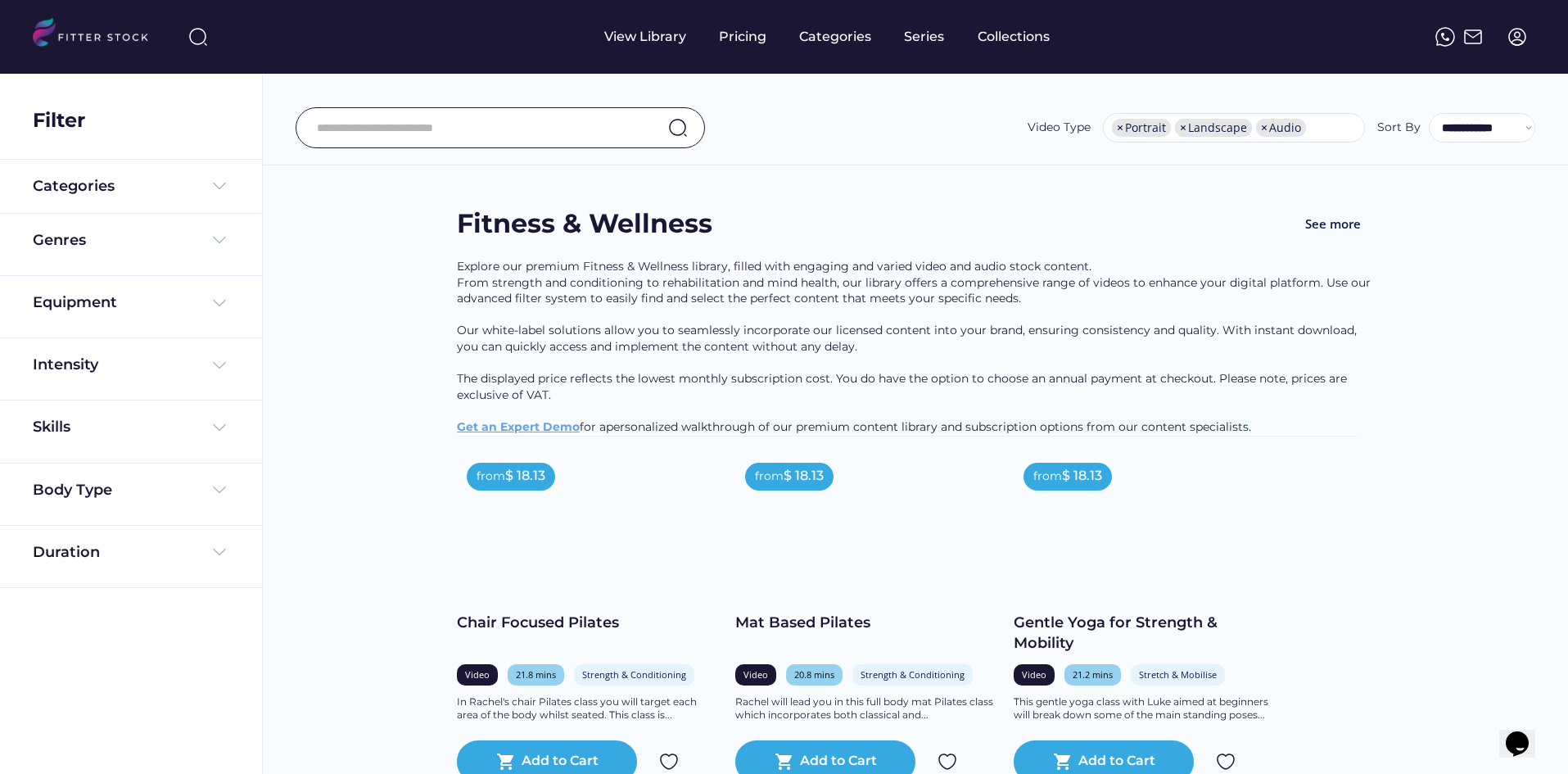 click on "View Library Pricing Categories Series Collections" at bounding box center [784, 37] 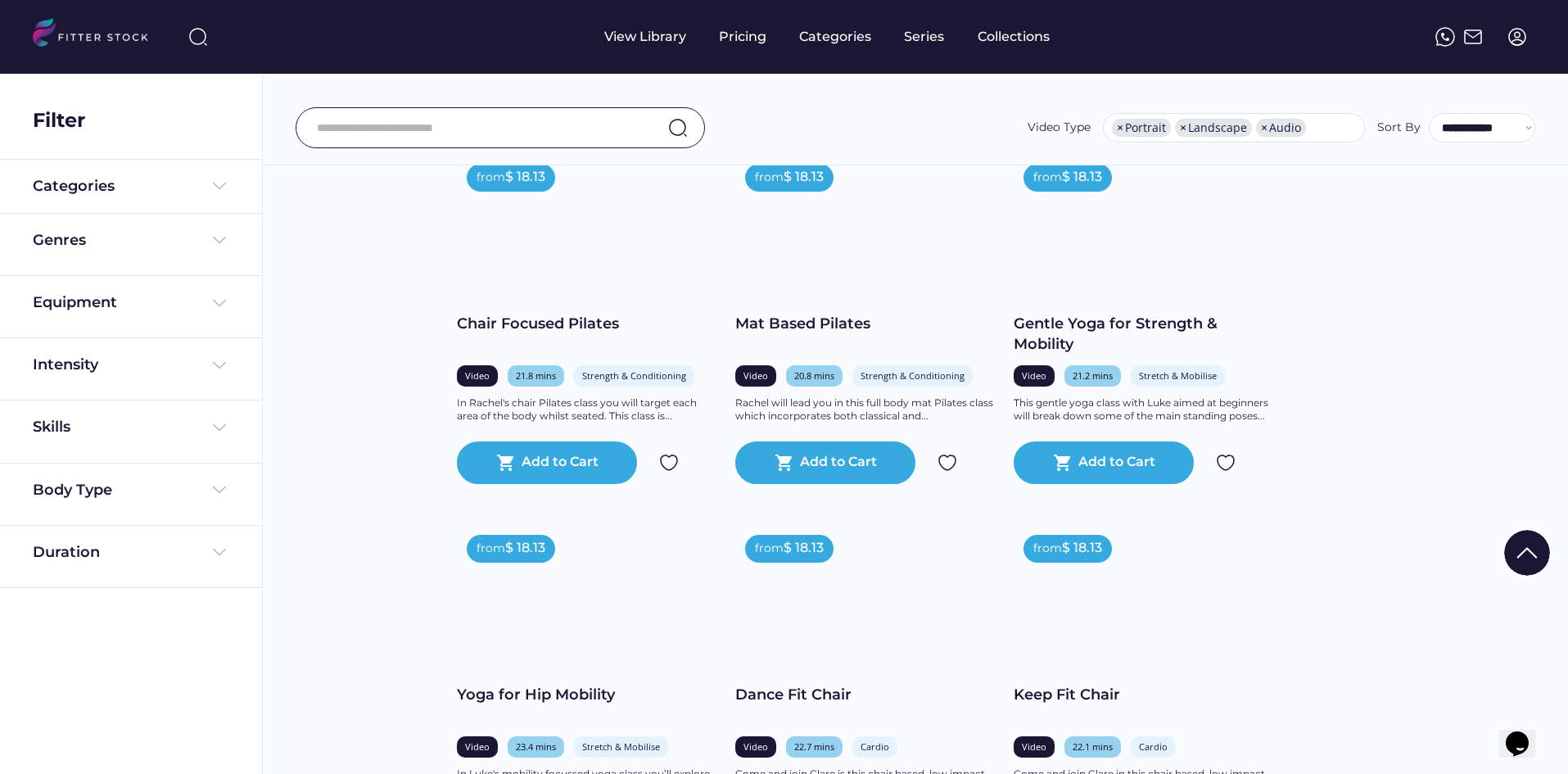 scroll, scrollTop: 328, scrollLeft: 0, axis: vertical 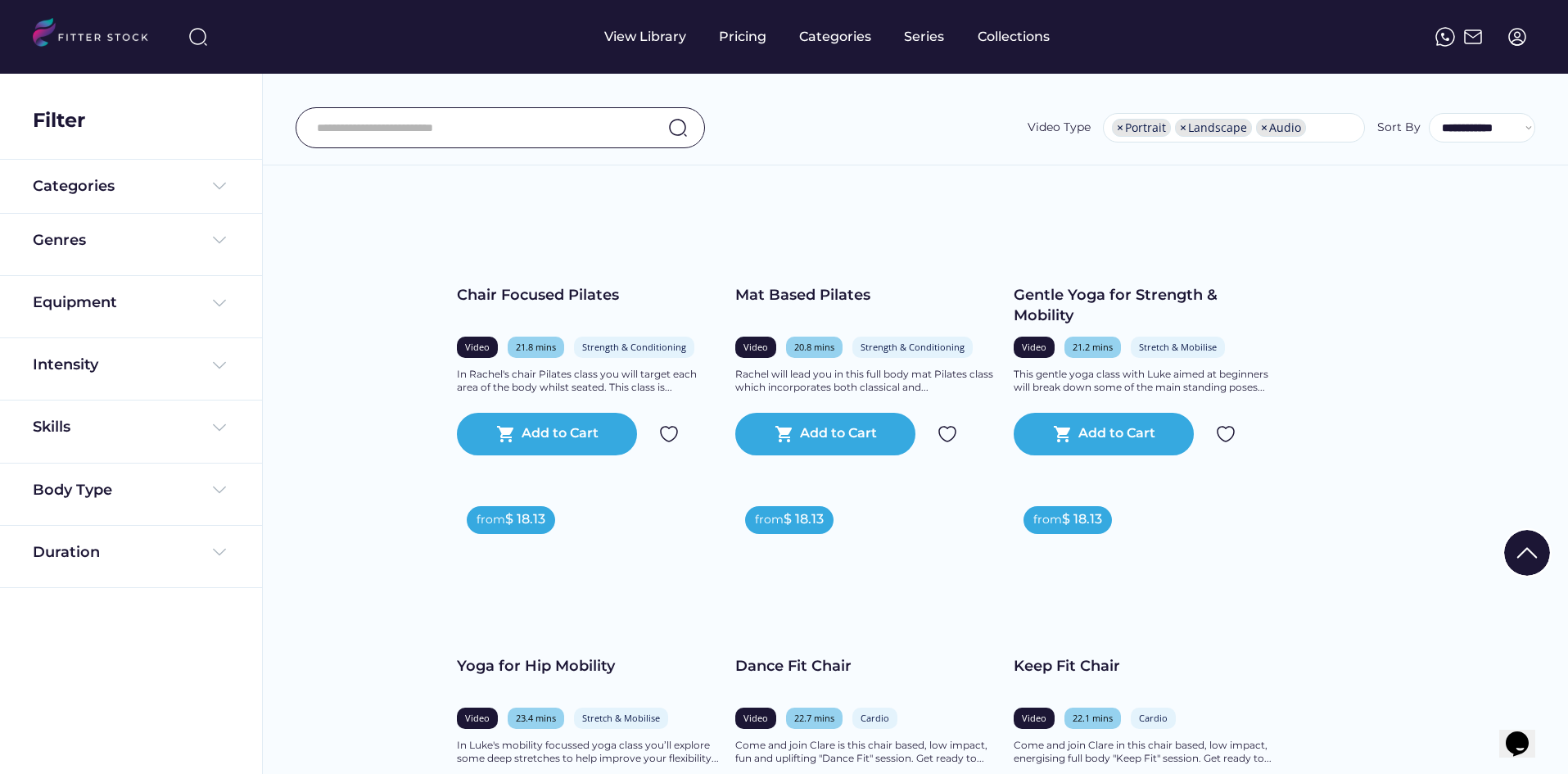 click on "Found 3323 videos Select all from  $ 1.09 Unweighted Overhead Walking Lunge Video 0.3 mins Strength & Conditioning Full Body Improve leg and shoulder mobility with Unweighted Overhead Walking Lunges. Perform walking lunges with your arms raised overhead, focusing on balance and flexibility.
shopping_cart
Add to Cart from  $ 1.09 Back Extensions Video 0.6 mins Strength & Conditioning Lower Body 45-Degree Hyper Back Extensions are an exercise that targets the lower back, glutes, and hamstrings. Performed on a 45-degree hyperextension bench, this exercise involves positioning yourself face down with your hips supported on the bench. By bending at the waist and lowering your torso towards the floor, then raising it back to a neutral position, you engage the muscles along your spine and the posterior chain, enhancing lower back strength and stability.
shopping_cart
Add to Cart from  $ 1.09 Weighted Back Extensions Video 0.7 mins Strength & Conditioning Lower Body" at bounding box center [915, 1777] 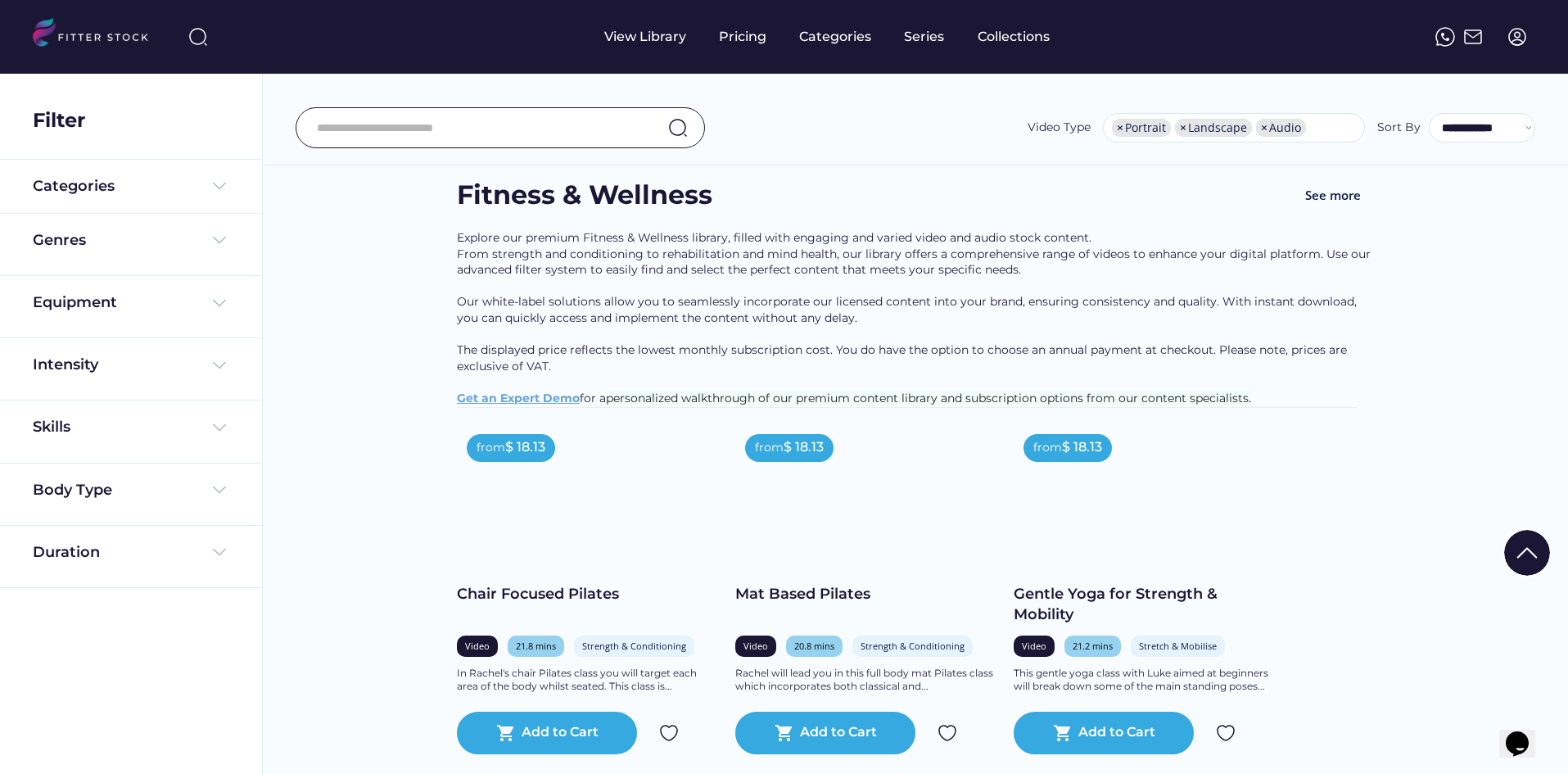 scroll, scrollTop: 0, scrollLeft: 0, axis: both 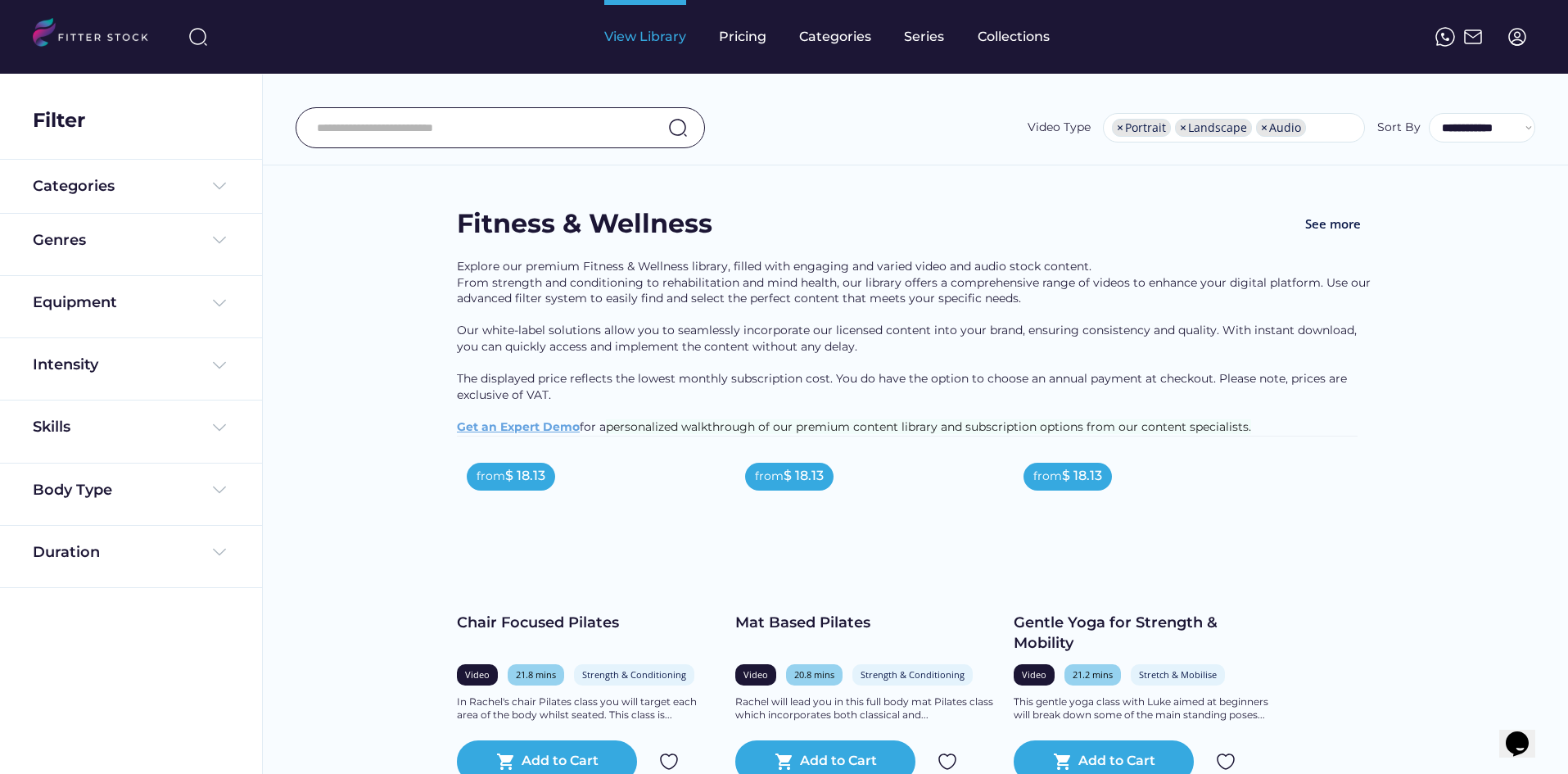 click on "View Library" at bounding box center [645, 37] 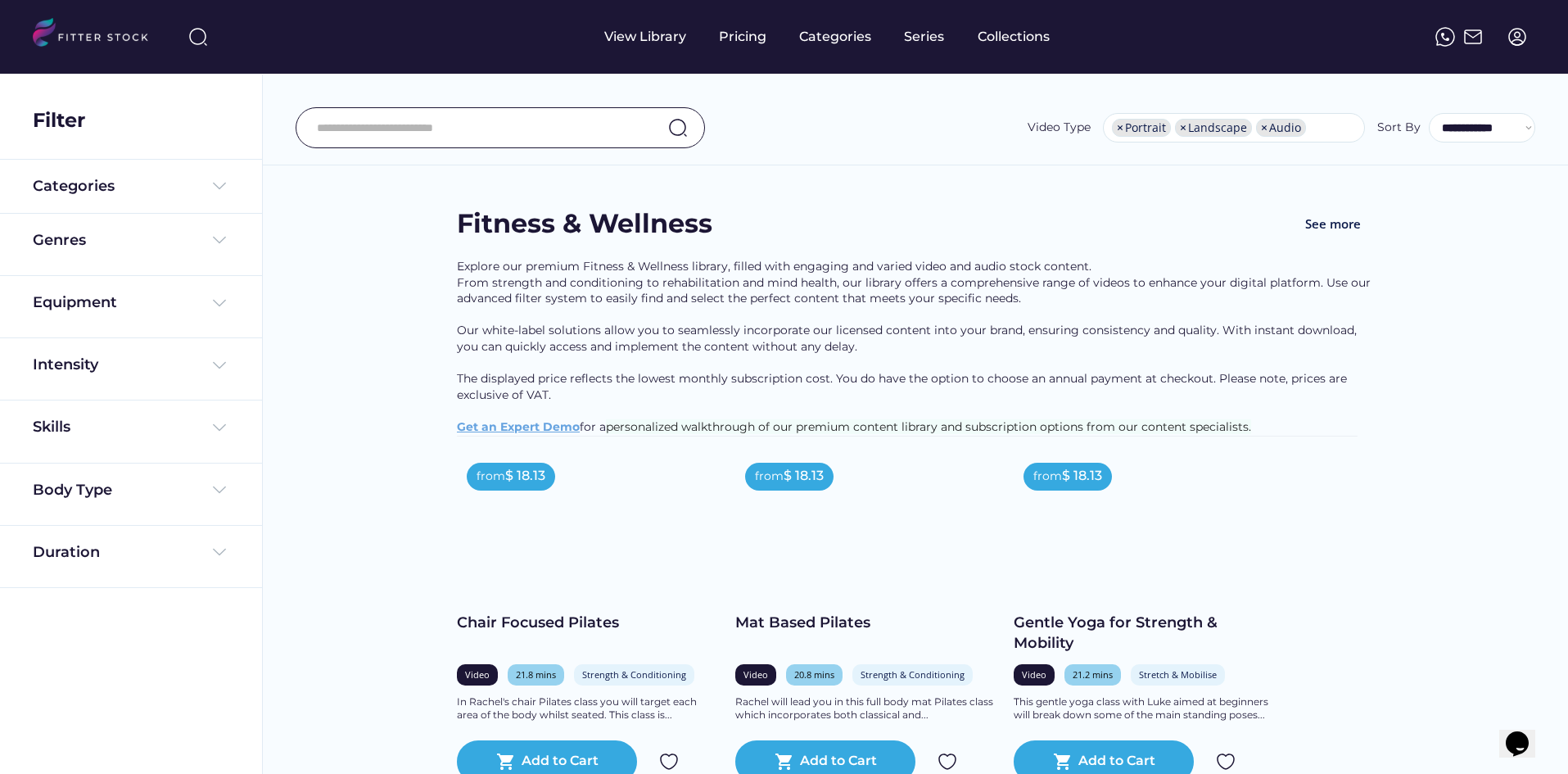 click 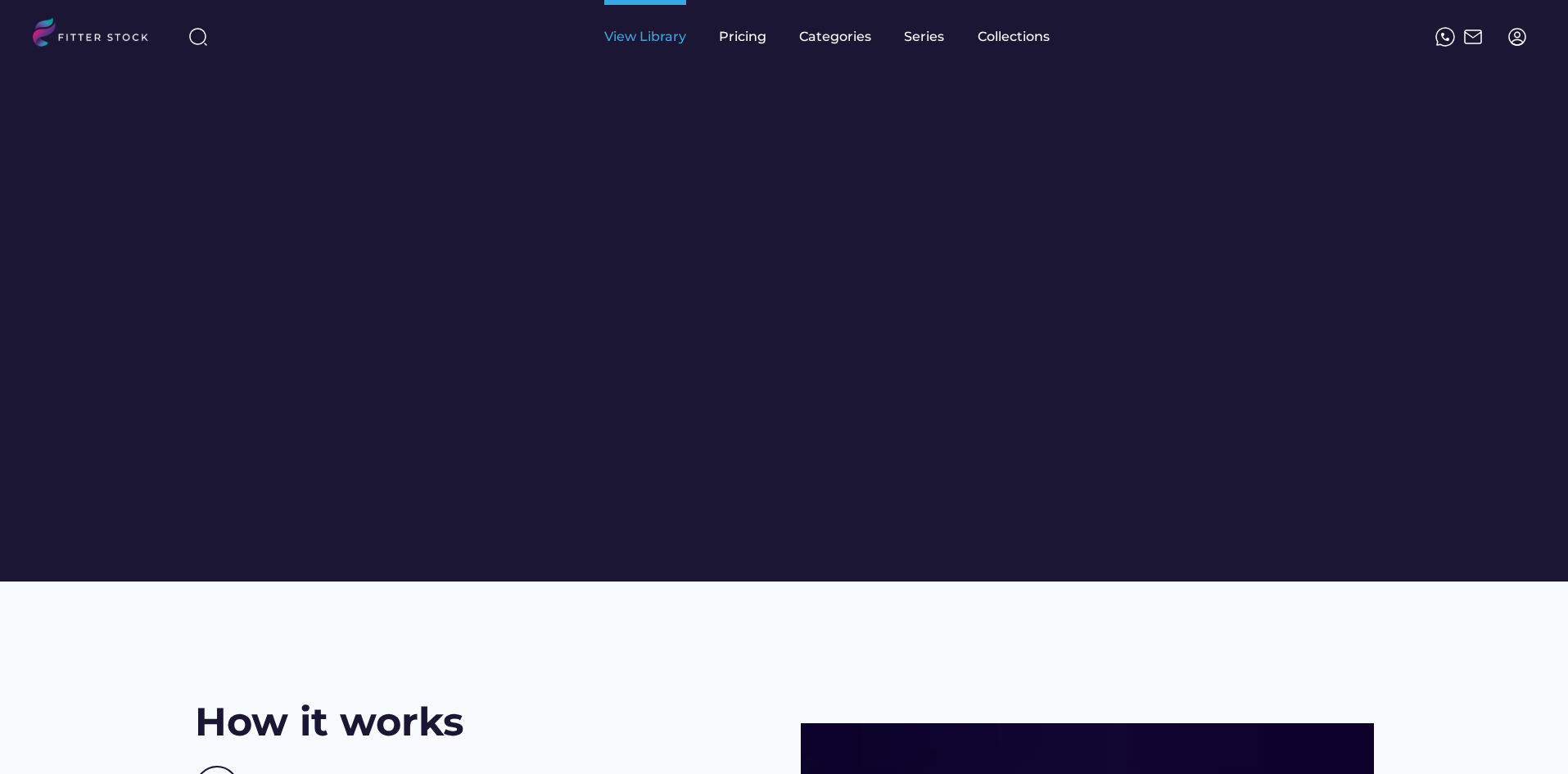 scroll, scrollTop: 0, scrollLeft: 0, axis: both 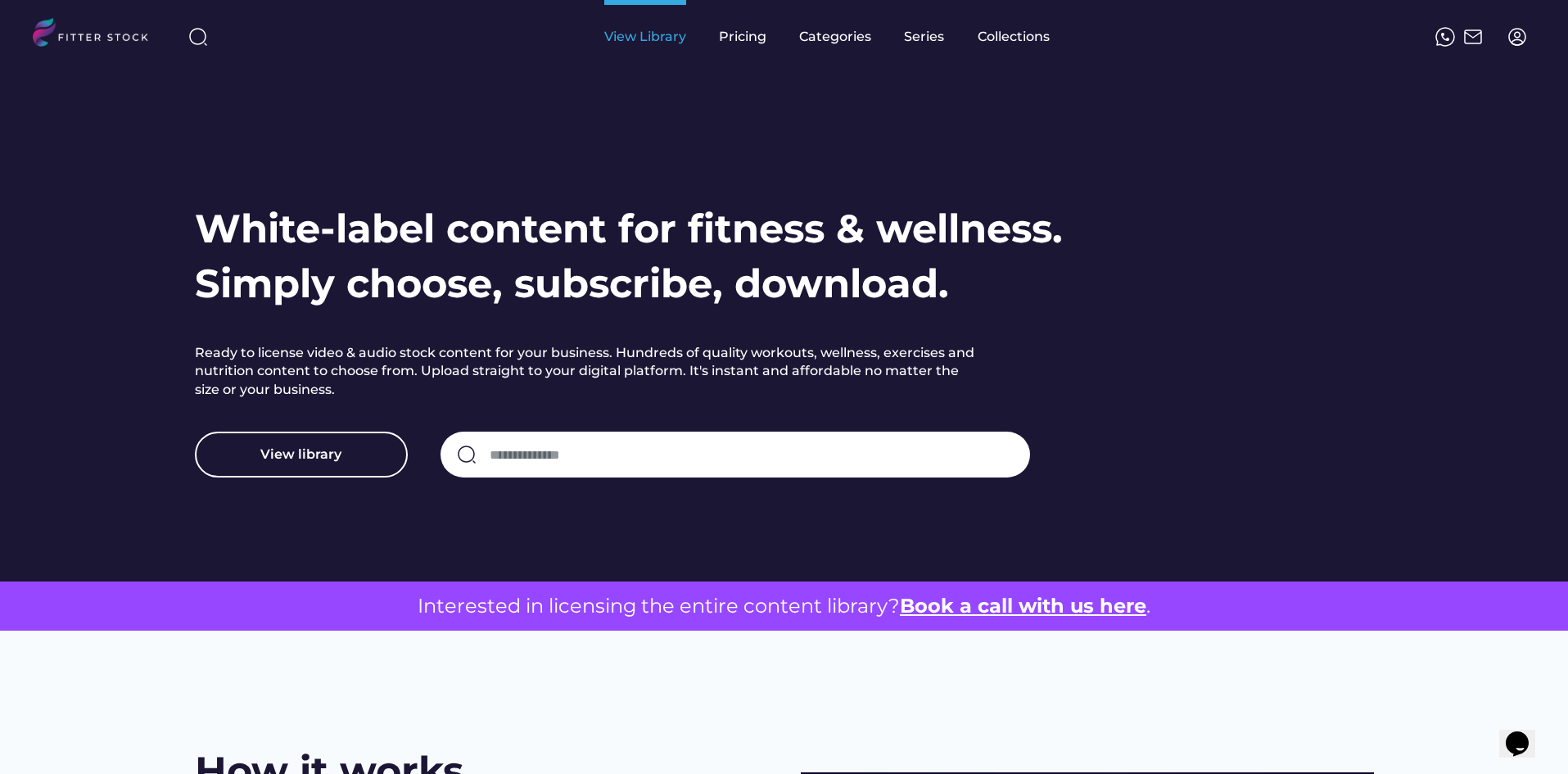 click on "View Library" at bounding box center (645, 37) 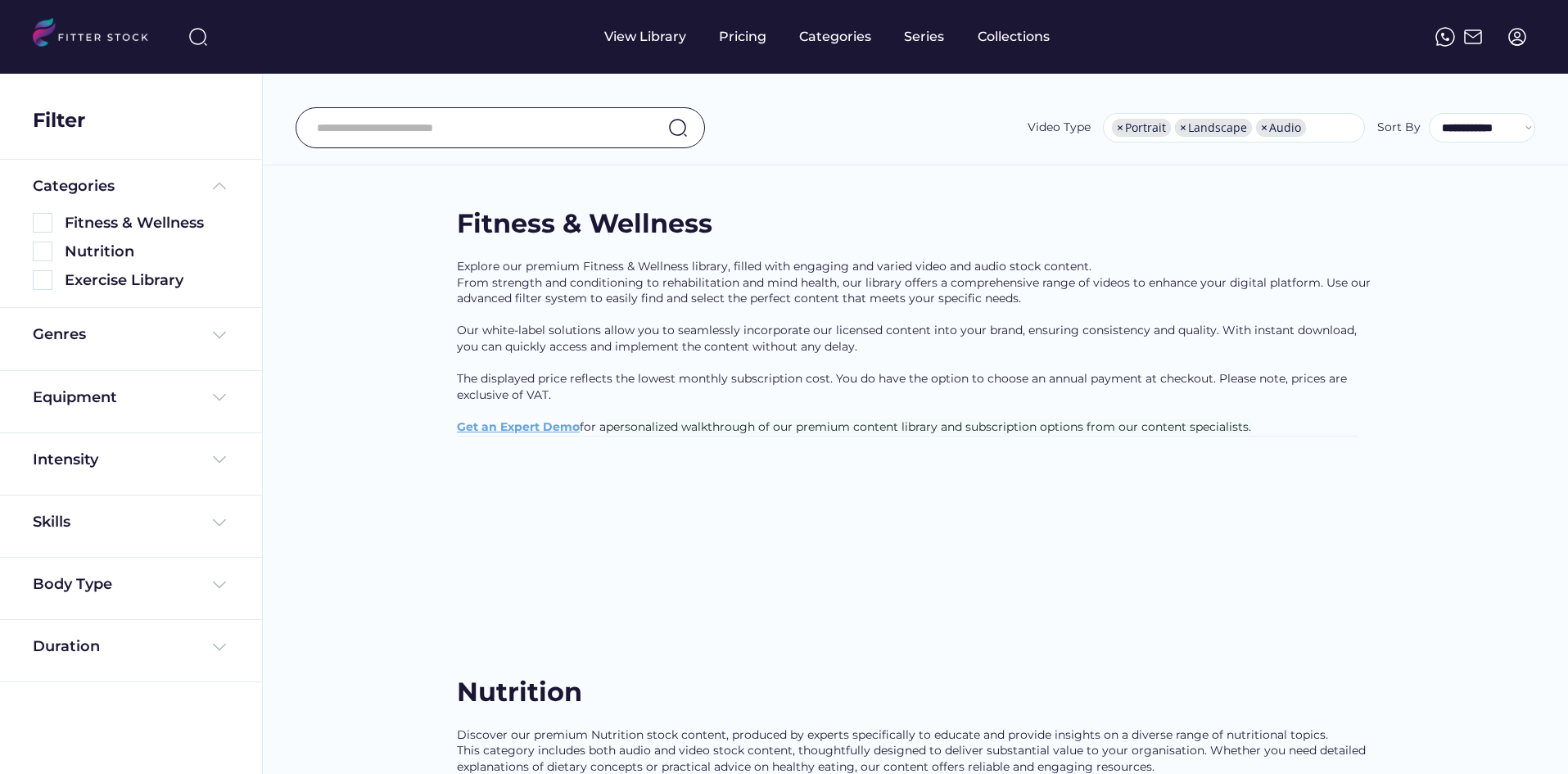 select on "**********" 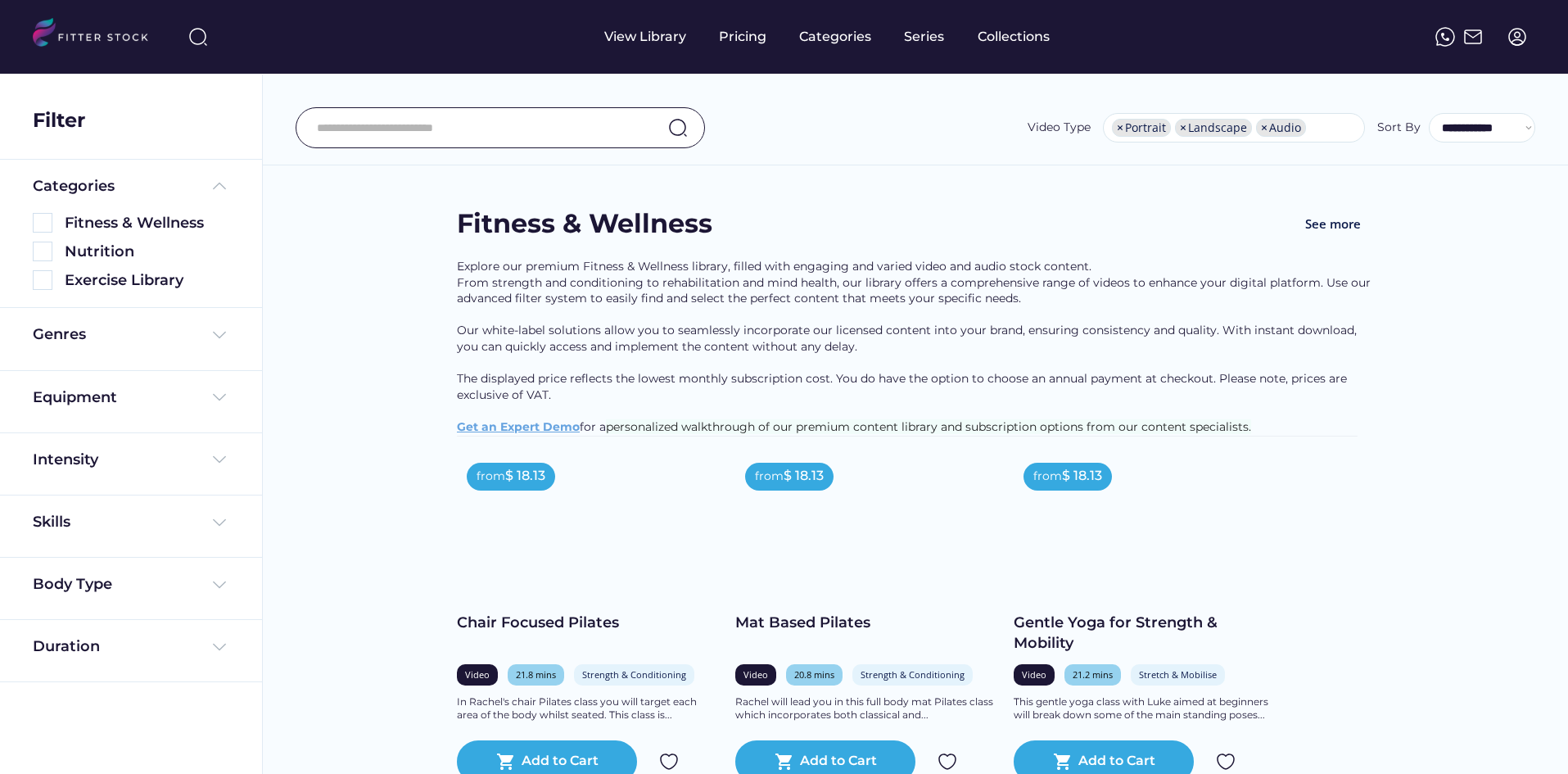 scroll, scrollTop: 0, scrollLeft: 0, axis: both 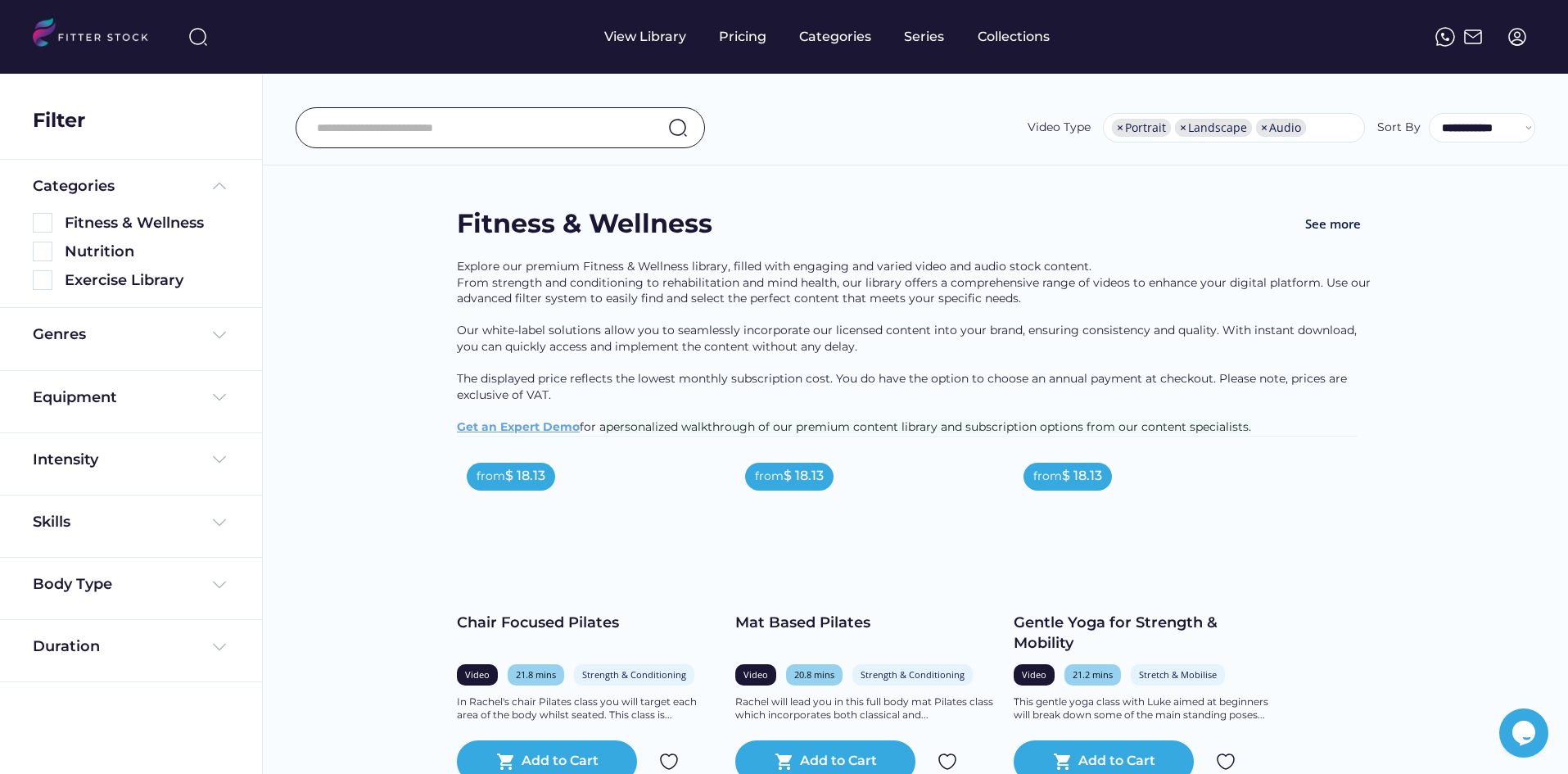 click on "**********" at bounding box center (915, 128) 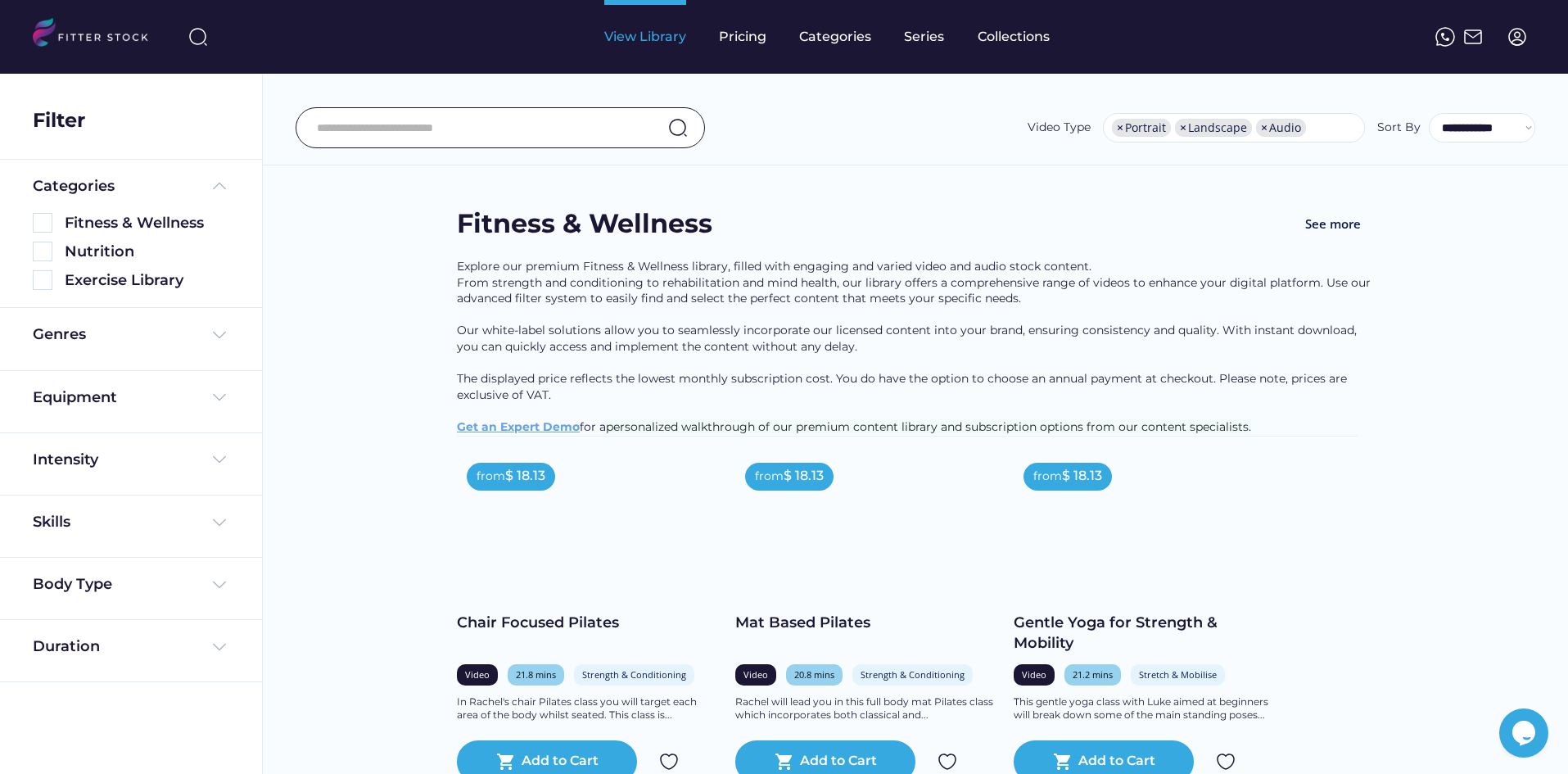 click on "View Library" at bounding box center (645, 37) 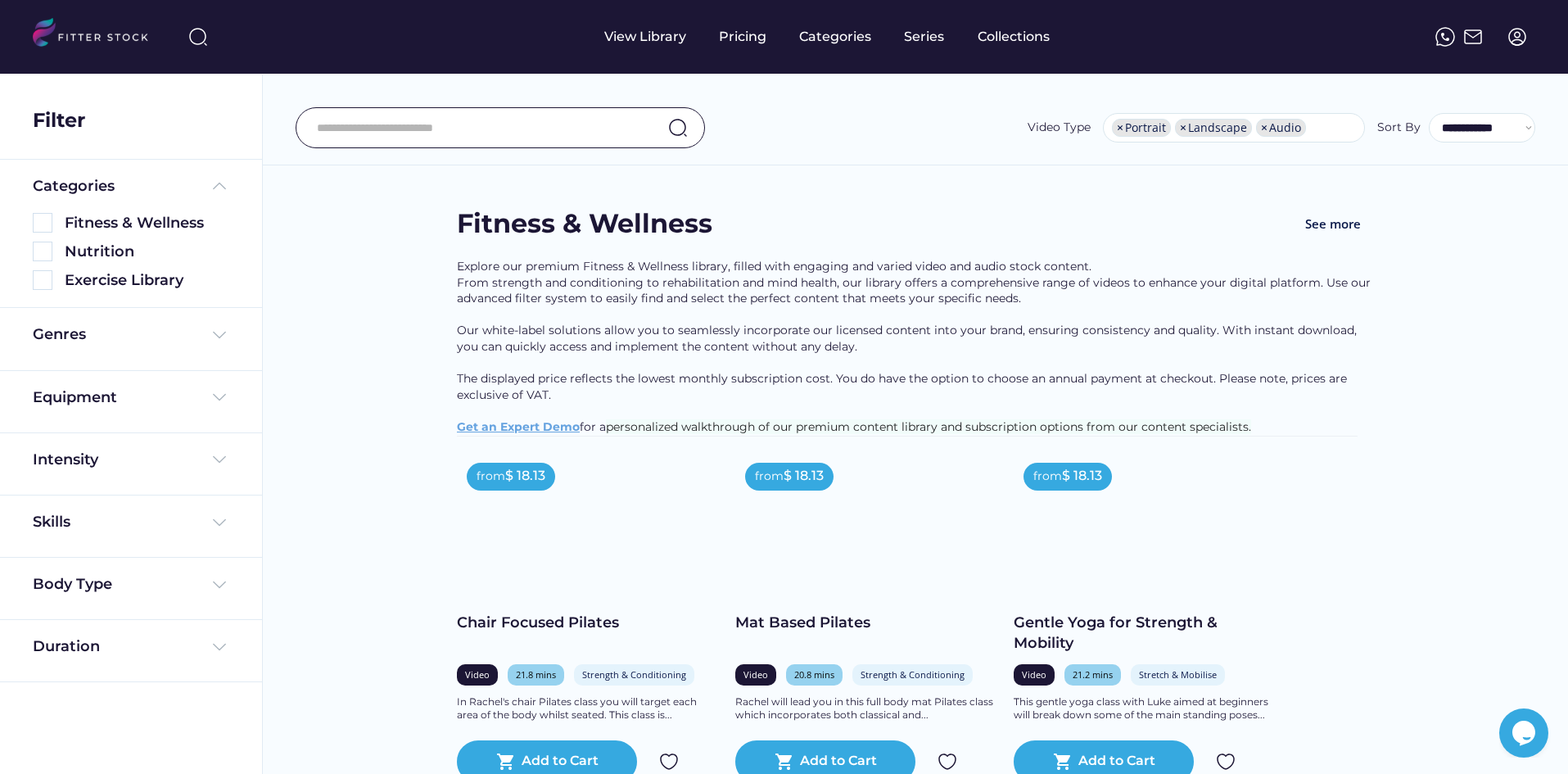 click on "Fitness & Wellness See more Explore our premium Fitness & Wellness library, filled with engaging and varied video and audio stock content.
From strength and conditioning to rehabilitation and mind health, our library offers a comprehensive range of videos to enhance your digital platform. Use our advanced filter system to easily find and select the perfect content that meets your specific needs. Our white-label solutions allow you to seamlessly incorporate our licensed content into your brand, ensuring consistency and quality. With instant download, you can quickly access and implement the content without any delay. The displayed price reflects the lowest monthly subscription cost. You do have the option to choose an annual payment at checkout. Please note, prices are exclusive of VAT. ﻿ Get an Expert Demo  for a  personalized walkthrough of our premium content library and subscription options from our content specialists.  from  $ 18.13 Chair Focused Pilates Video 21.8 mins Strength & Conditioning" at bounding box center (915, 2105) 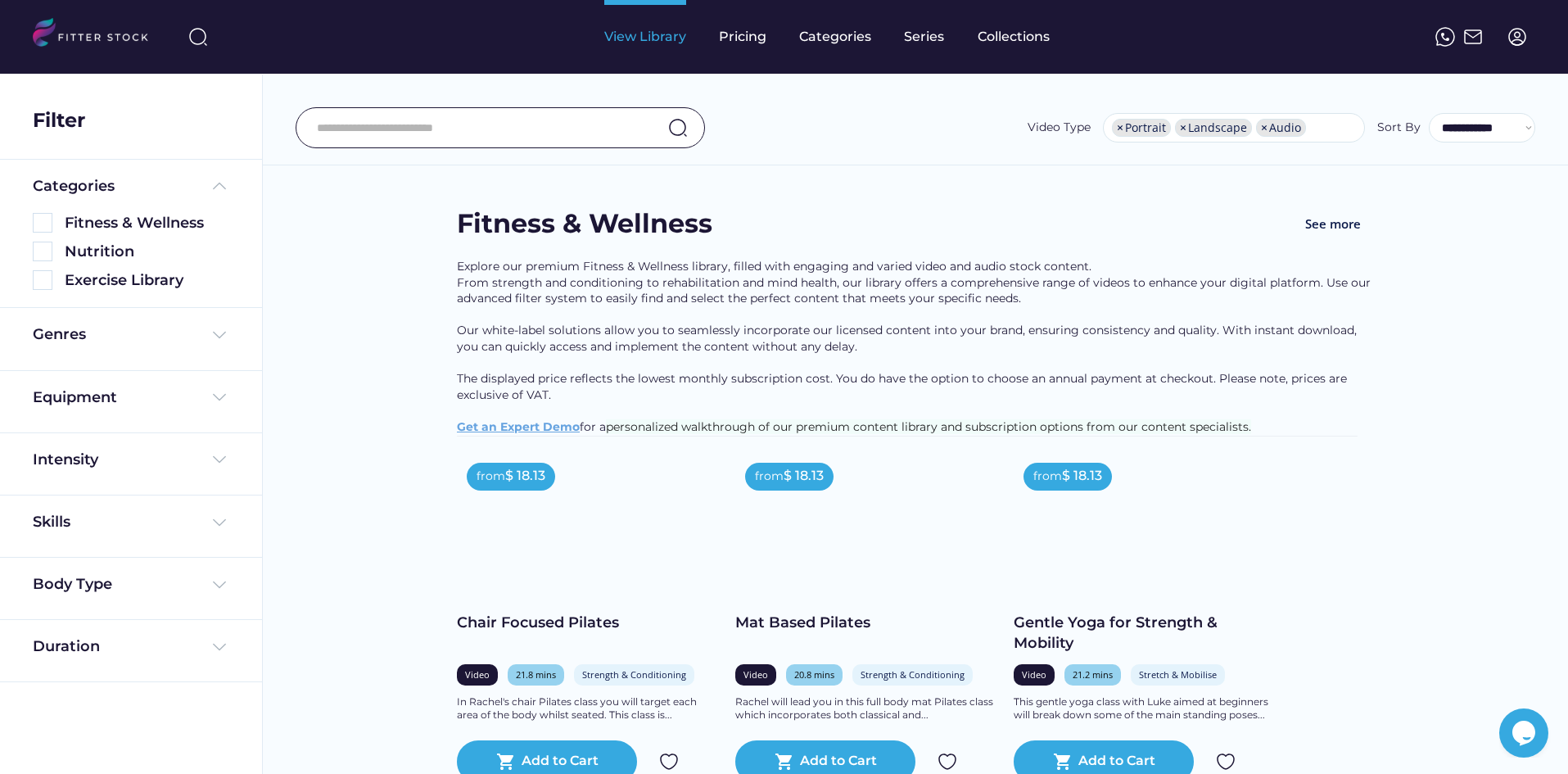 click on "View Library" at bounding box center (645, 37) 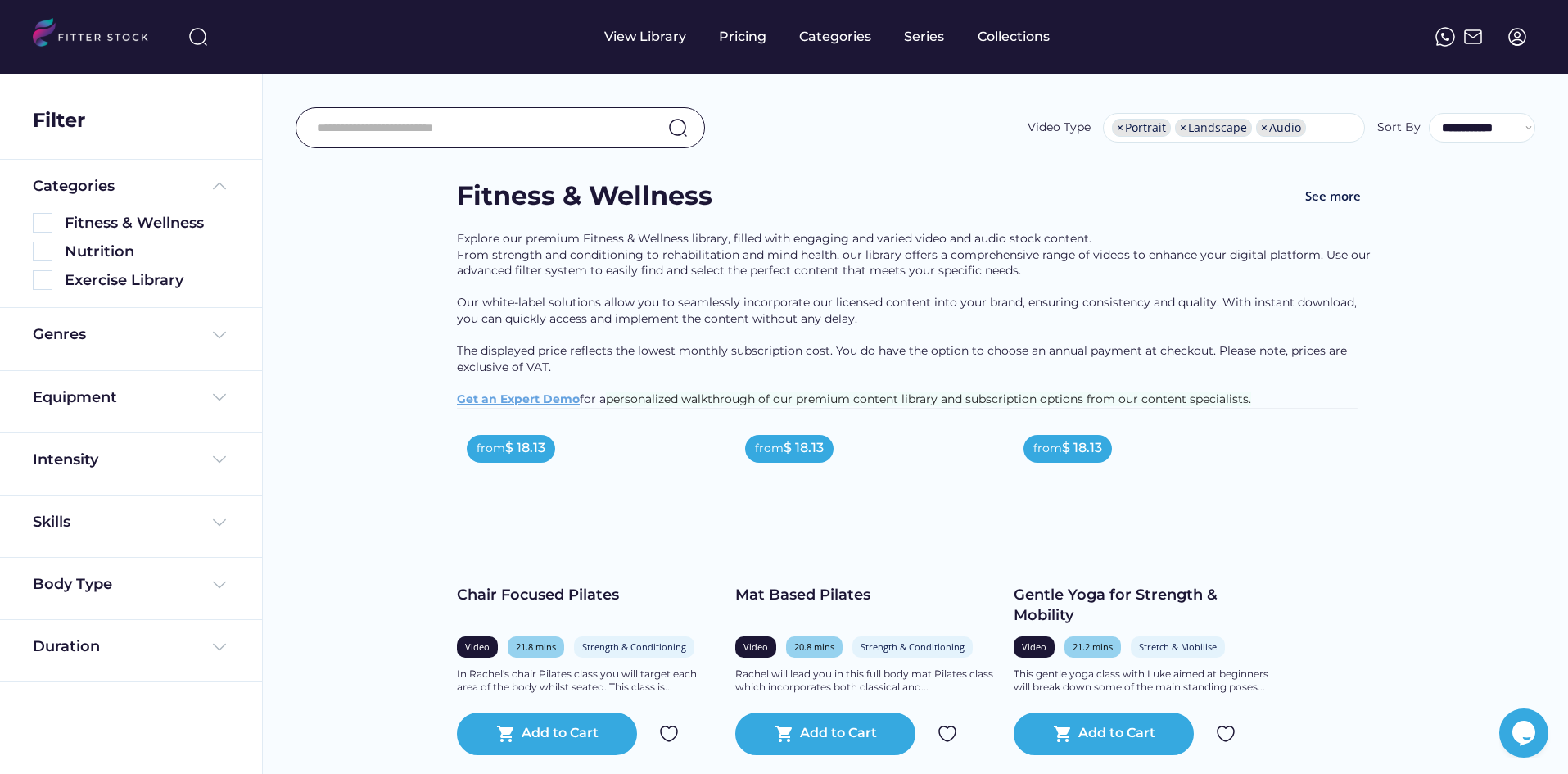 scroll, scrollTop: 0, scrollLeft: 0, axis: both 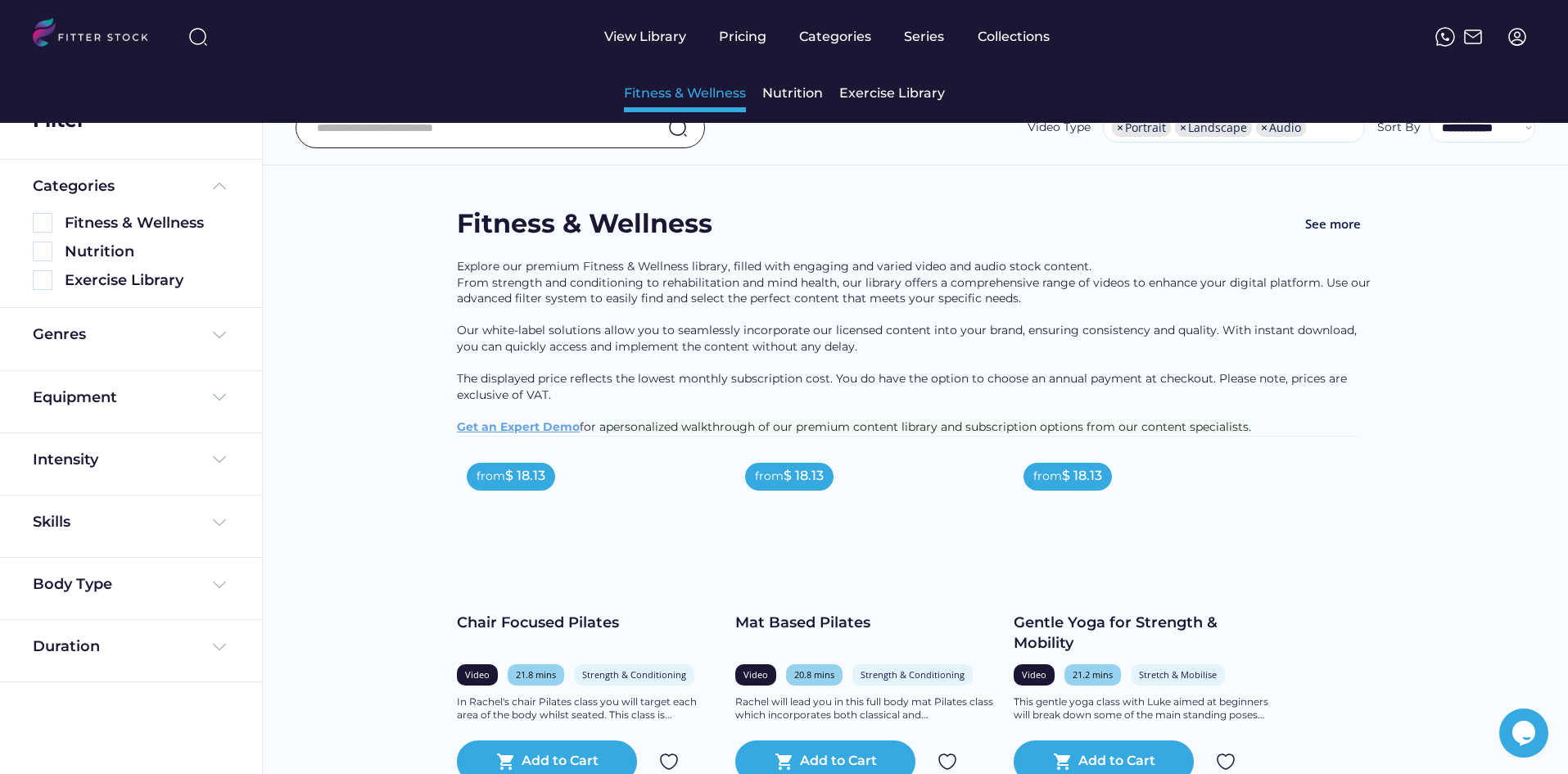 click on "Fitness & Wellness" at bounding box center (685, 93) 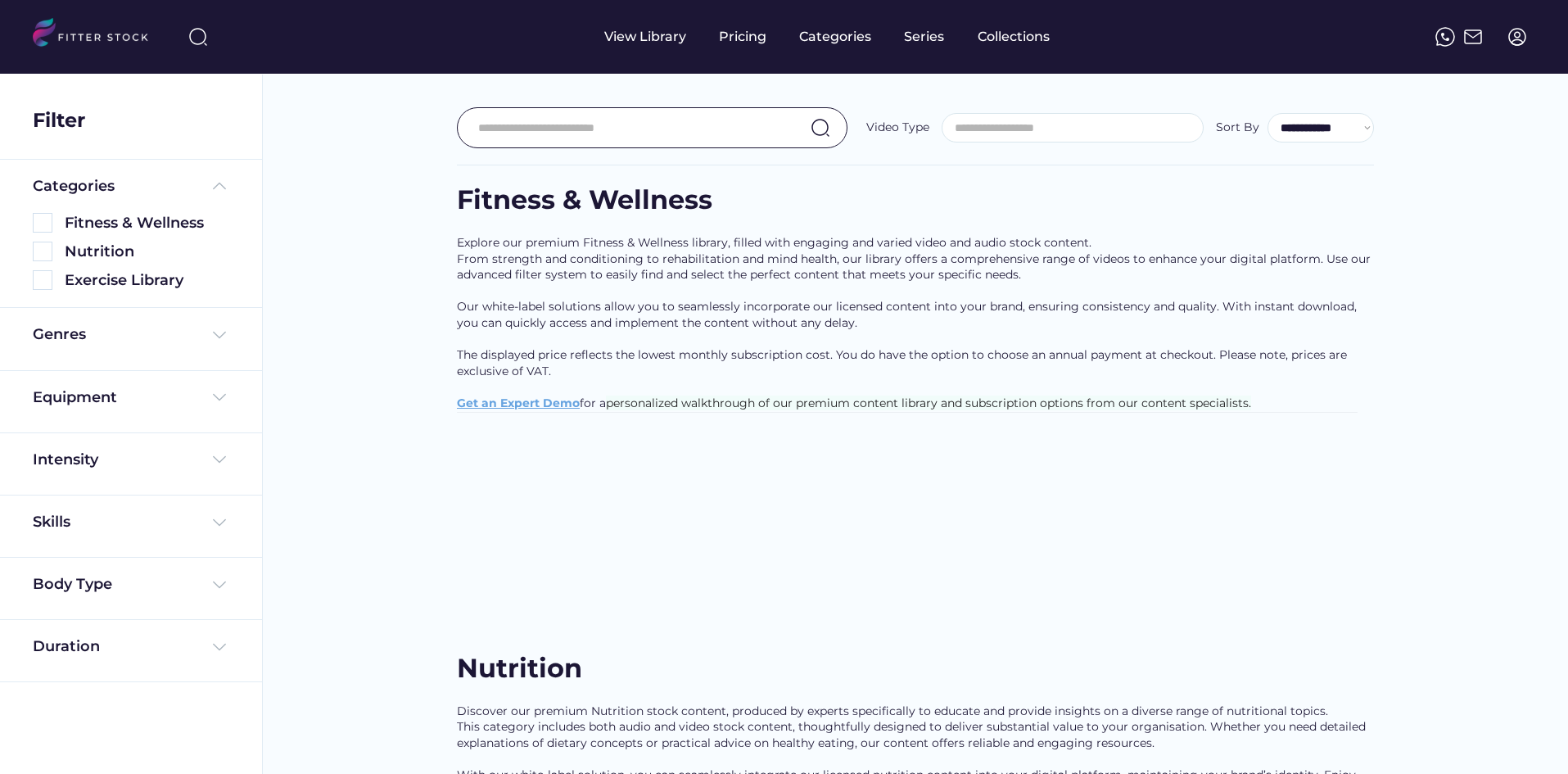 select 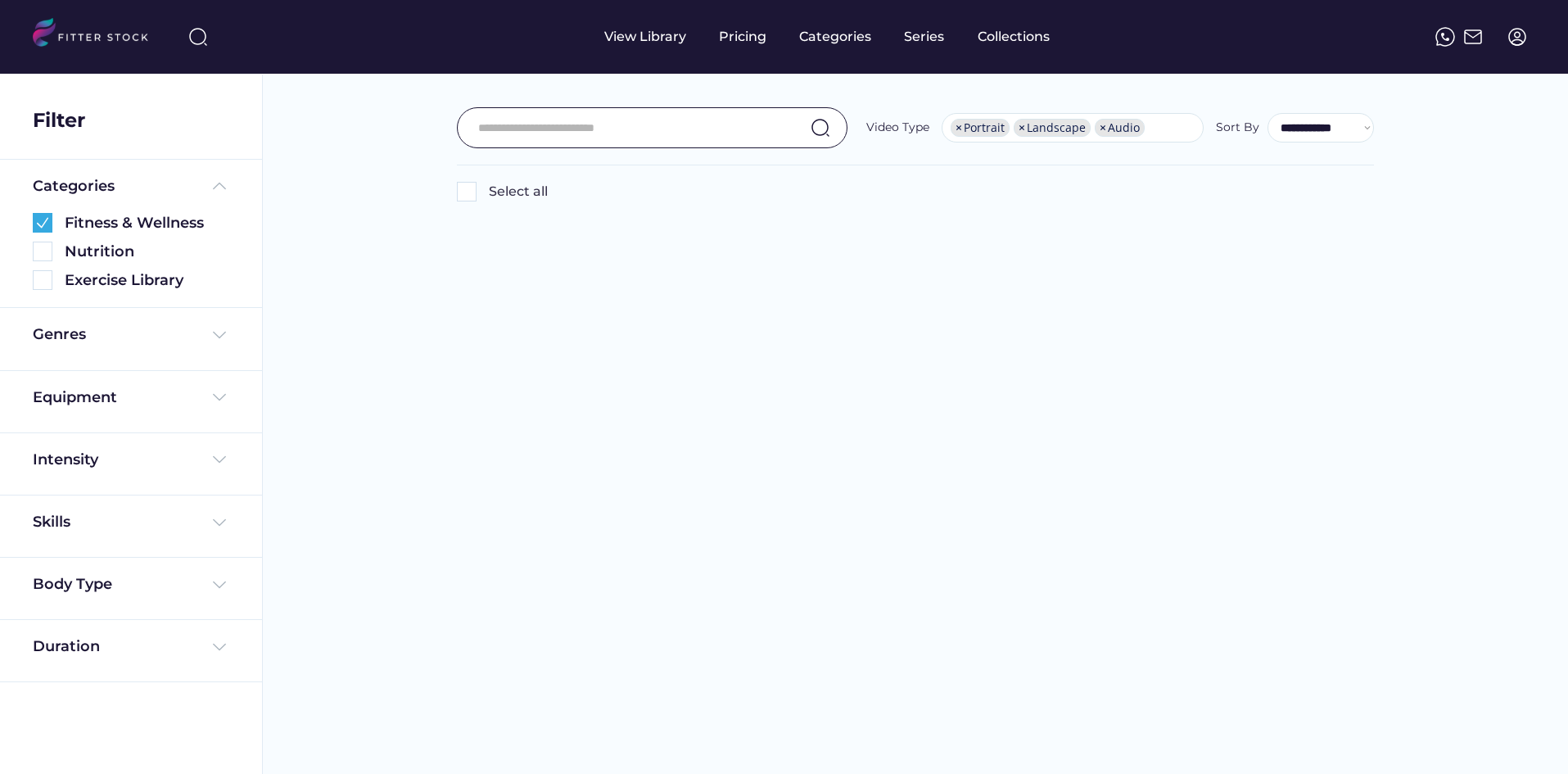 scroll, scrollTop: 12, scrollLeft: 0, axis: vertical 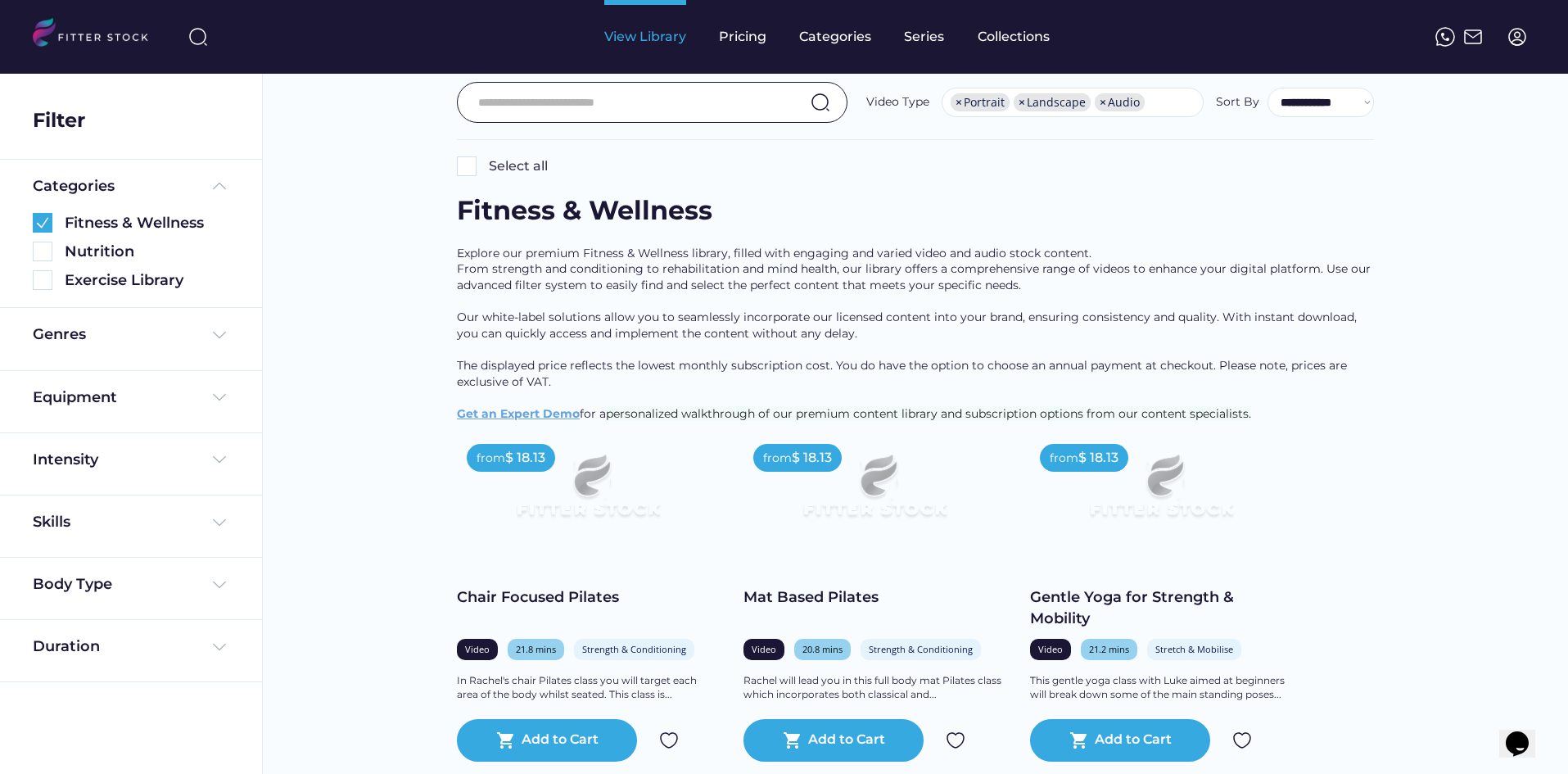 click on "View Library" at bounding box center [645, 37] 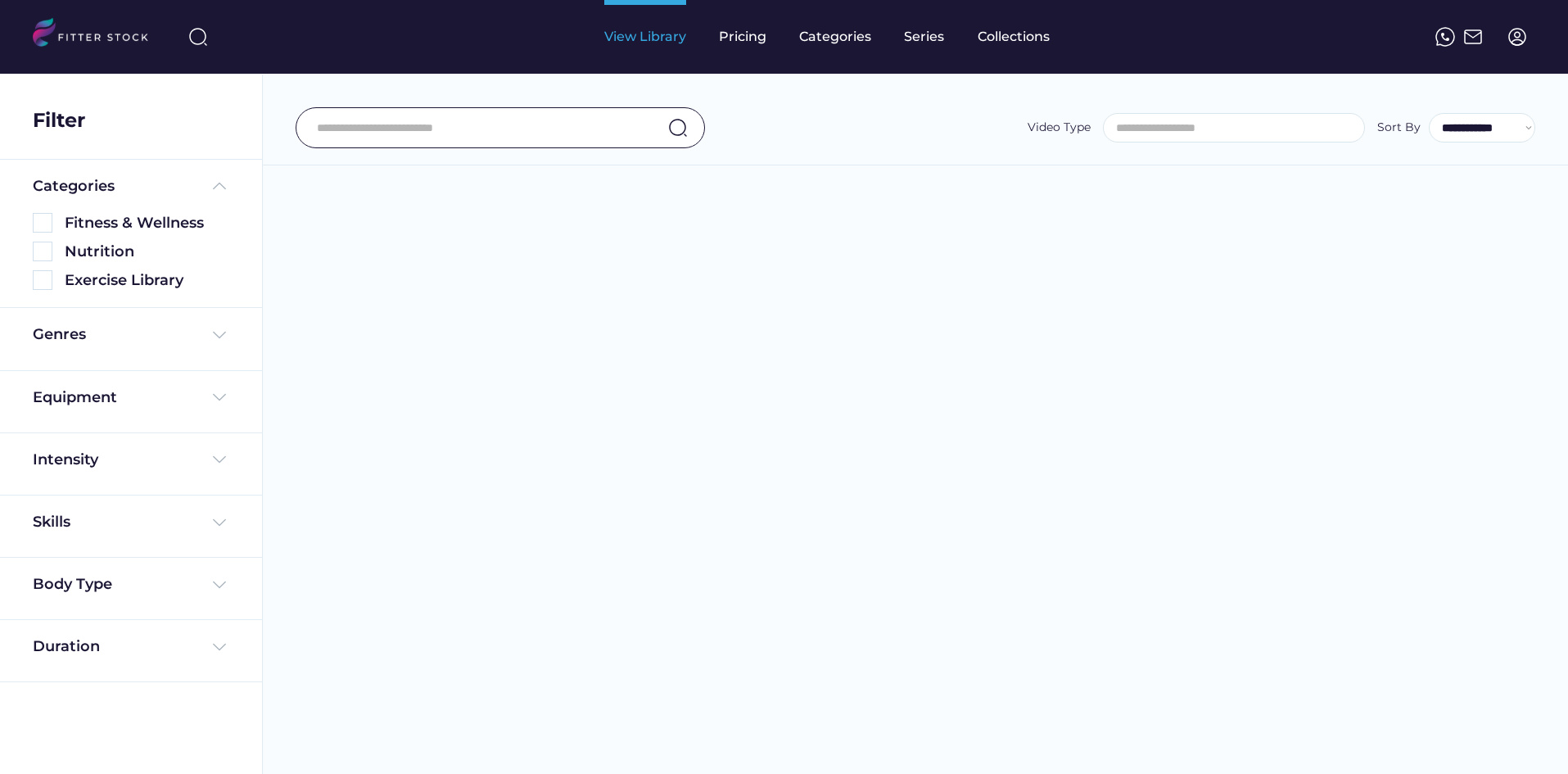 select 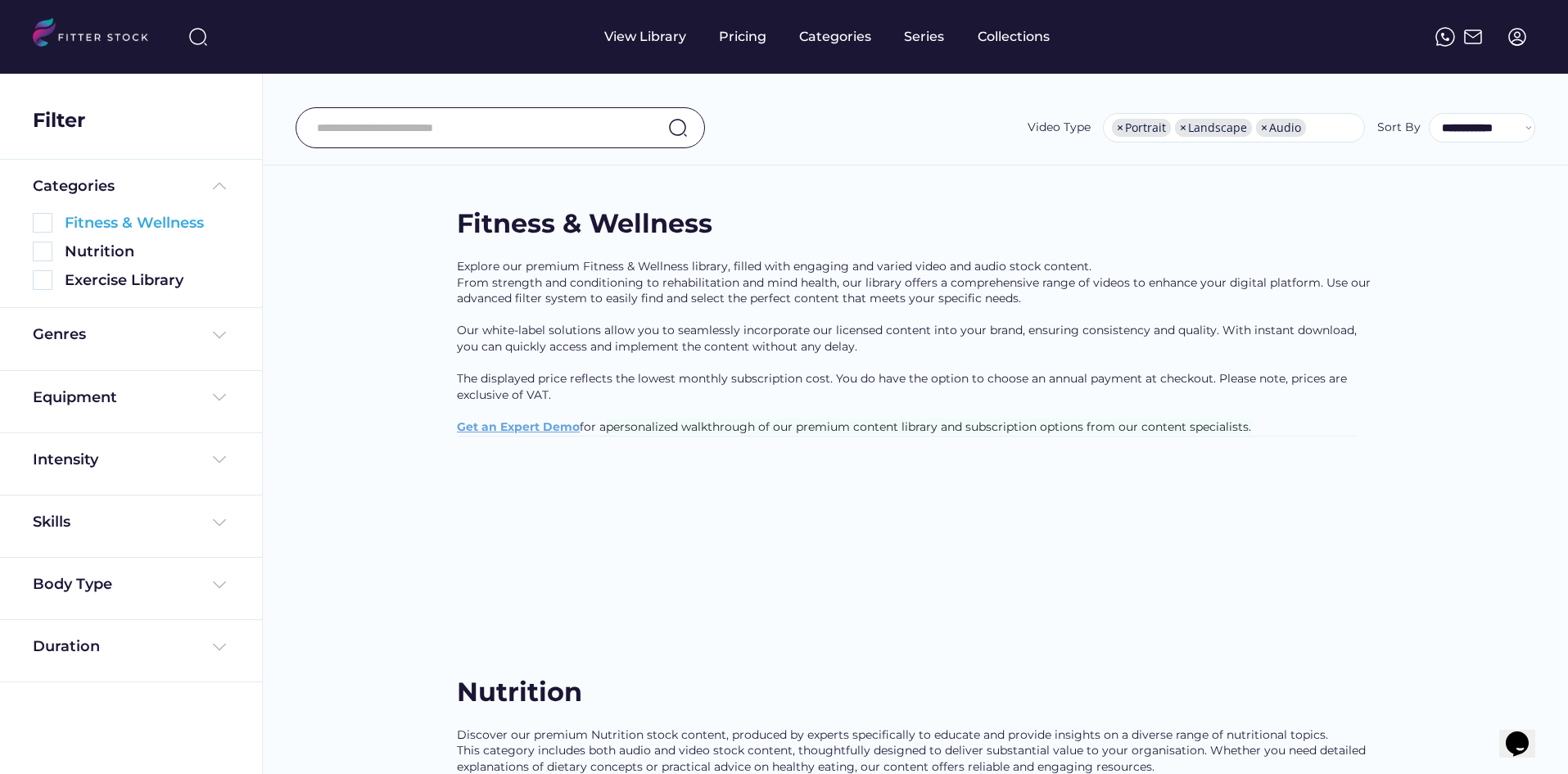 scroll, scrollTop: 0, scrollLeft: 0, axis: both 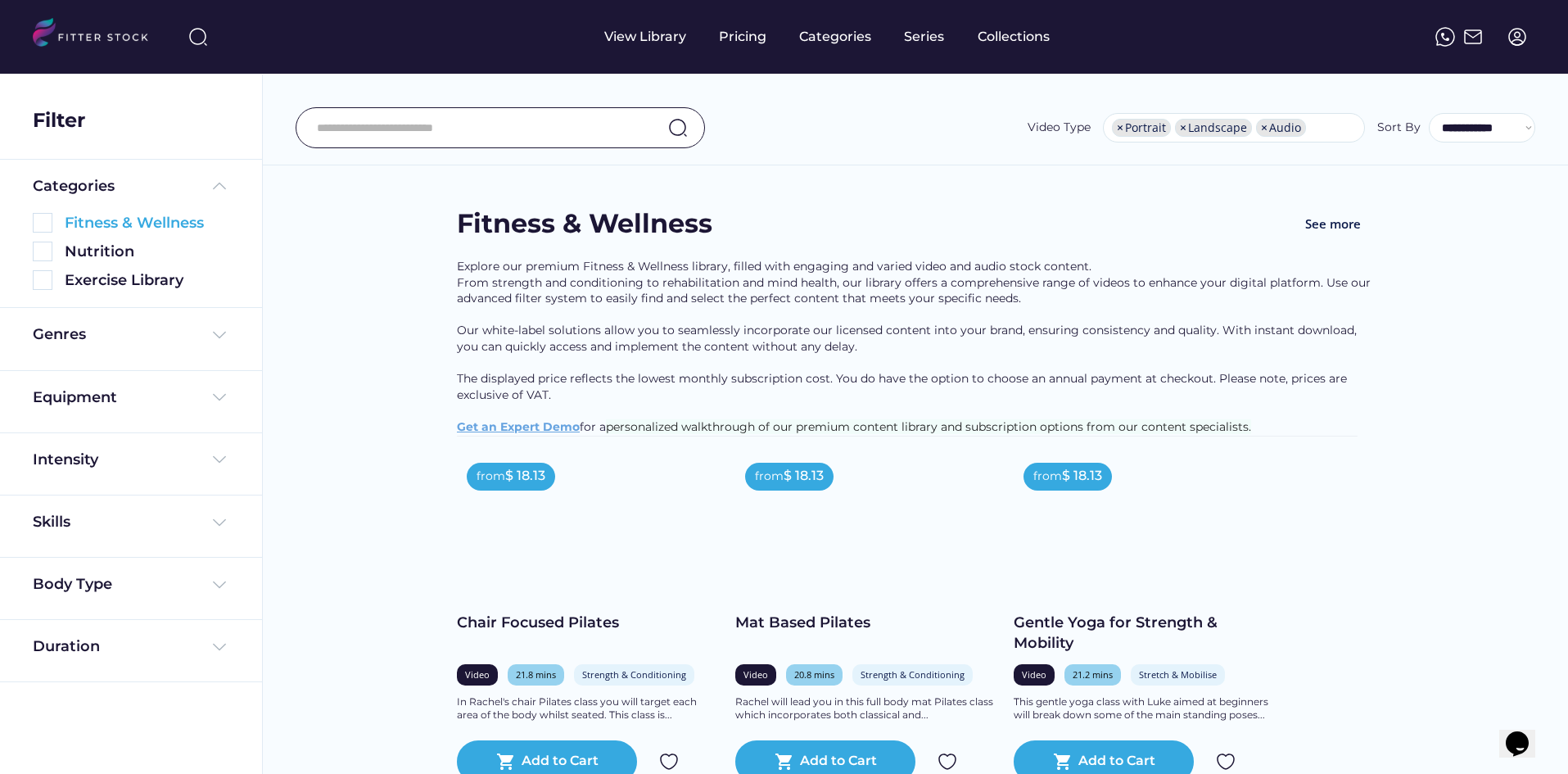 click at bounding box center [43, 223] 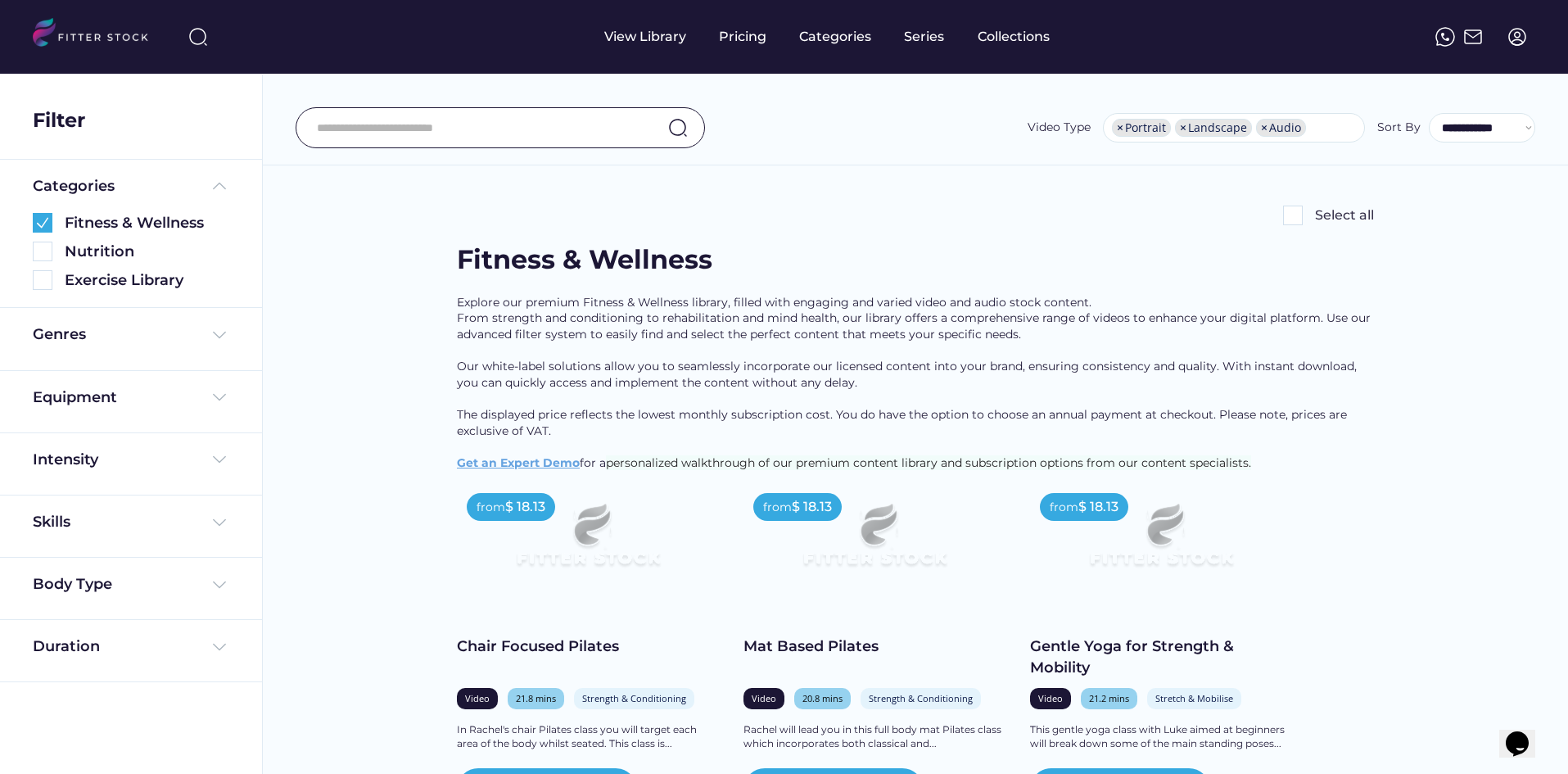 click on "Categories Fitness & Wellness Nutrition Exercise Library" at bounding box center [131, 234] 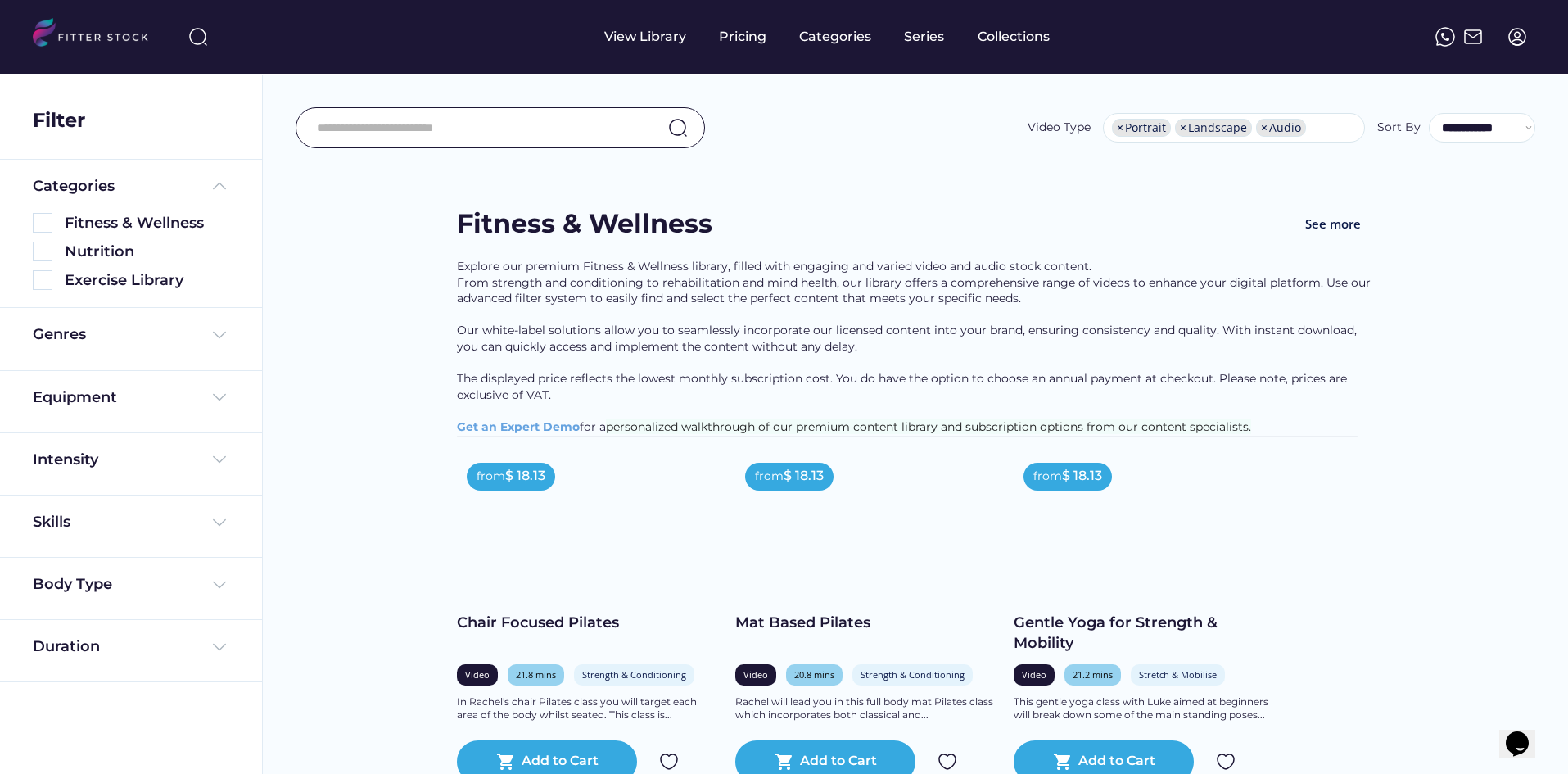 click on "**********" at bounding box center (915, 120) 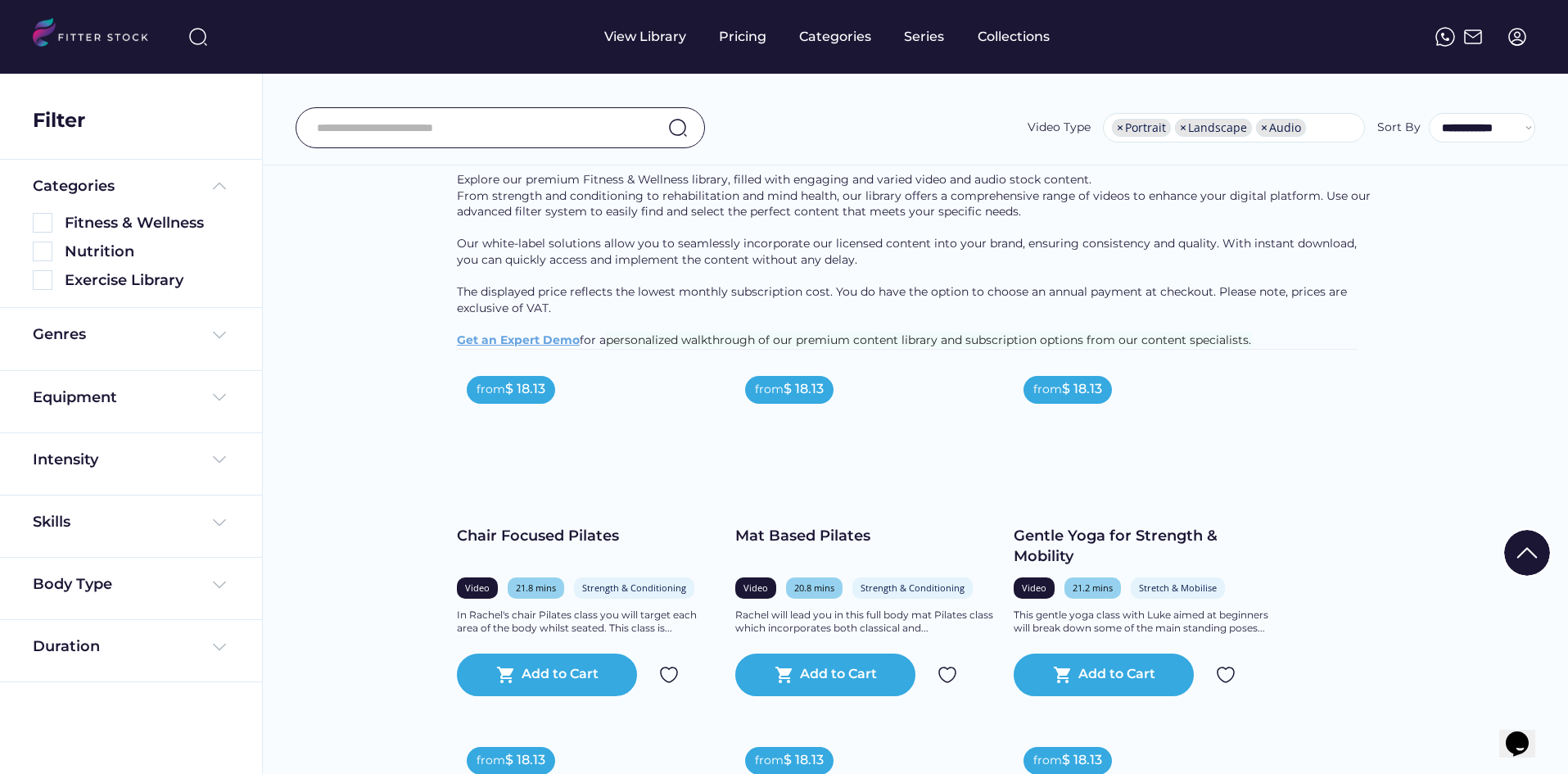 scroll, scrollTop: 0, scrollLeft: 0, axis: both 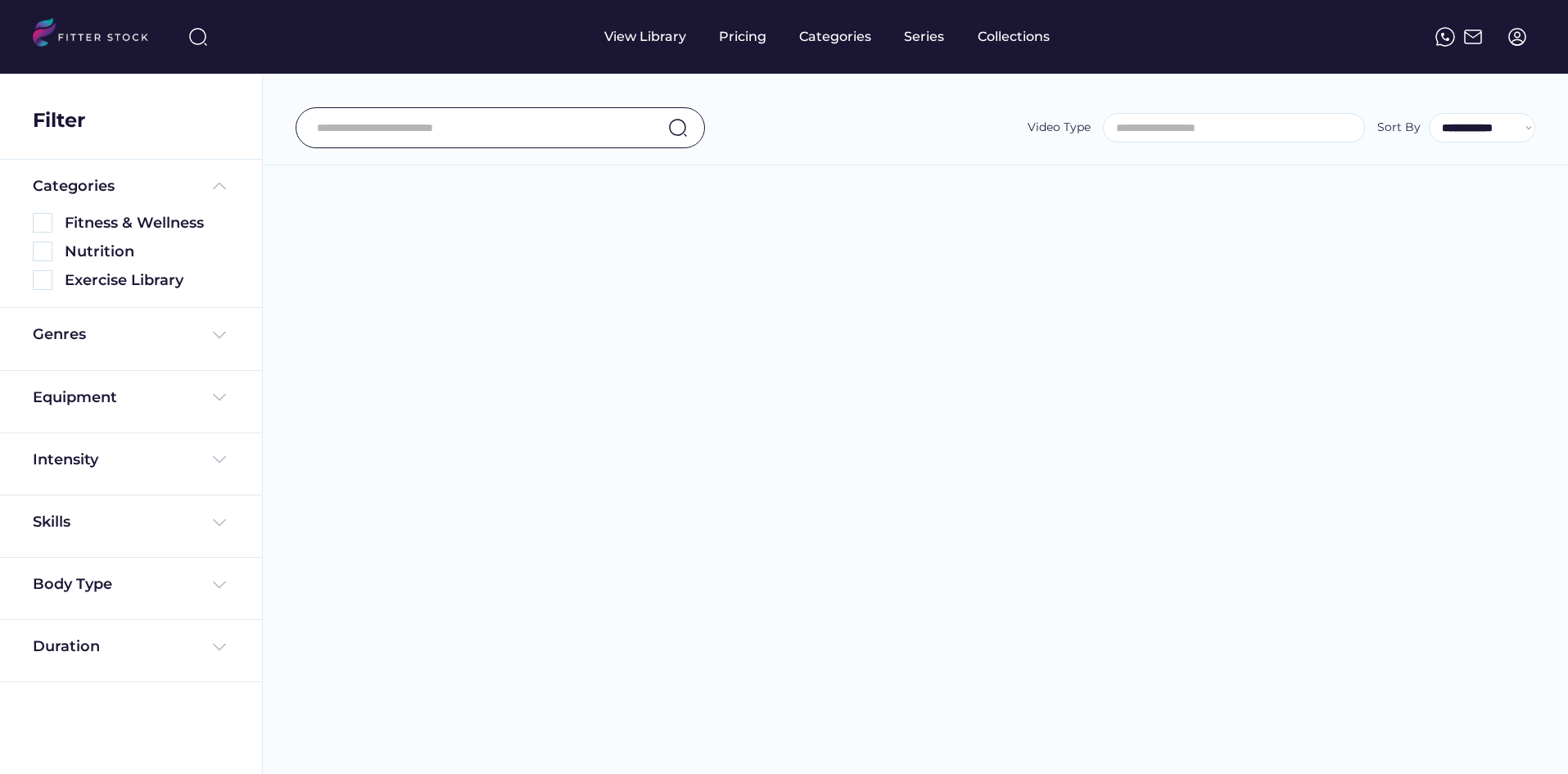 select 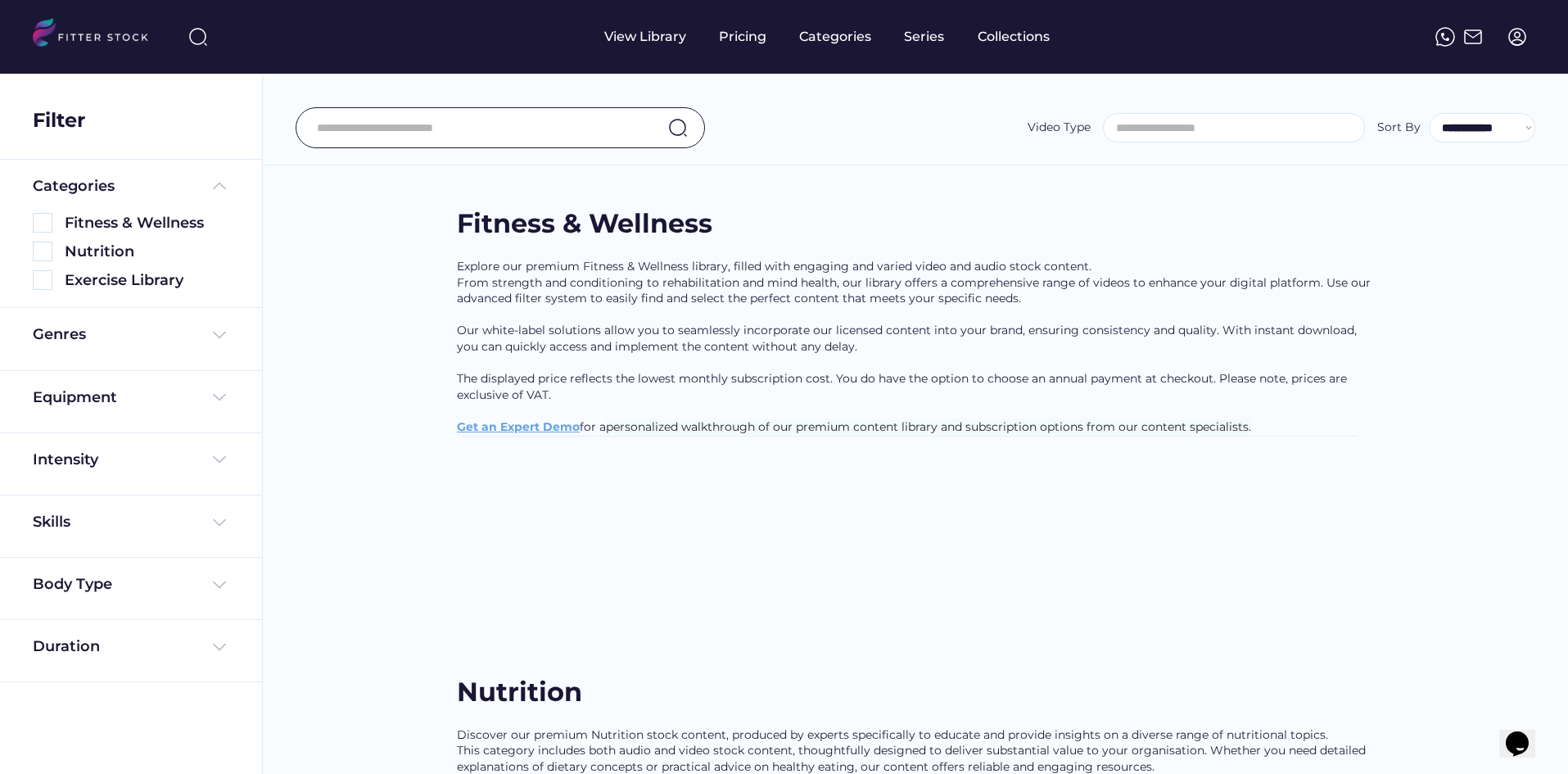 scroll, scrollTop: 0, scrollLeft: 0, axis: both 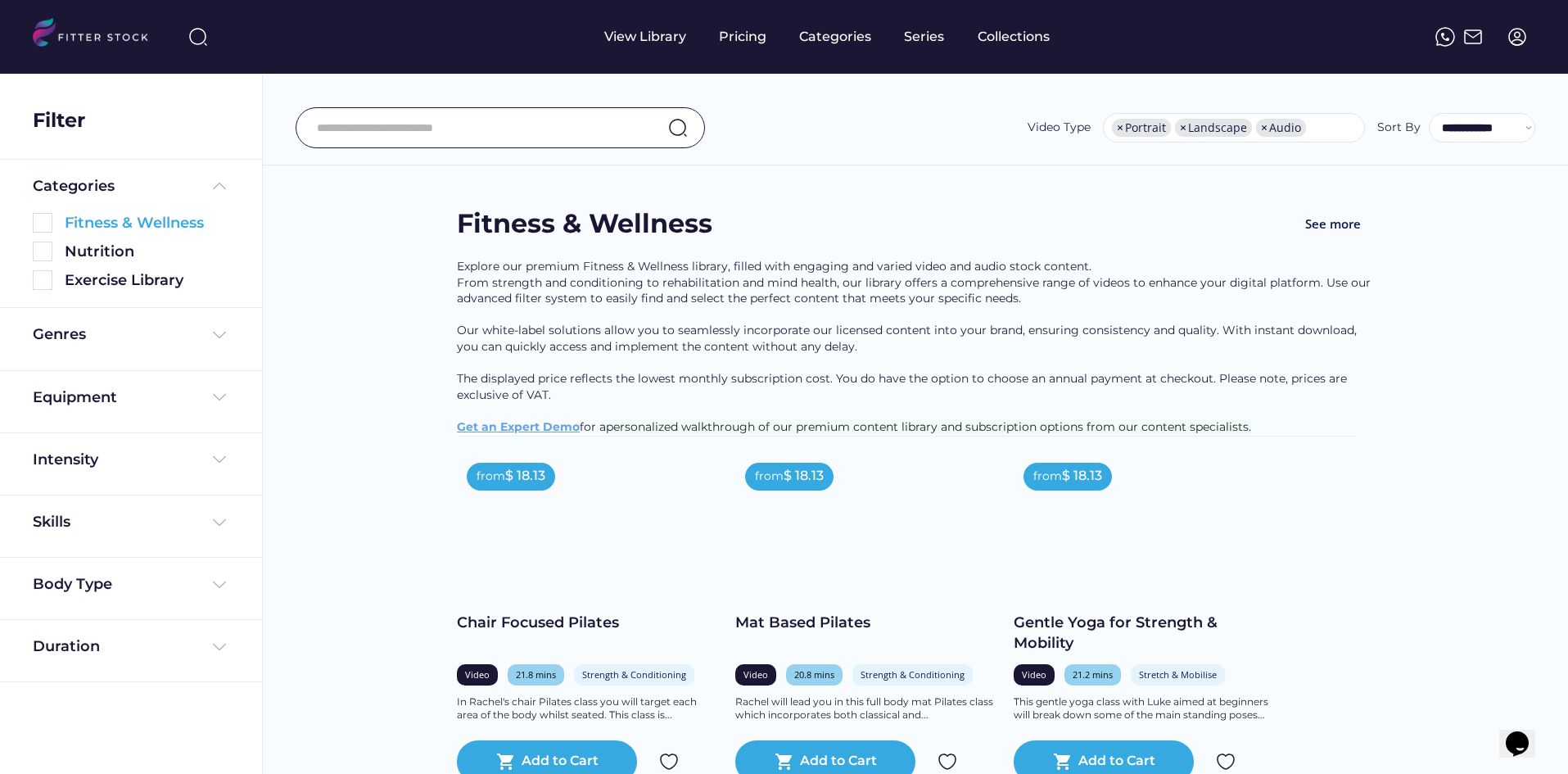 click at bounding box center (43, 223) 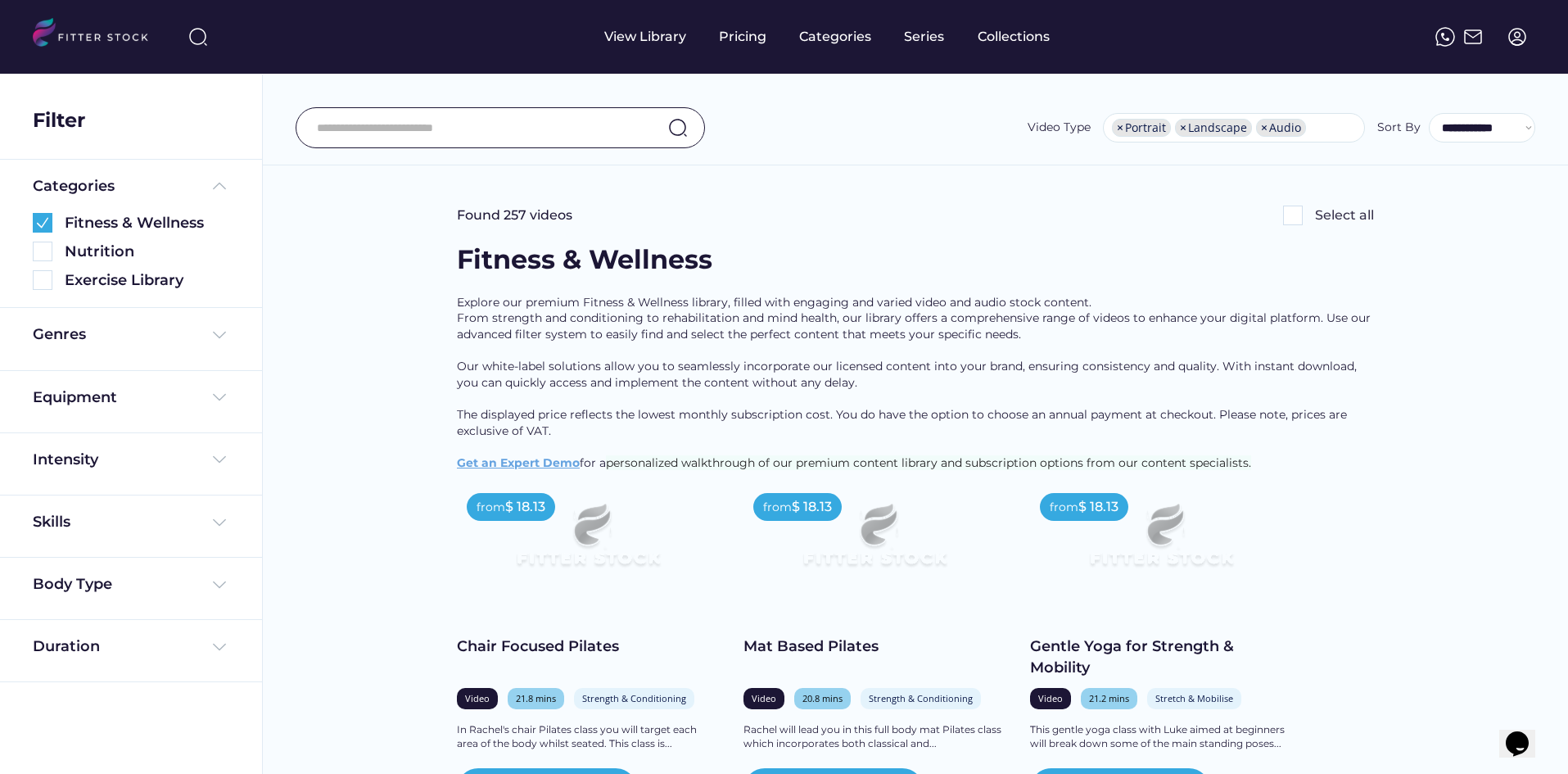 click on "Found 257 videos Select all Fitness & Wellness Explore our premium Fitness & Wellness library, filled with engaging and varied video and audio stock content.
From strength and conditioning to rehabilitation and mind health, our library offers a comprehensive range of videos to enhance your digital platform. Use our advanced filter system to easily find and select the perfect content that meets your specific needs. Our white-label solutions allow you to seamlessly incorporate our licensed content into your brand, ensuring consistency and quality. With instant download, you can quickly access and implement the content without any delay. The displayed price reflects the lowest monthly subscription cost. You do have the option to choose an annual payment at checkout. Please note, prices are exclusive of VAT. ﻿ Get an Expert Demo  for a  personalized walkthrough of our premium content library and subscription options from our content specialists.  from  $ 18.13 Chair Focused Pilates Video 21.8 mins Full Body" at bounding box center [915, 9366] 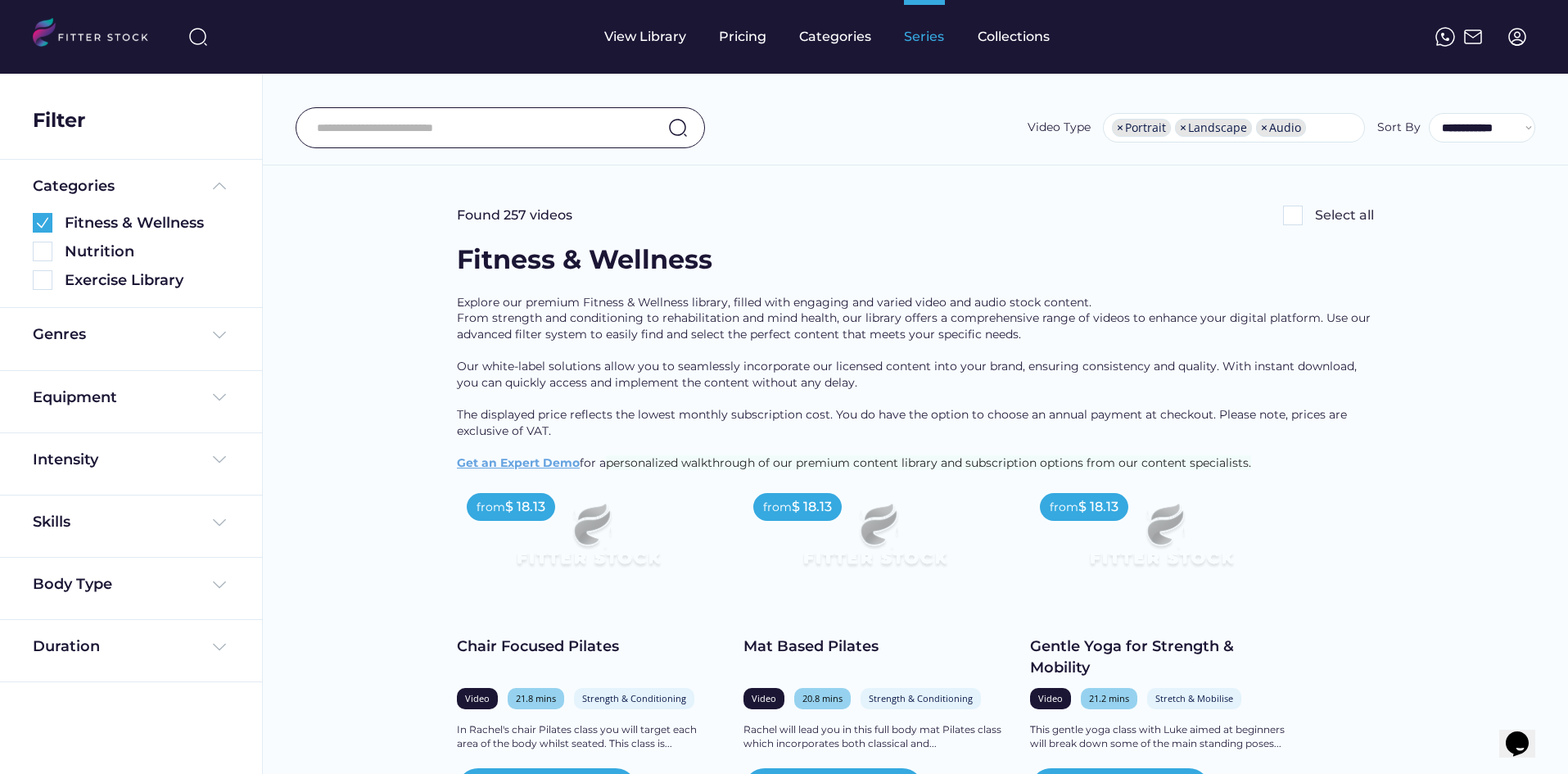 click on "**********" at bounding box center (915, 128) 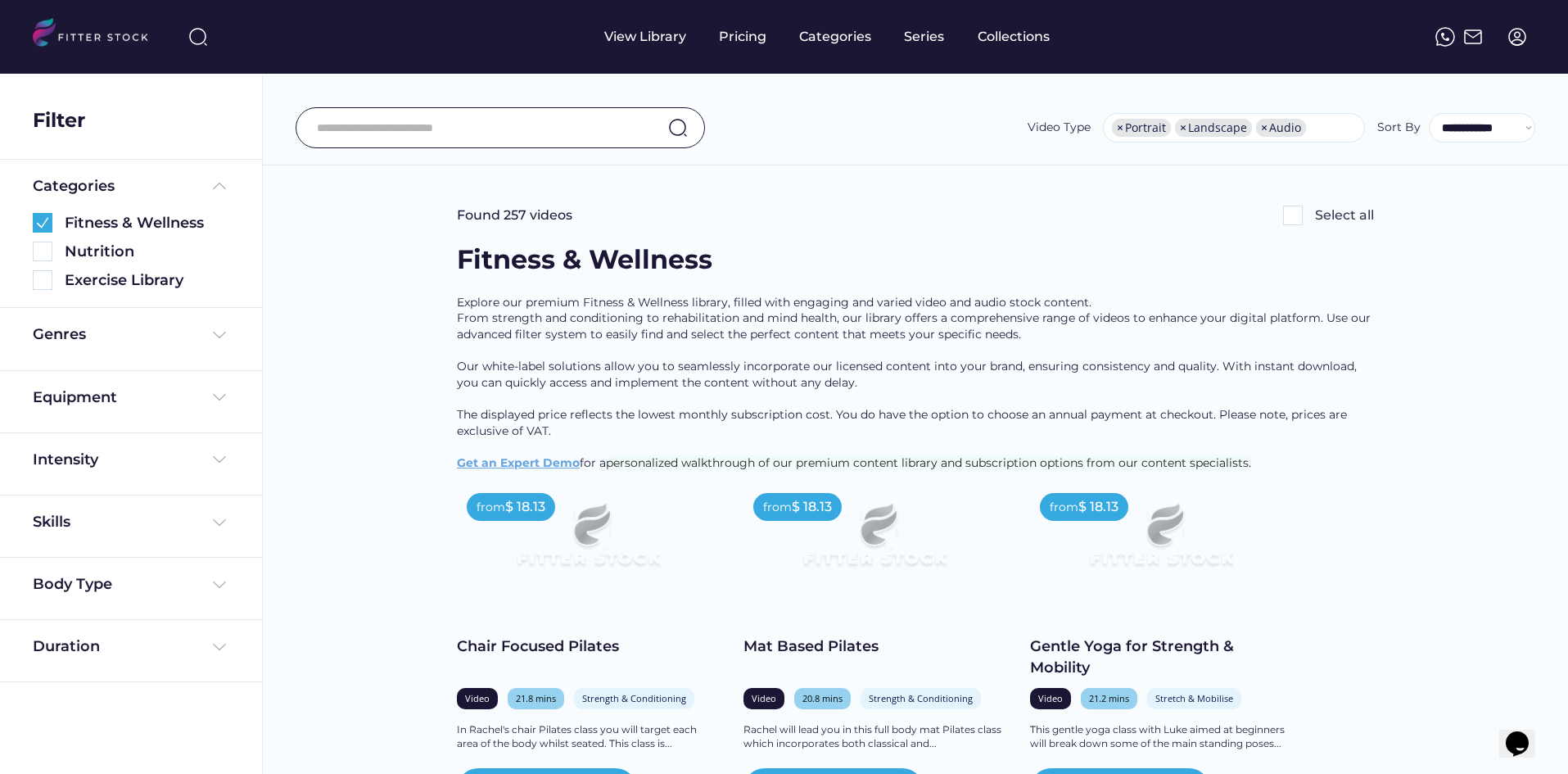 click on "Found 257 videos Select all" at bounding box center [915, 207] 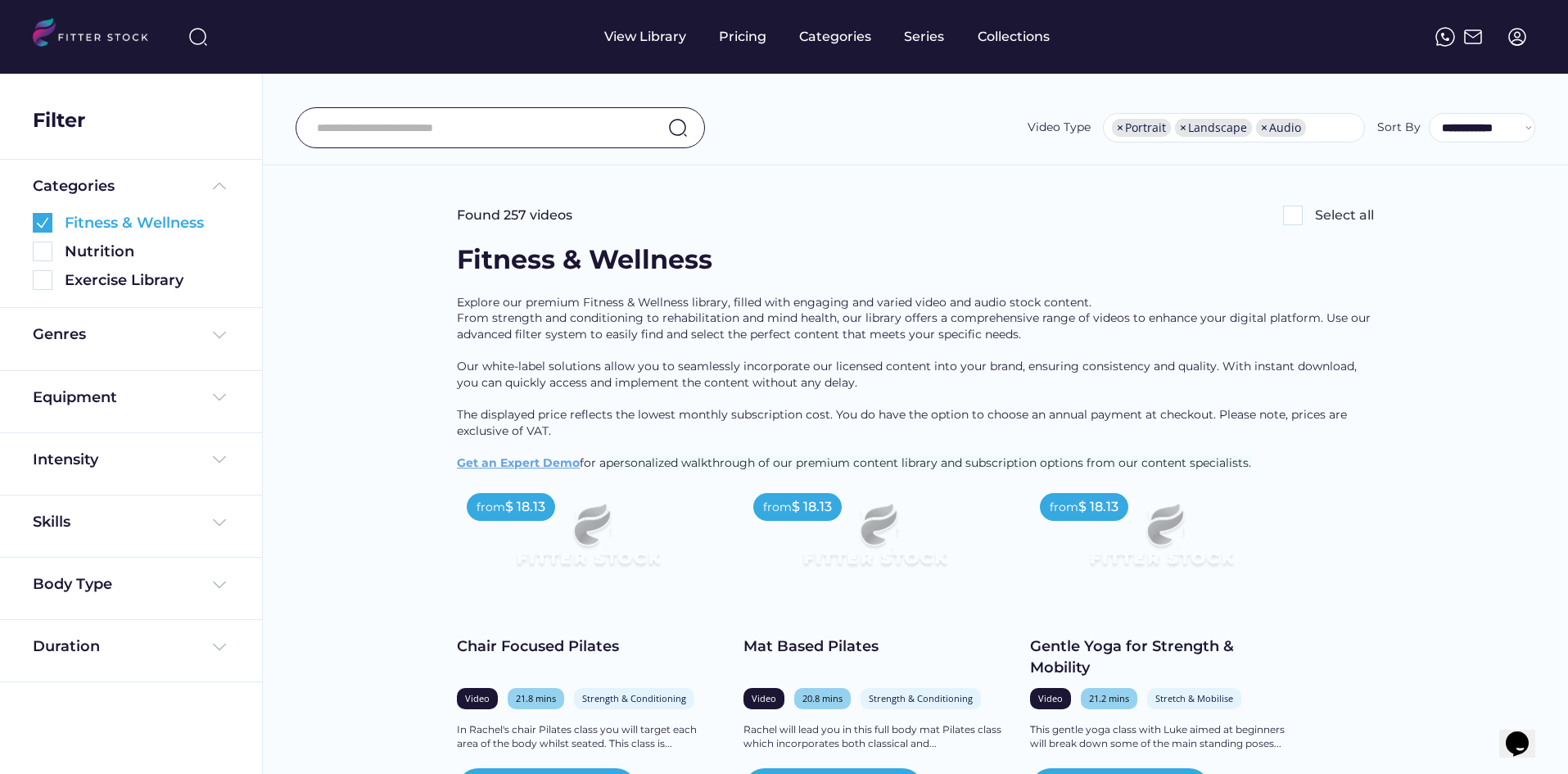 click at bounding box center [43, 223] 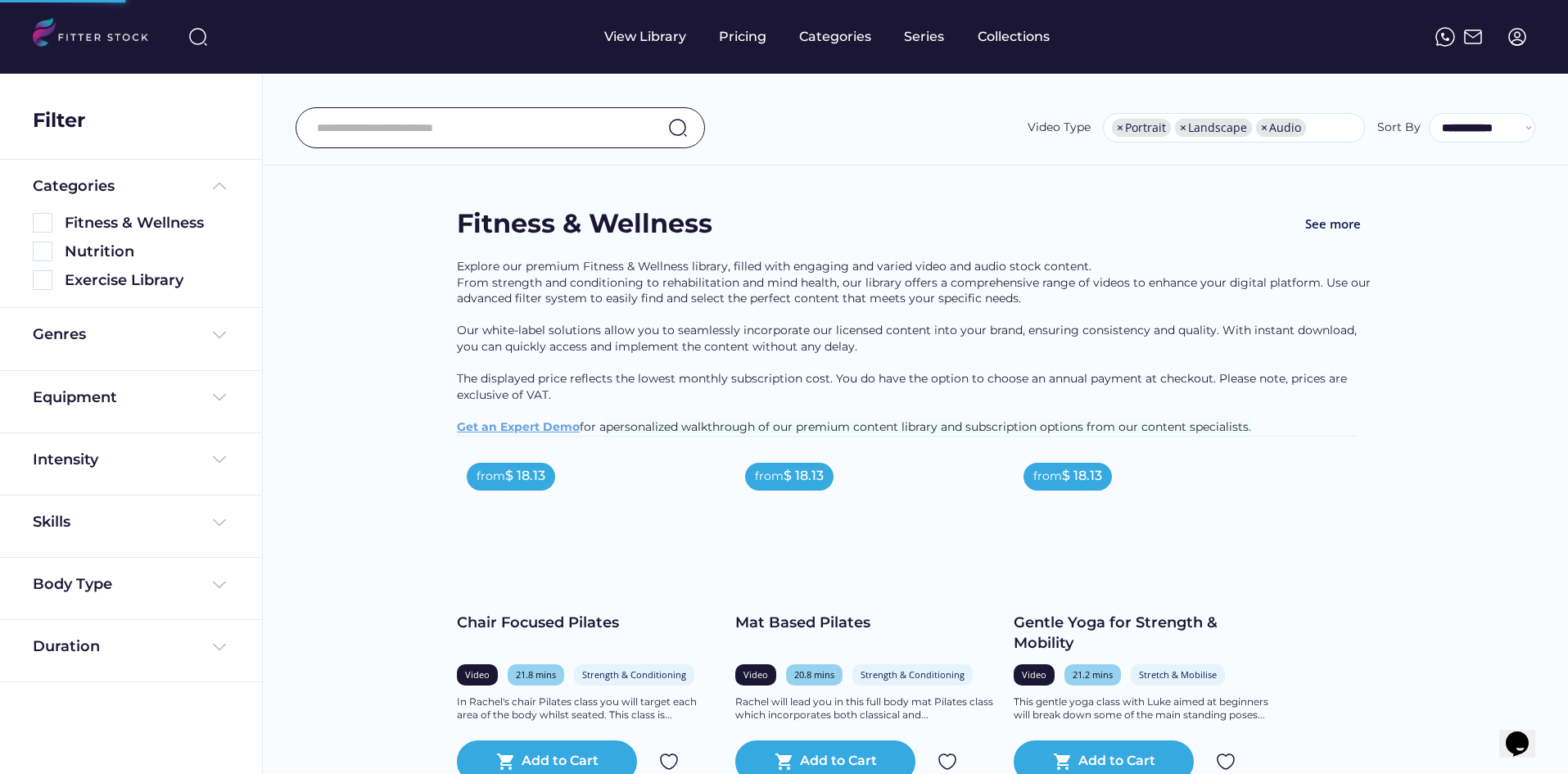 click on "Found 257 videos Select all from  $ 18.13 Chair Focused Pilates Video 21.8 mins Strength & Conditioning Full Body In Rachel's chair Pilates class you will target each area of the body whilst seated. This class is designed to activate your core through a series of fun and creative movements which will leave you feeling stronger and more mobile. This class also focuses on posture and alignment filling you with confidence and giving you that motivation to take on the rest of your day!
shopping_cart
Add to Cart from  $ 18.13 Mat Based Pilates Video 20.8 mins Strength & Conditioning Full Body Rachel will lead you in this full body mat Pilates class which incorporates both classical and contemporary movement bringing you an all levels class. This class is designed to teach you how to activate your core muscles (abdominals, glutes, legs and back), to help increase your mobility and help to improve your flexibility and also with a focus on breath work.
shopping_cart
from" at bounding box center [915, 2105] 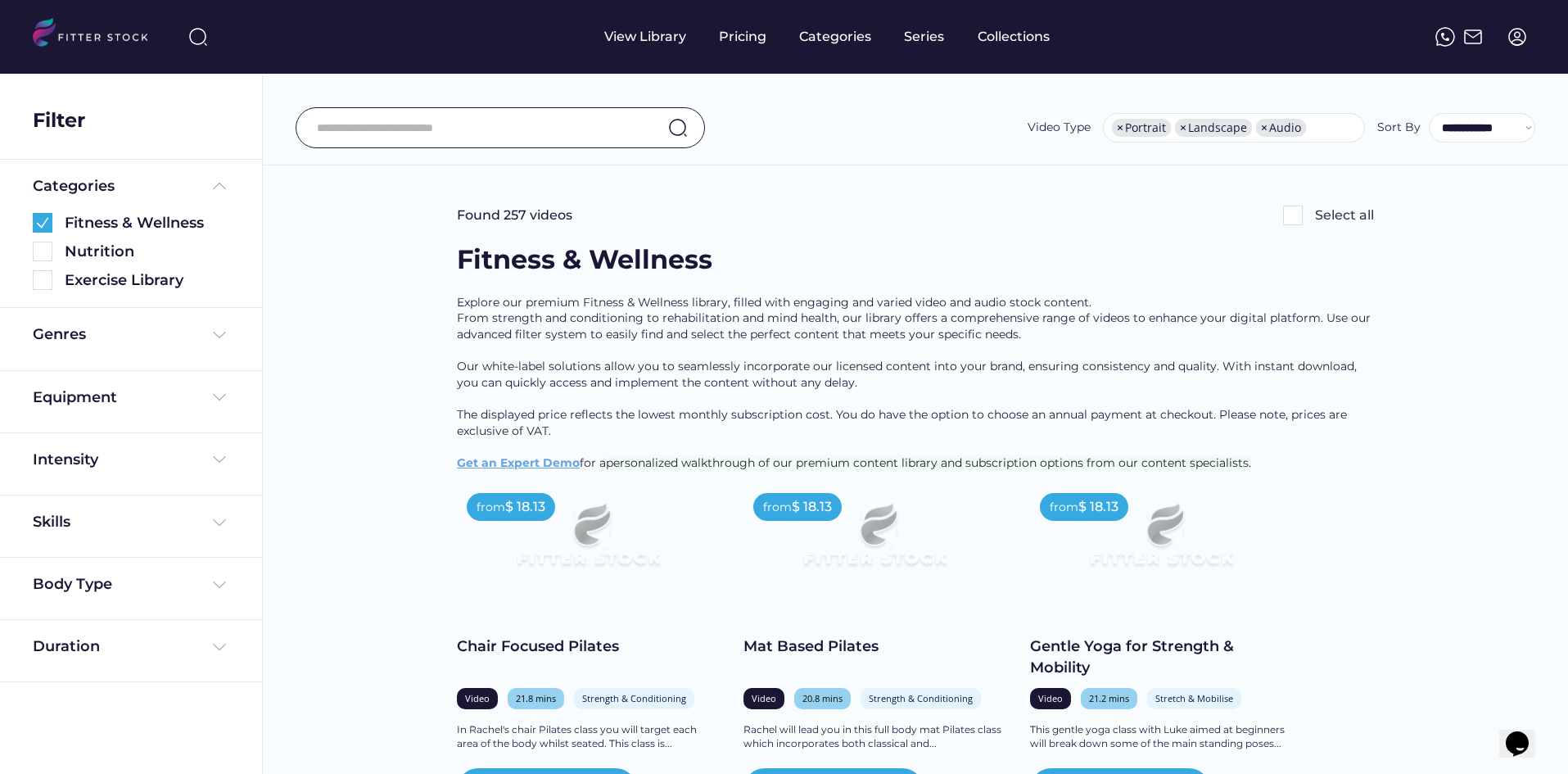 click on "Found 257 videos Select all Fitness & Wellness Explore our premium Fitness & Wellness library, filled with engaging and varied video and audio stock content.
From strength and conditioning to rehabilitation and mind health, our library offers a comprehensive range of videos to enhance your digital platform. Use our advanced filter system to easily find and select the perfect content that meets your specific needs. Our white-label solutions allow you to seamlessly incorporate our licensed content into your brand, ensuring consistency and quality. With instant download, you can quickly access and implement the content without any delay. The displayed price reflects the lowest monthly subscription cost. You do have the option to choose an annual payment at checkout. Please note, prices are exclusive of VAT. ﻿ Get an Expert Demo  for a  personalized walkthrough of our premium content library and subscription options from our content specialists.  from  $ 18.13 Chair Focused Pilates Video 21.8 mins Full Body" at bounding box center [915, 9366] 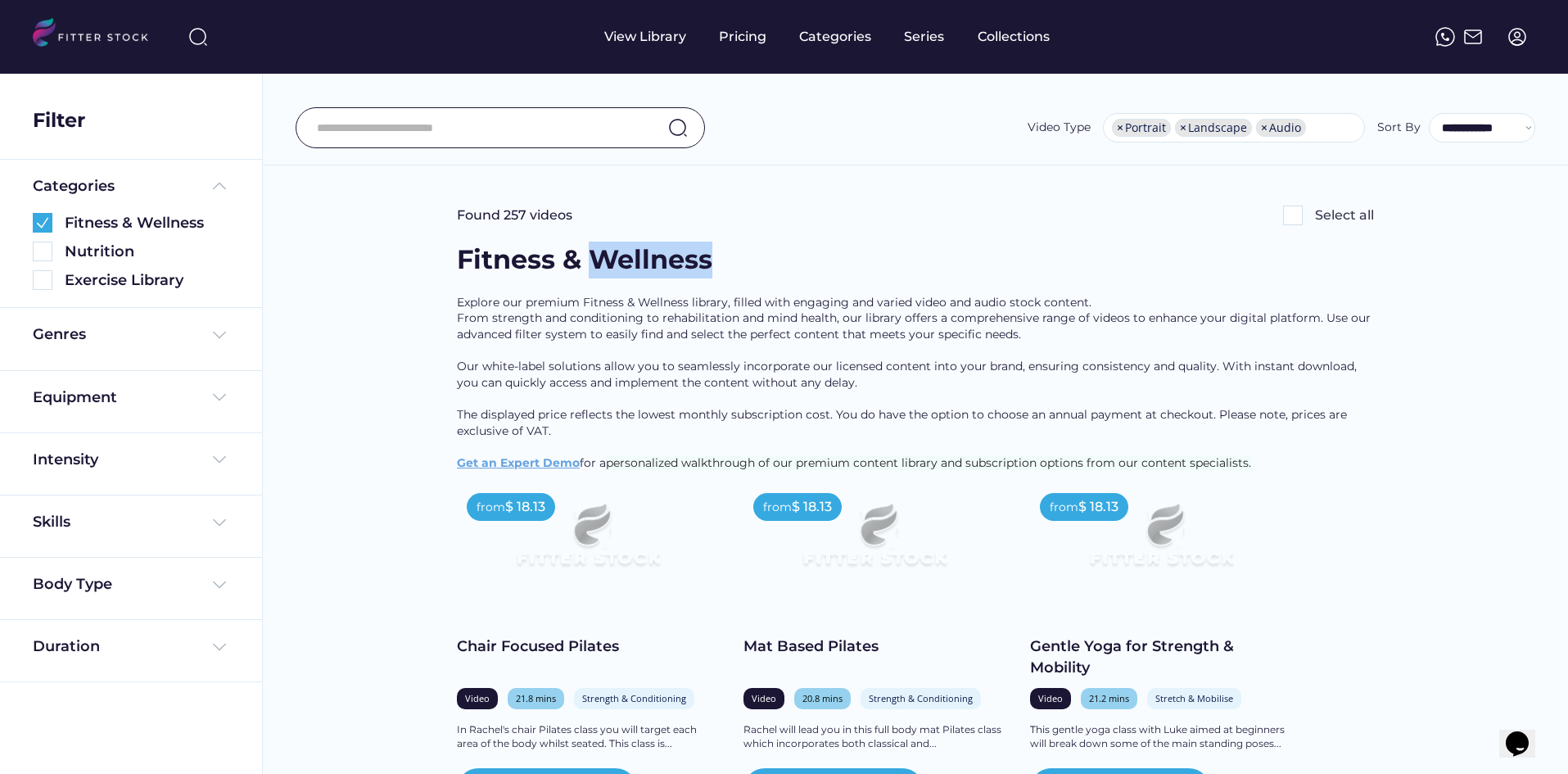 click on "Fitness & Wellness" at bounding box center [585, 260] 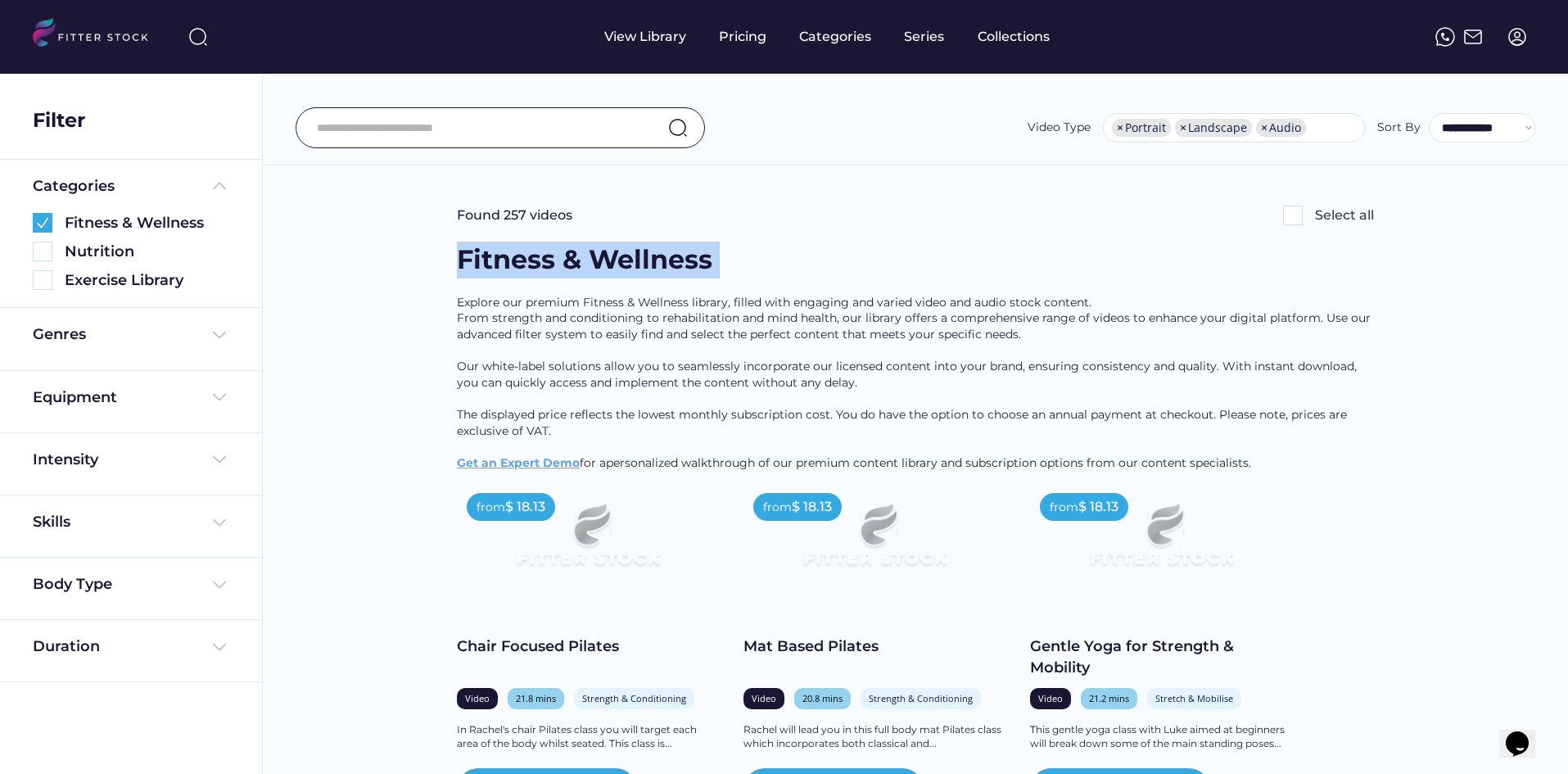 click on "Fitness & Wellness" at bounding box center [585, 260] 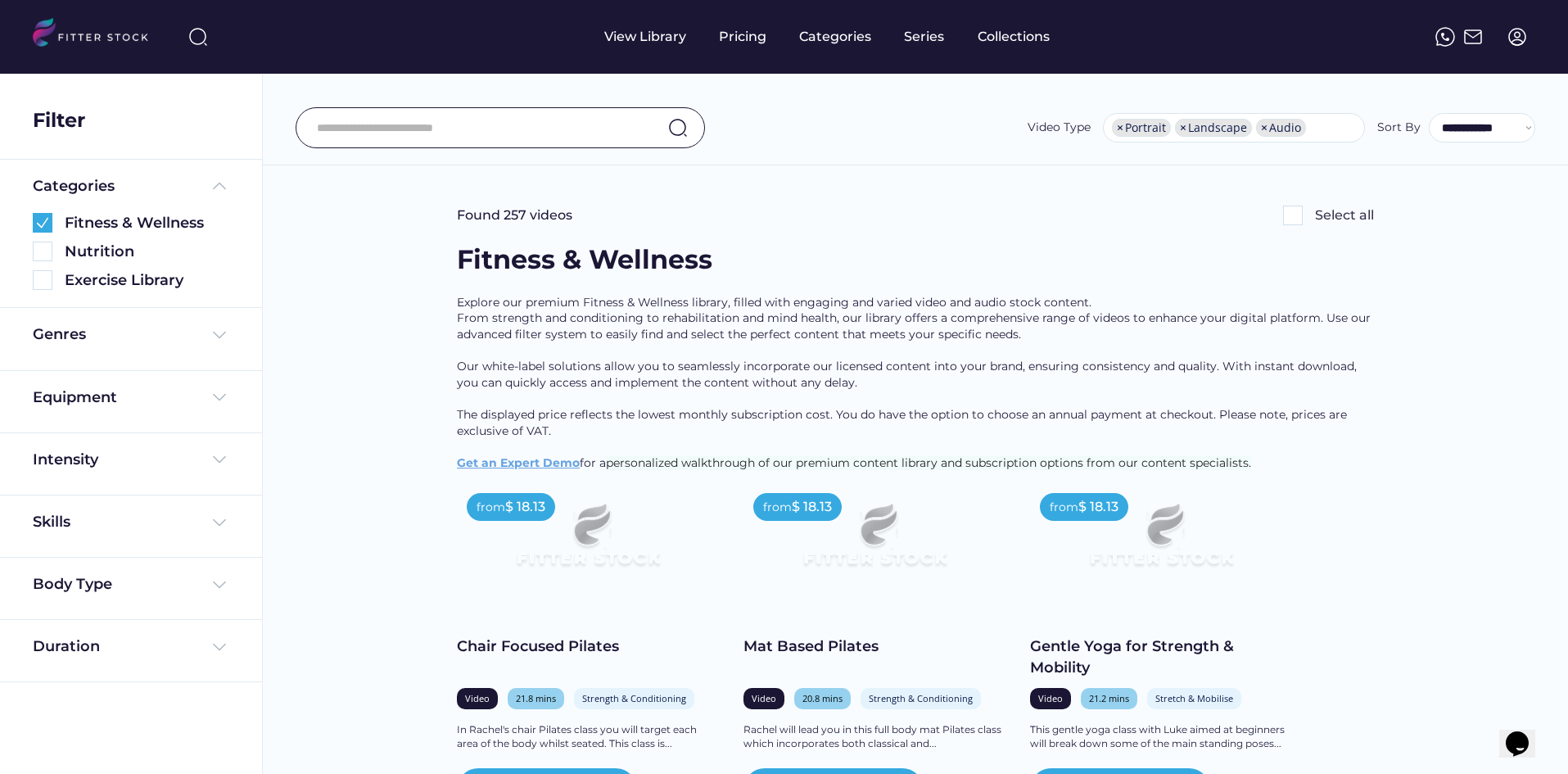 click on "Explore our premium Fitness & Wellness library, filled with engaging and varied video and audio stock content.
From strength and conditioning to rehabilitation and mind health, our library offers a comprehensive range of videos to enhance your digital platform. Use our advanced filter system to easily find and select the perfect content that meets your specific needs. Our white-label solutions allow you to seamlessly incorporate our licensed content into your brand, ensuring consistency and quality. With instant download, you can quickly access and implement the content without any delay. The displayed price reflects the lowest monthly subscription cost. You do have the option to choose an annual payment at checkout. Please note, prices are exclusive of VAT. ﻿ Get an Expert Demo  for a  personalized walkthrough of our premium content library and subscription options from our content specialists." at bounding box center [915, 383] 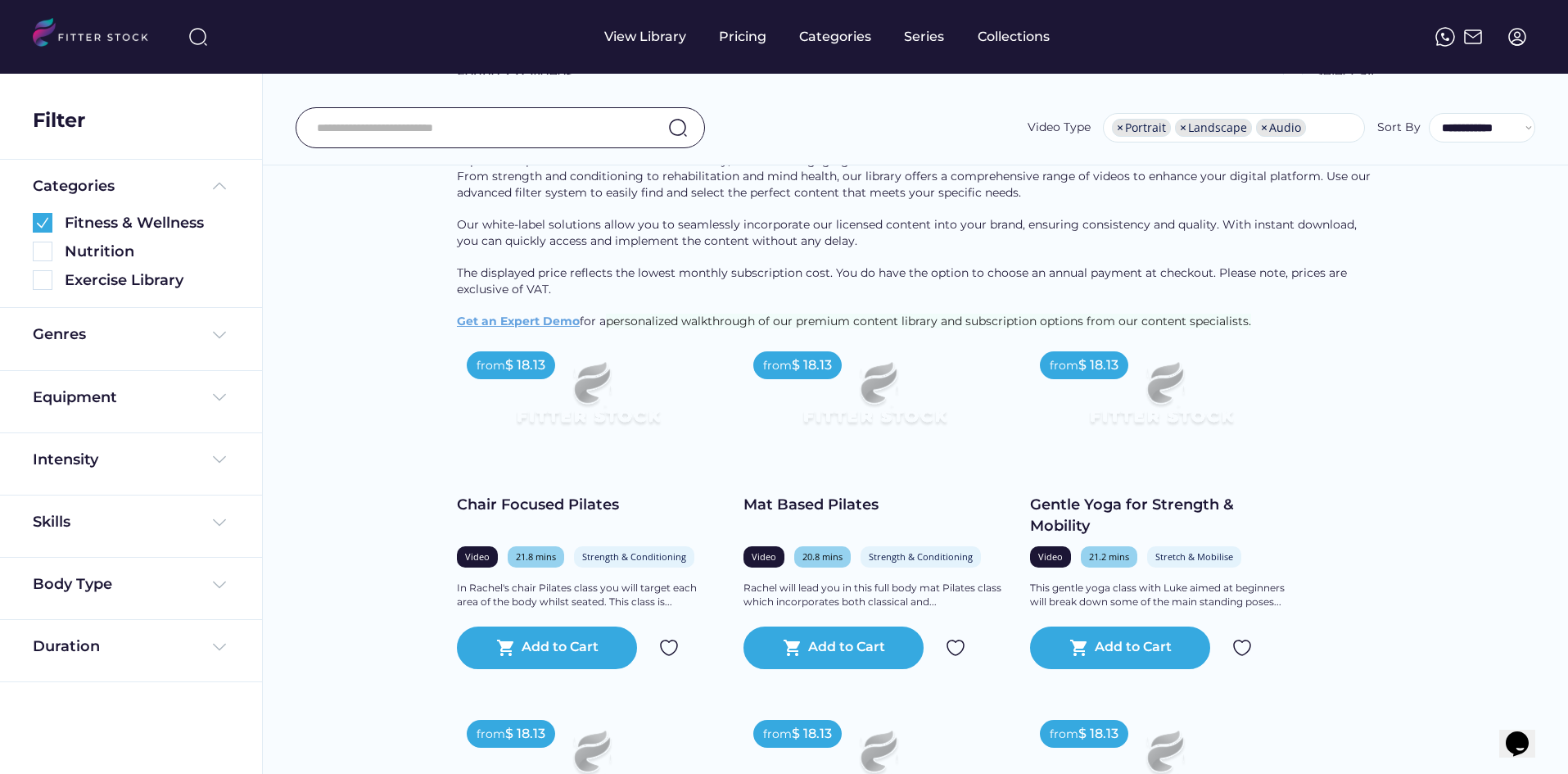 scroll, scrollTop: 0, scrollLeft: 0, axis: both 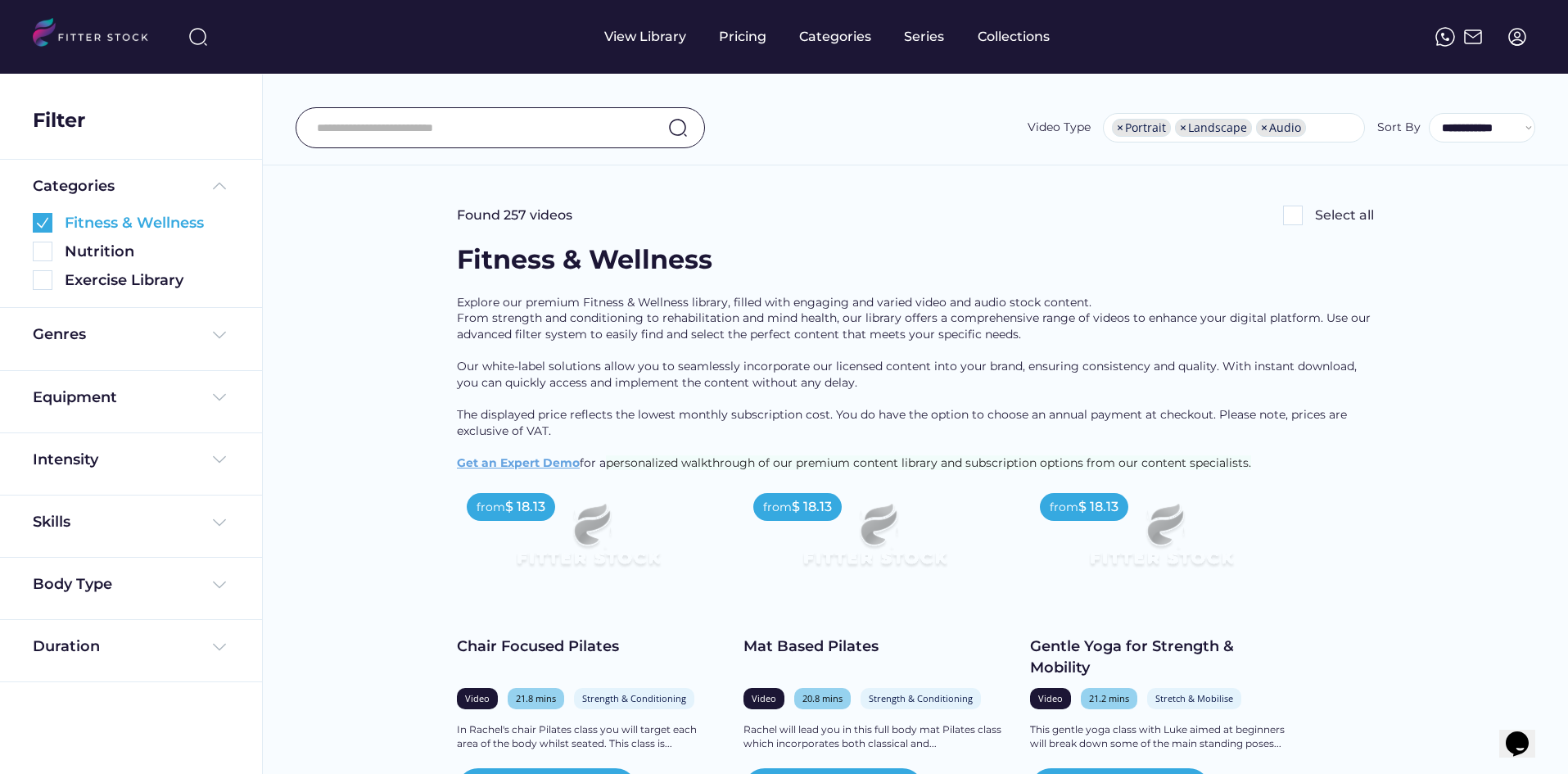 click at bounding box center [43, 223] 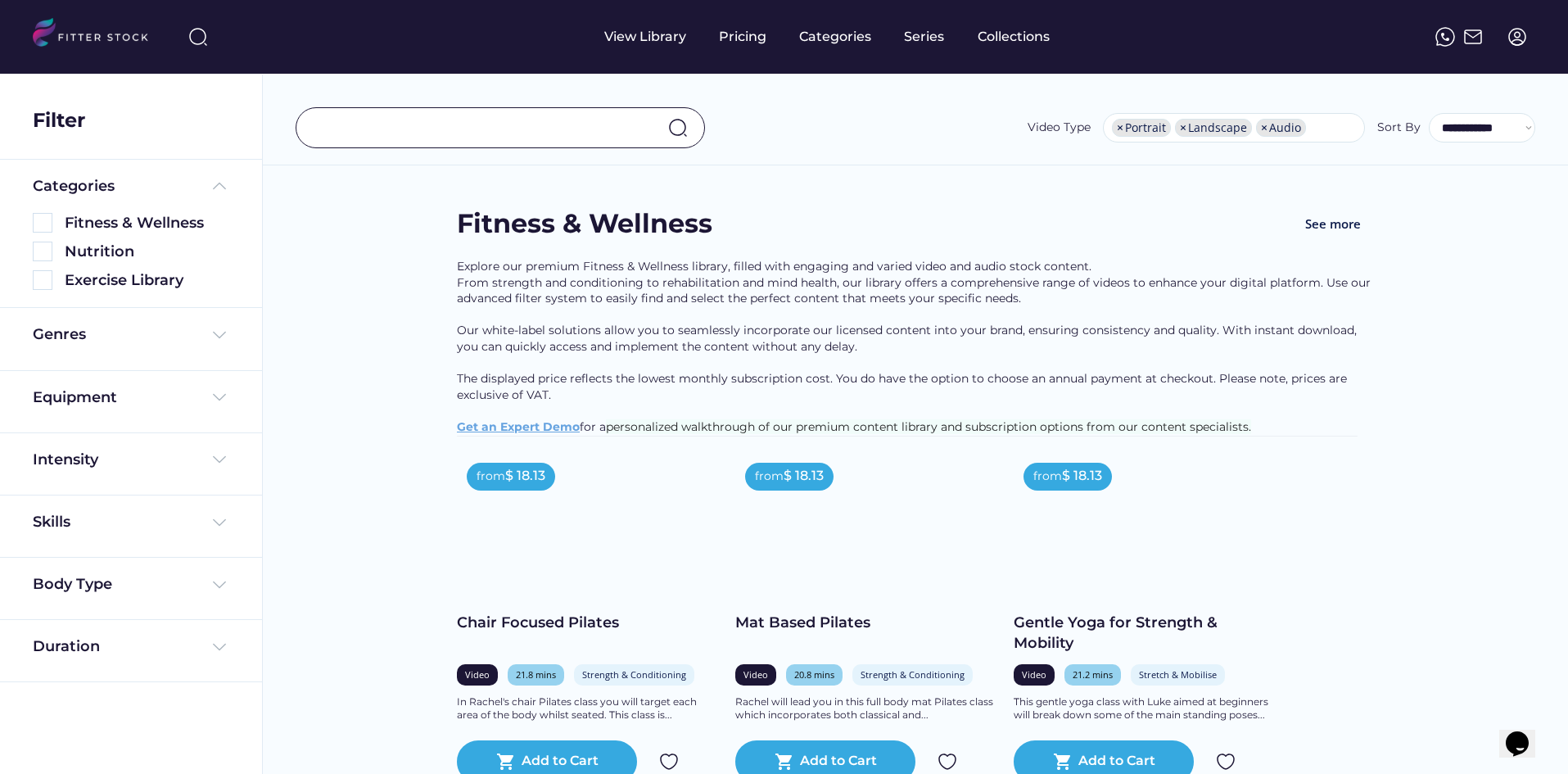 click at bounding box center [486, 128] 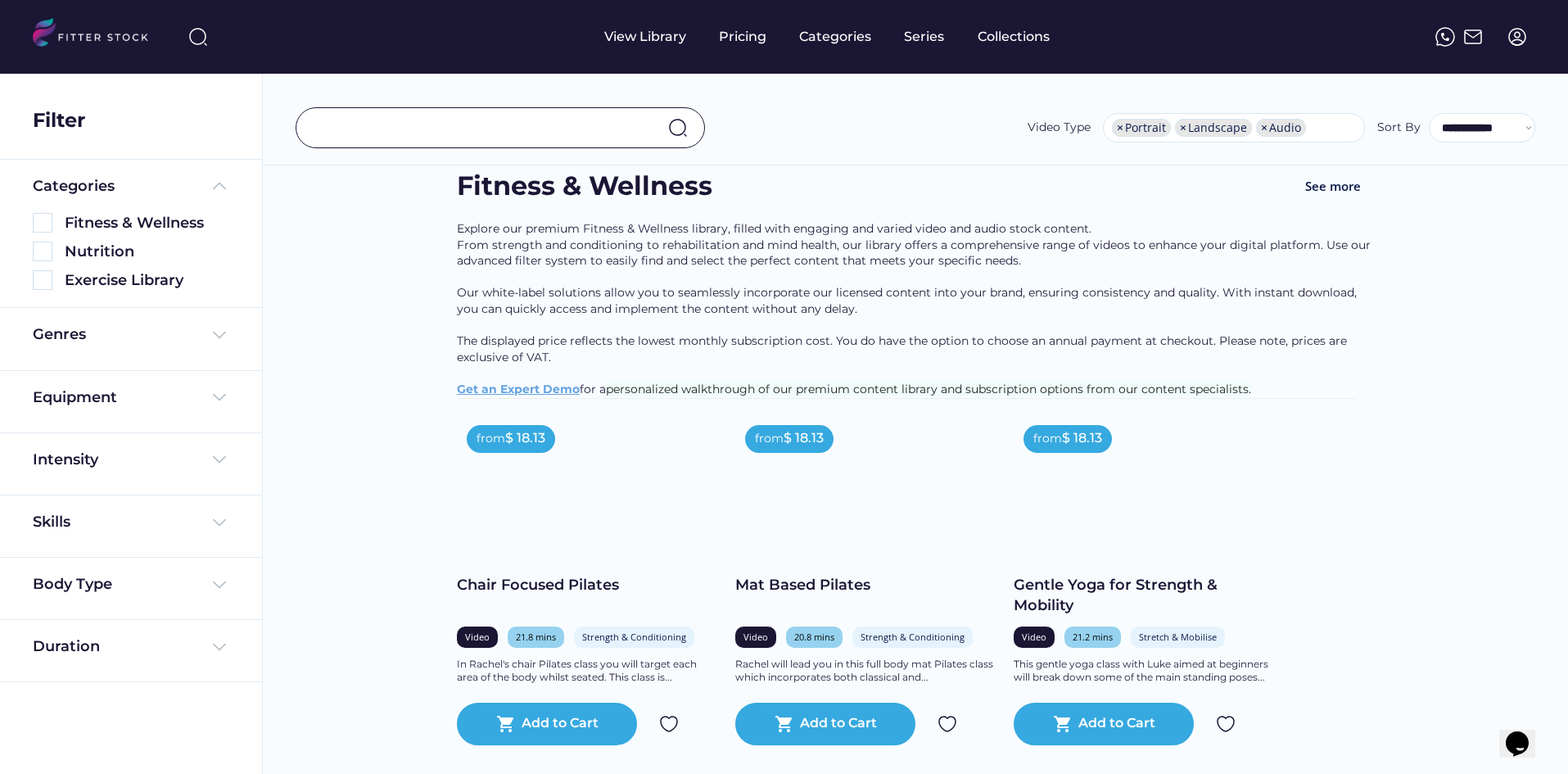 scroll, scrollTop: 0, scrollLeft: 0, axis: both 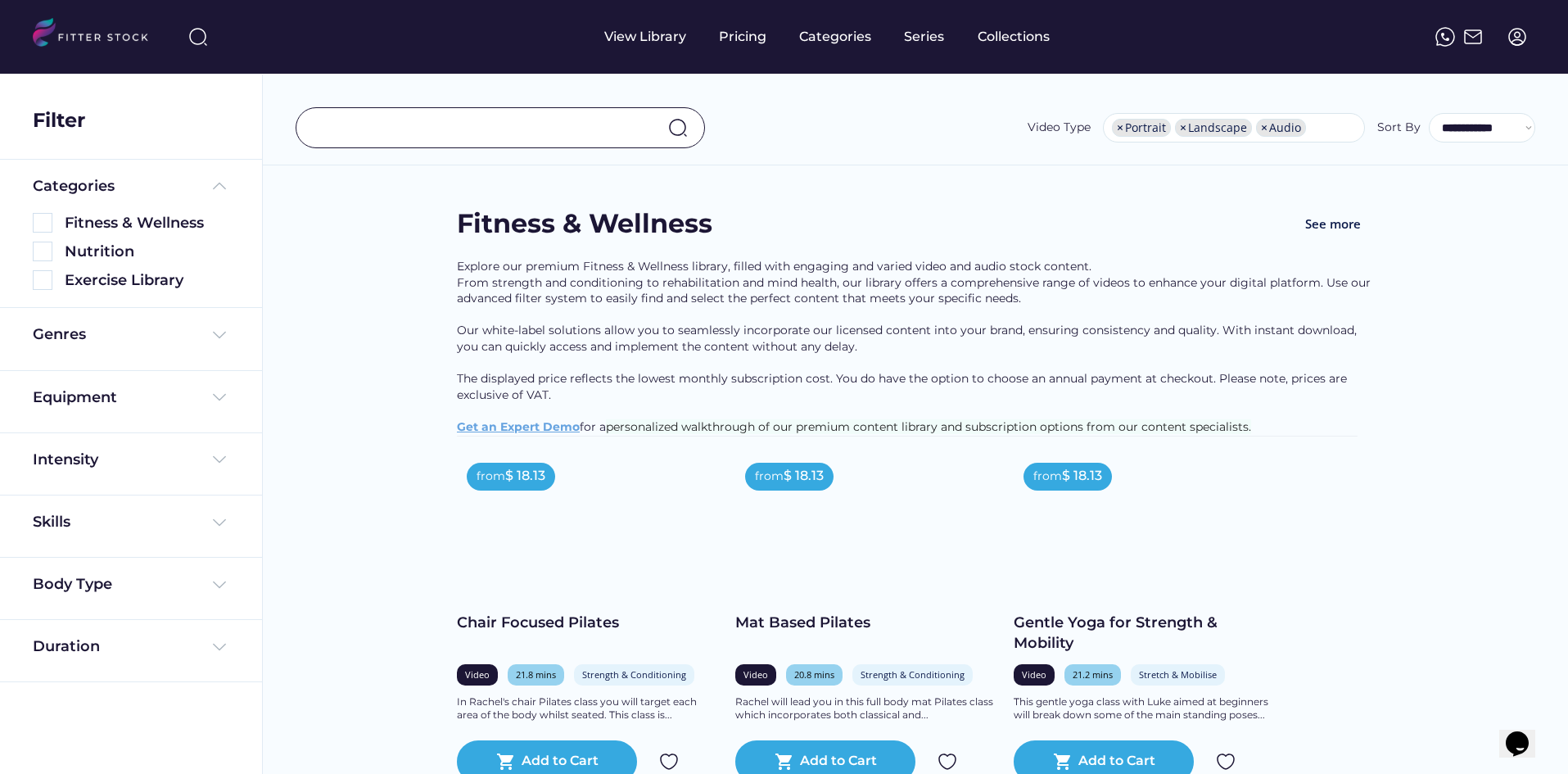 click on "Found 257 videos Select all from  $ 18.13 Chair Focused Pilates Video 21.8 mins Strength & Conditioning Full Body In Rachel's chair Pilates class you will target each area of the body whilst seated. This class is designed to activate your core through a series of fun and creative movements which will leave you feeling stronger and more mobile. This class also focuses on posture and alignment filling you with confidence and giving you that motivation to take on the rest of your day!
shopping_cart
Add to Cart from  $ 18.13 Mat Based Pilates Video 20.8 mins Strength & Conditioning Full Body Rachel will lead you in this full body mat Pilates class which incorporates both classical and contemporary movement bringing you an all levels class. This class is designed to teach you how to activate your core muscles (abdominals, glutes, legs and back), to help increase your mobility and help to improve your flexibility and also with a focus on breath work.
shopping_cart
from" at bounding box center [915, 2105] 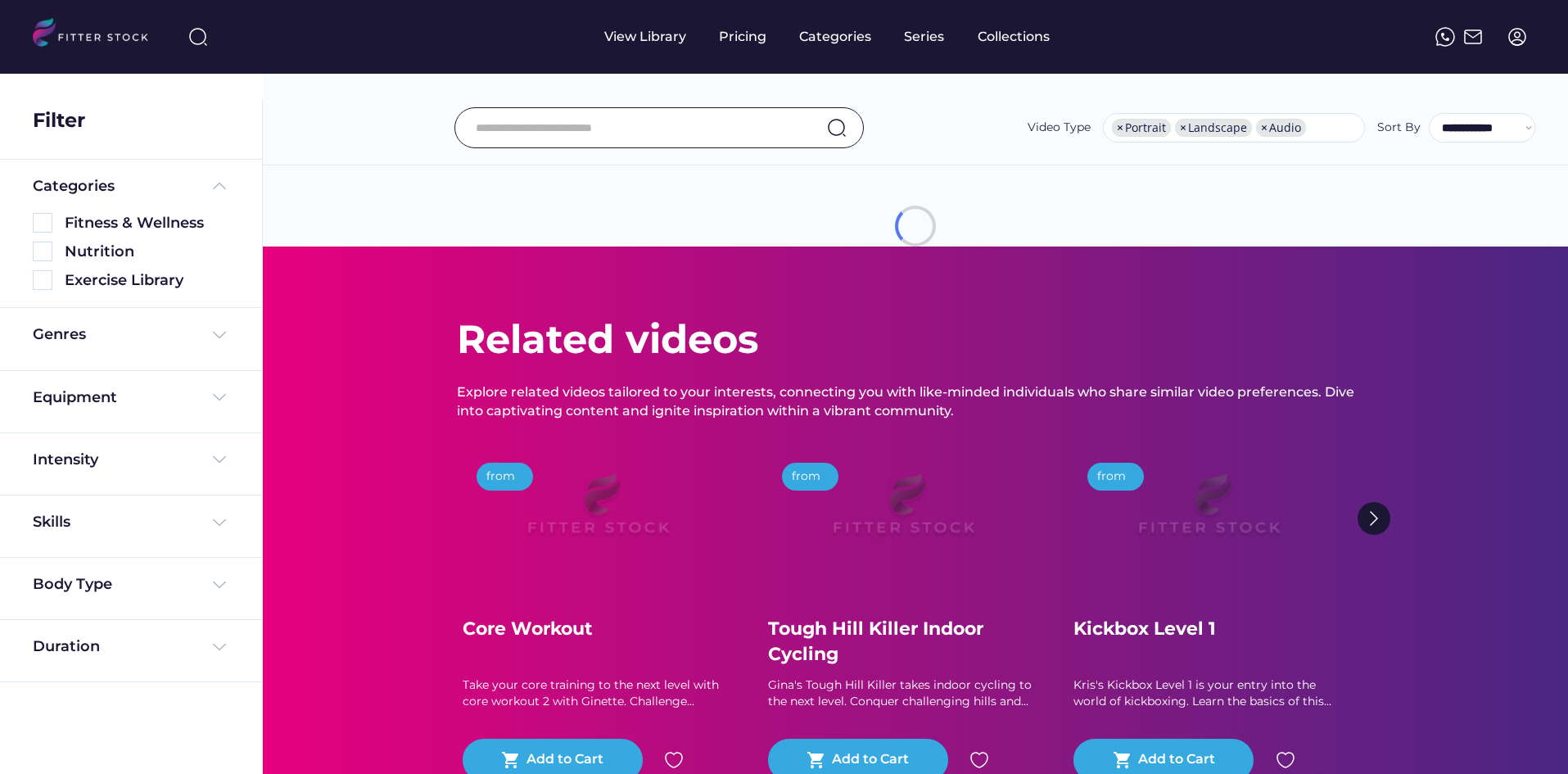 select on "**********" 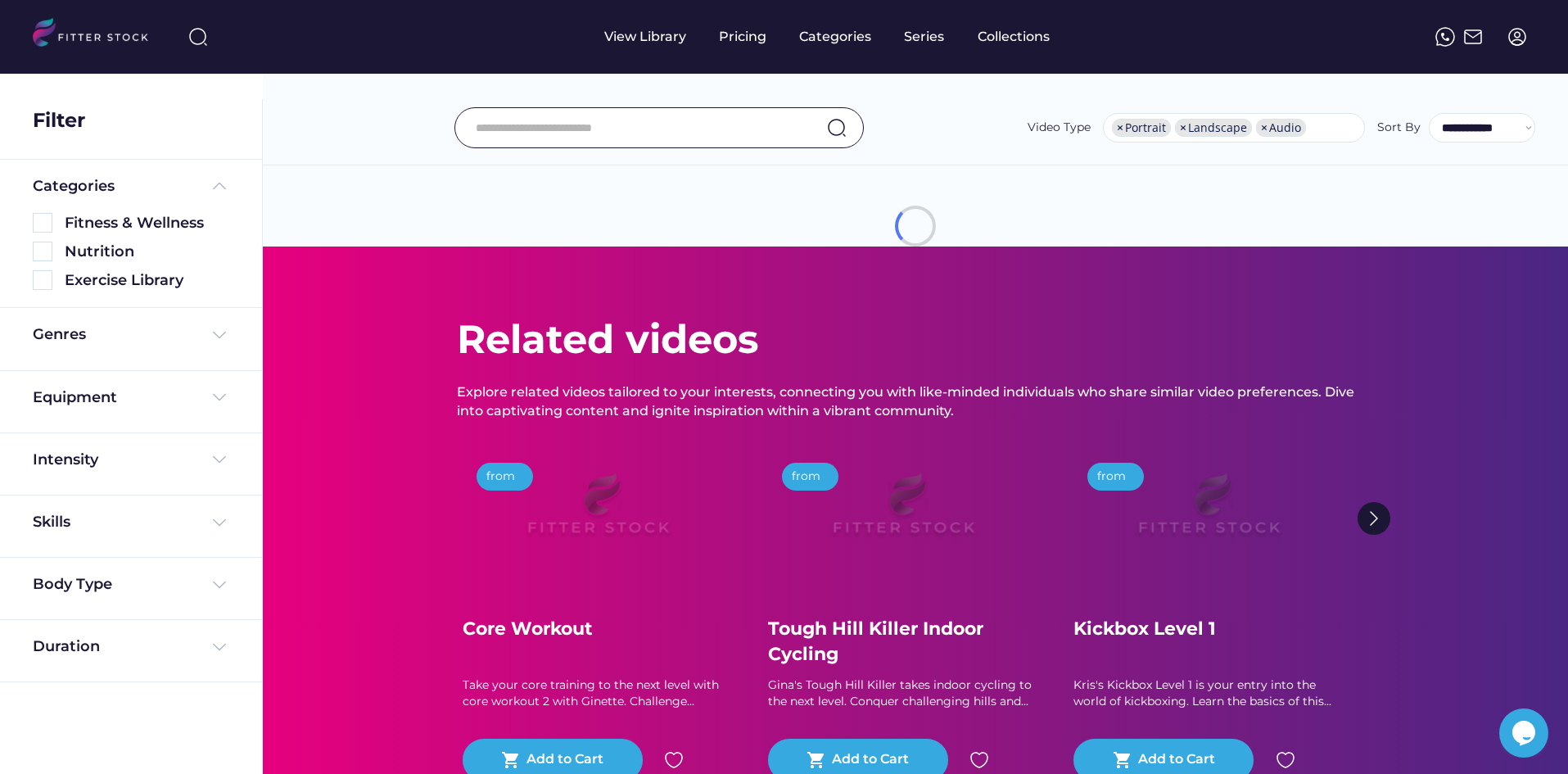 scroll, scrollTop: 28, scrollLeft: 0, axis: vertical 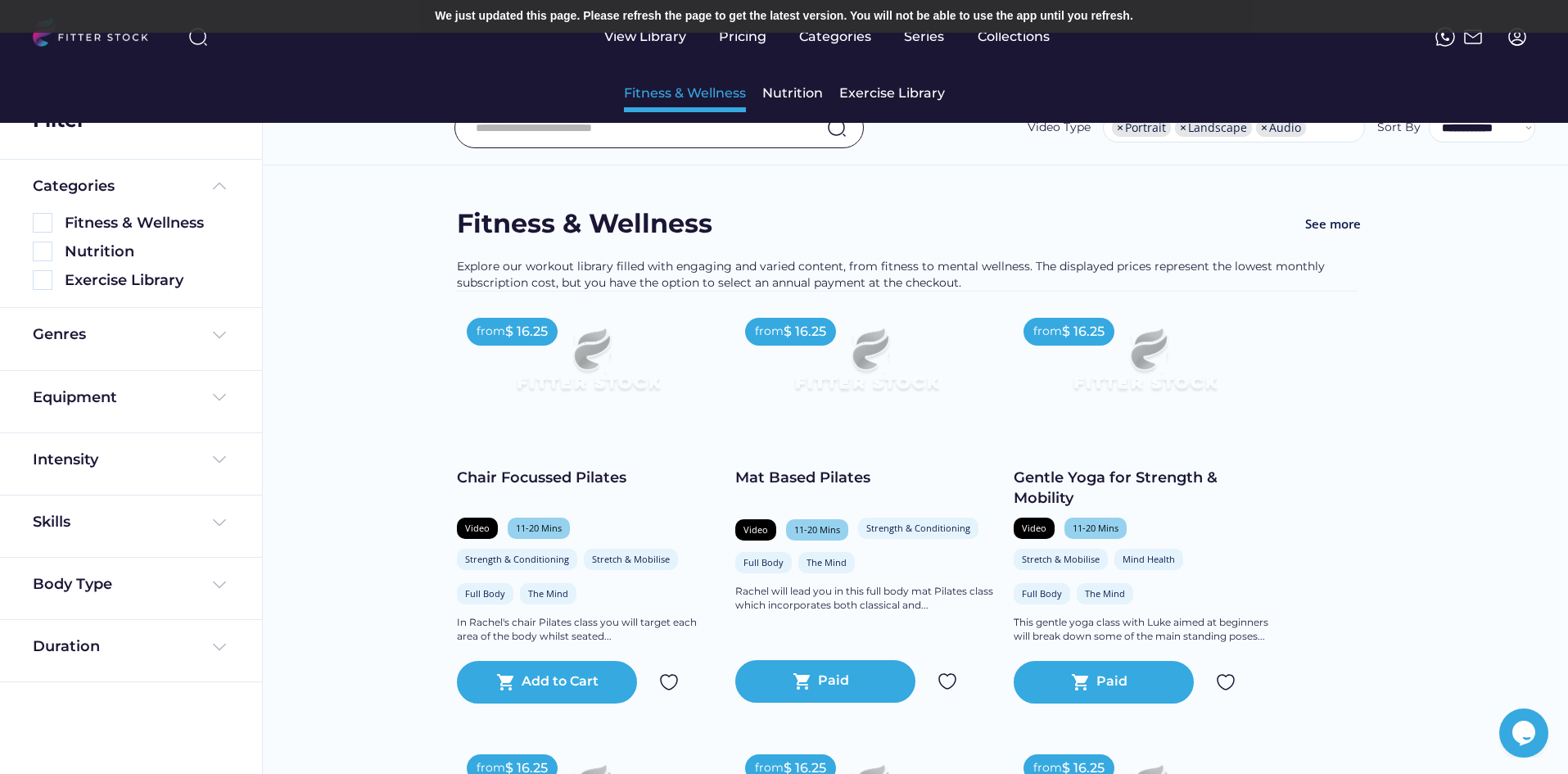 click on "Fitness & Wellness" at bounding box center (685, 93) 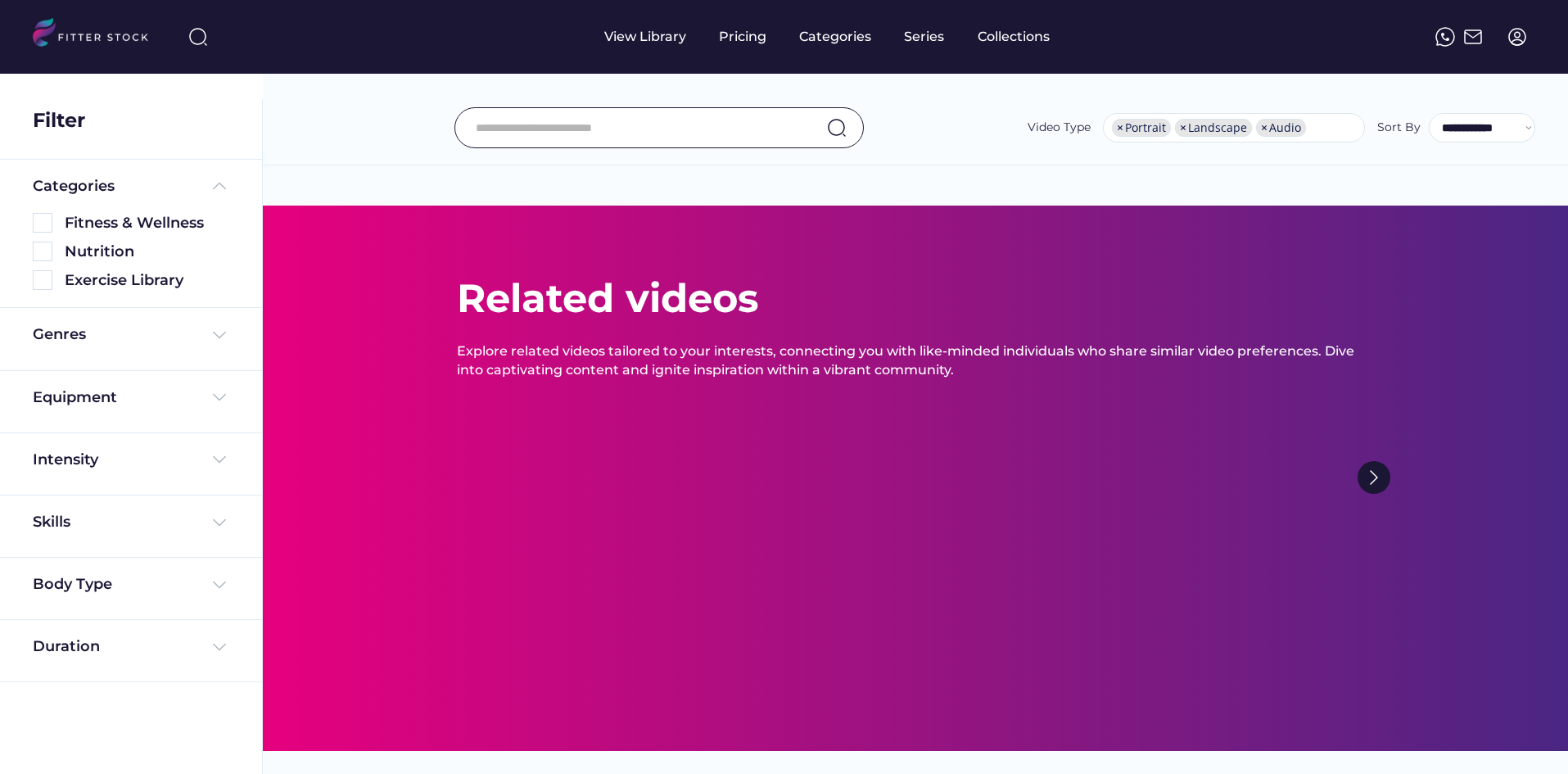 scroll, scrollTop: 0, scrollLeft: 0, axis: both 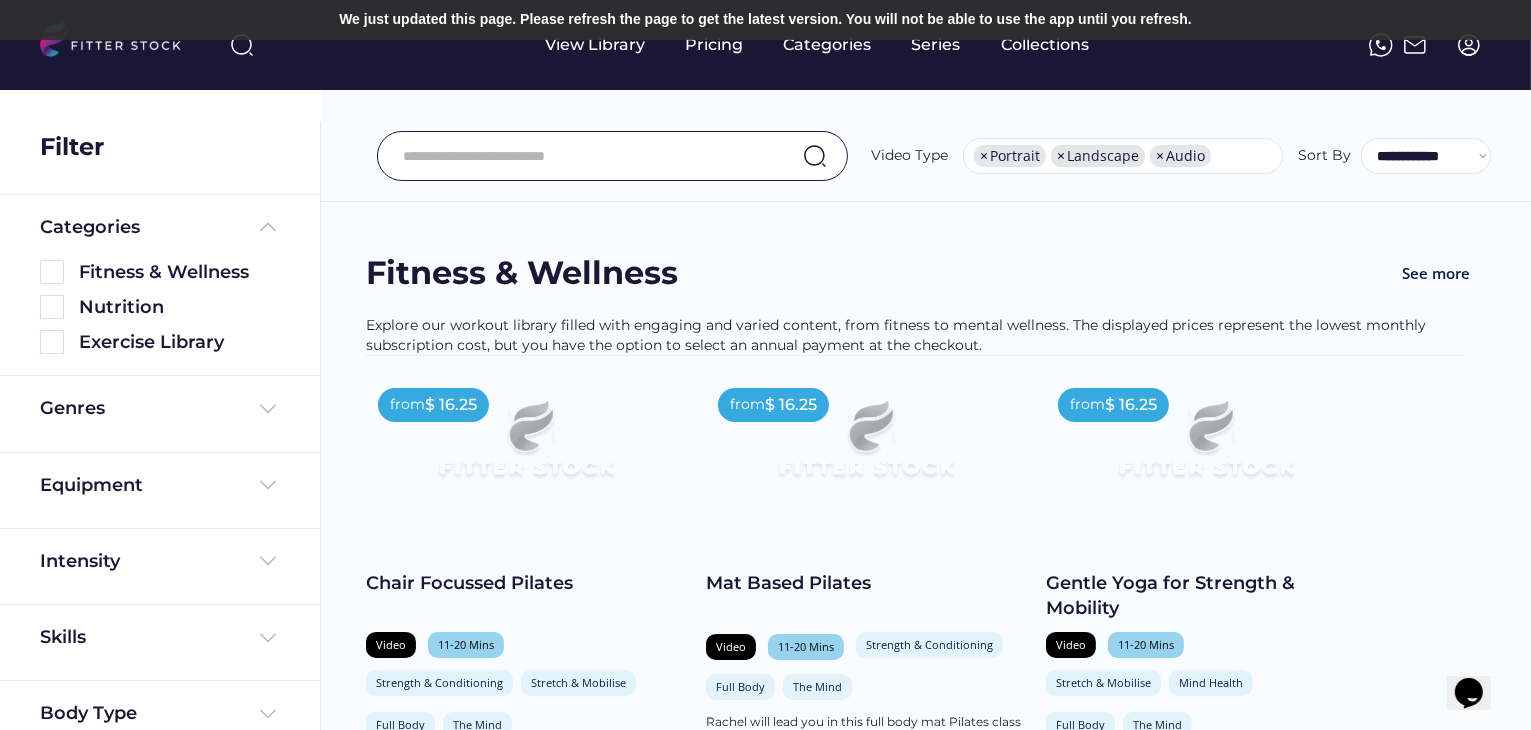 click at bounding box center [587, 156] 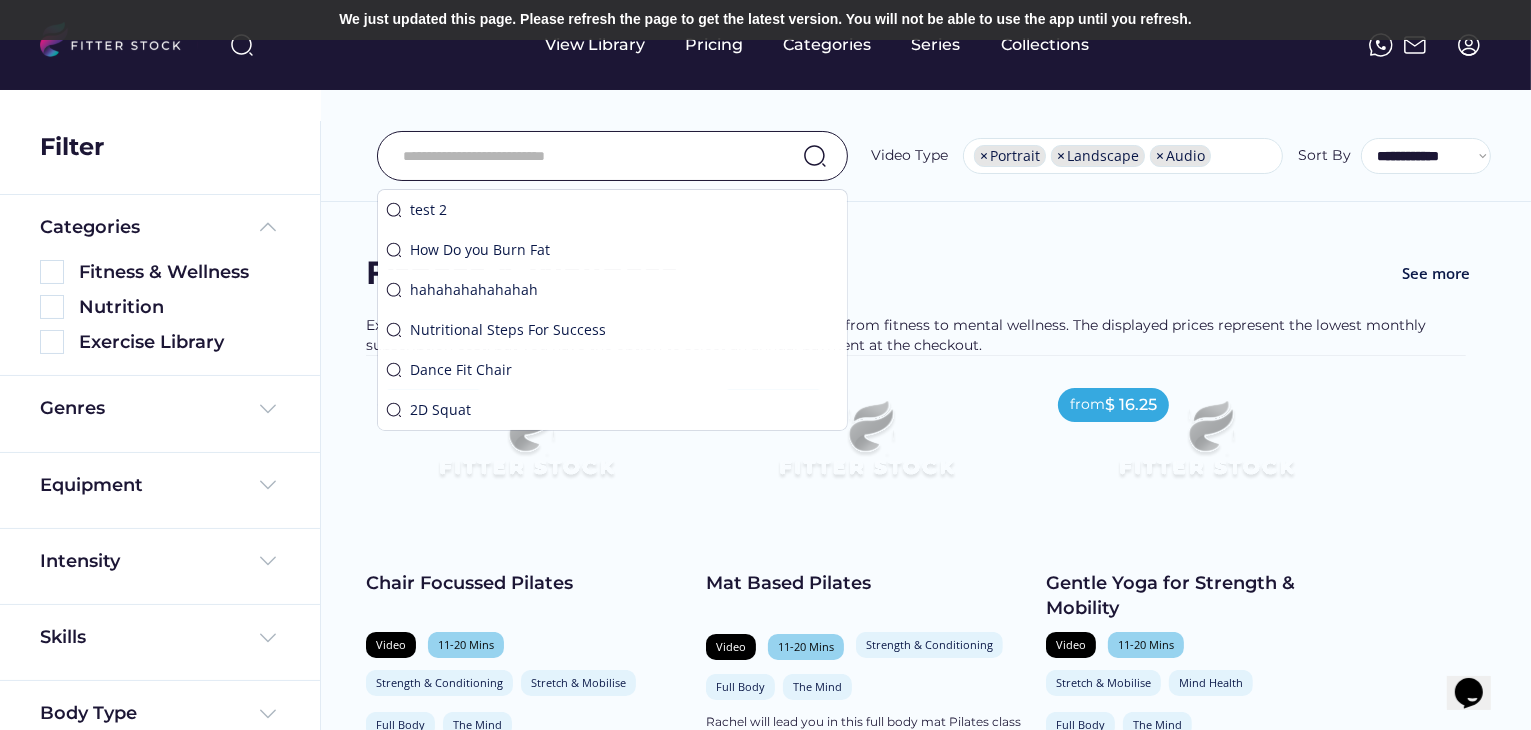 click on "Fitness & Wellness See more Explore our workout library filled with engaging and varied content, from fitness to mental wellness. The displayed prices represent the lowest monthly subscription cost, but you have the option to select an annual payment at the checkout. from $ 16.25 Chair Focussed Pilates Video 11-20 Mins Strength & Conditioning Stretch & Mobilise Full Body The Mind In [NAME]'s chair Pilates class you will target each area of the body whilst seated...
shopping_cart
Add to Cart from $ 16.25 Mat Based Pilates Video 11-20 Mins Strength & Conditioning Full Body The Mind [NAME] will lead you in this full body mat Pilates class which incorporates both classical and...
shopping_cart
Paid from $ 16.25 Gentle Yoga for Strength & Mobility Video 11-20 Mins Stretch & Mobilise Mind Health Full Body The Mind This gentle yoga class with [NAME] aimed at beginners will break down some of the main standing poses...
shopping_cart
Paid from" at bounding box center [925, 2554] 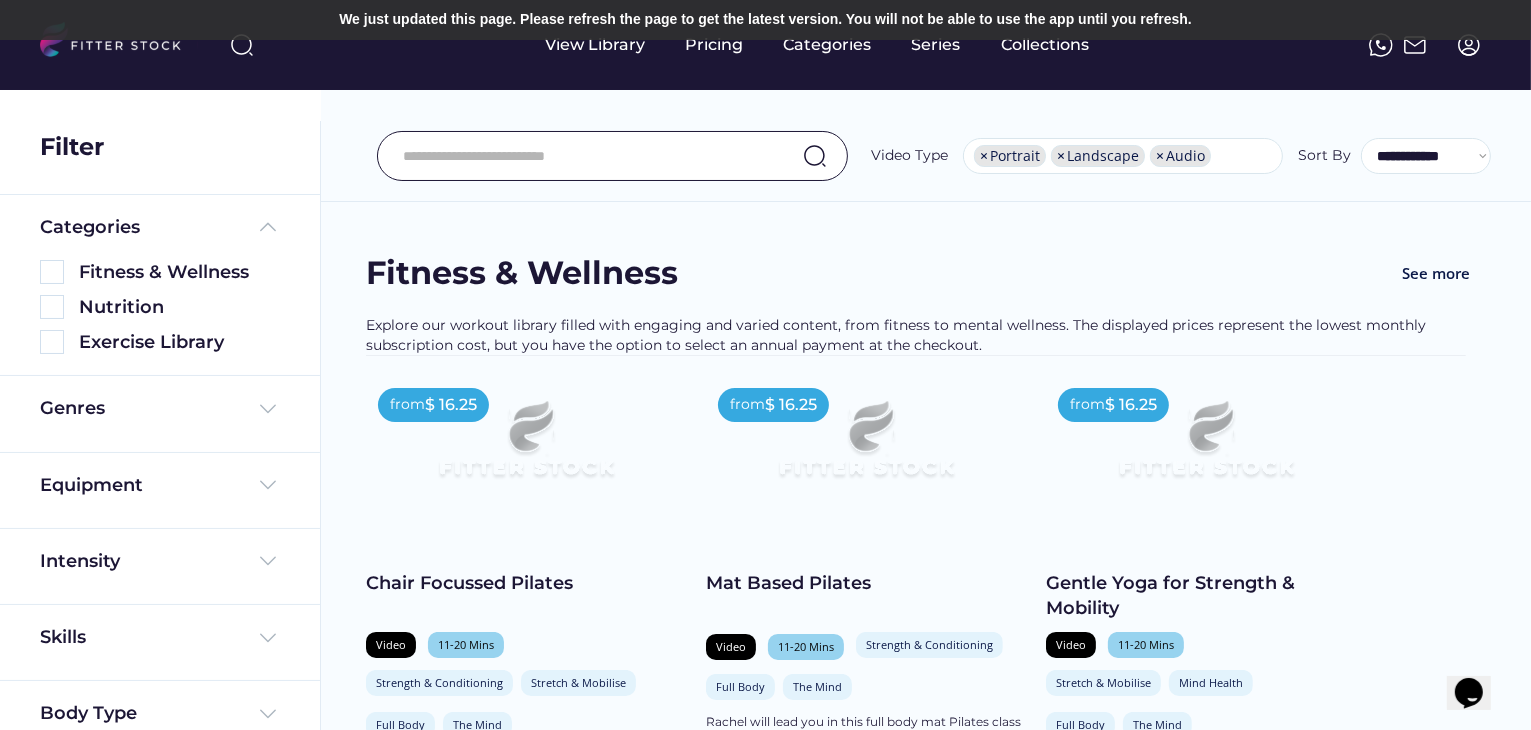 click at bounding box center [587, 156] 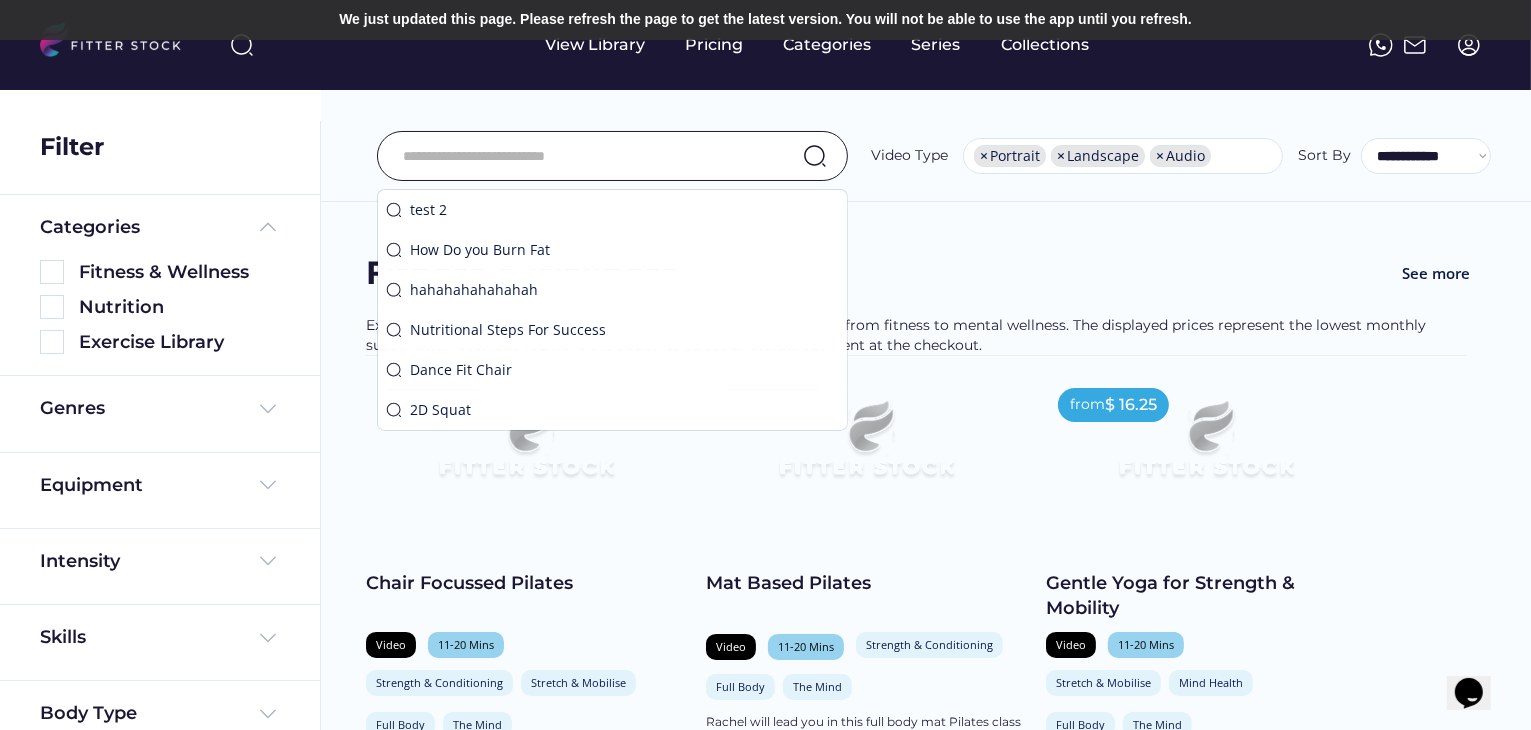 click on "Fitness & Wellness See more" at bounding box center [926, 283] 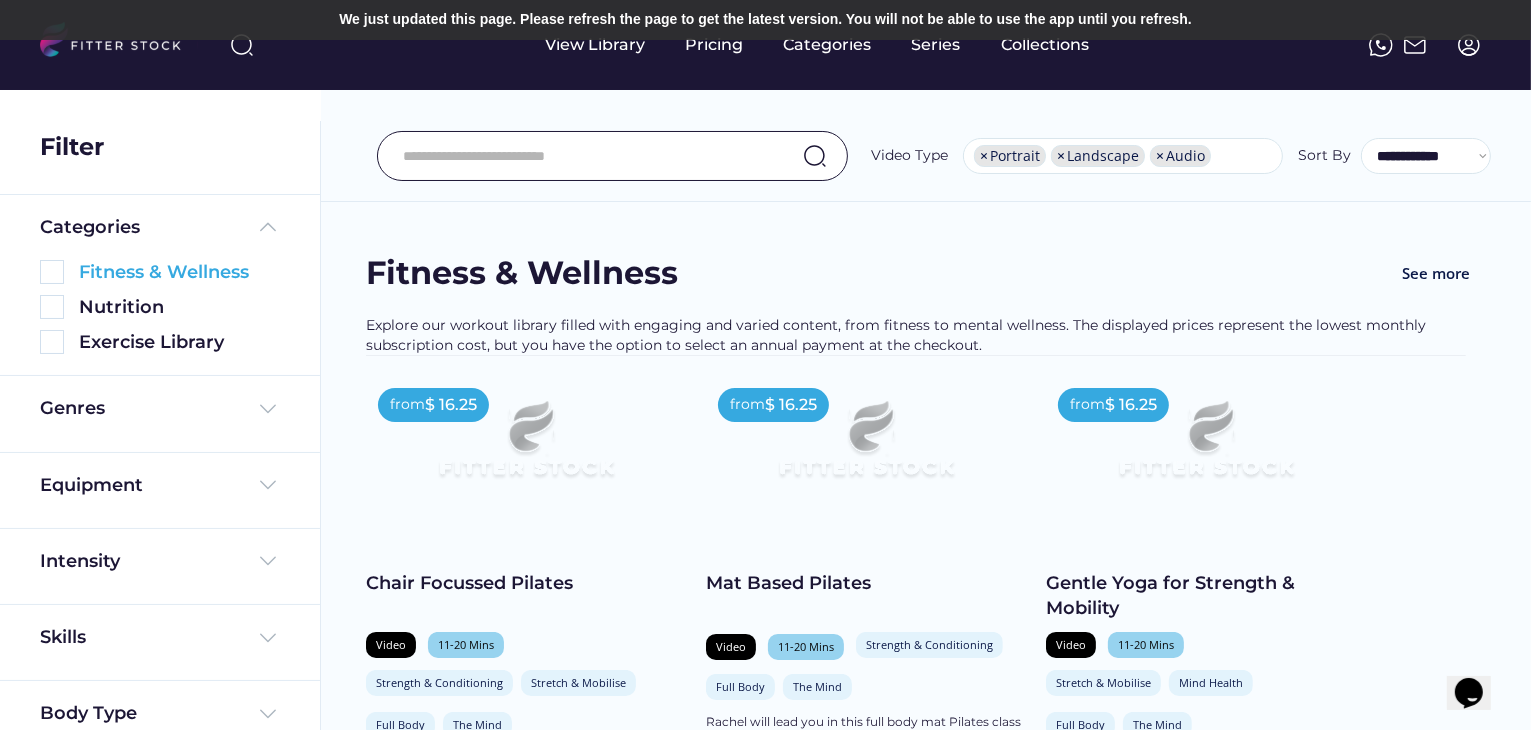 click at bounding box center [52, 272] 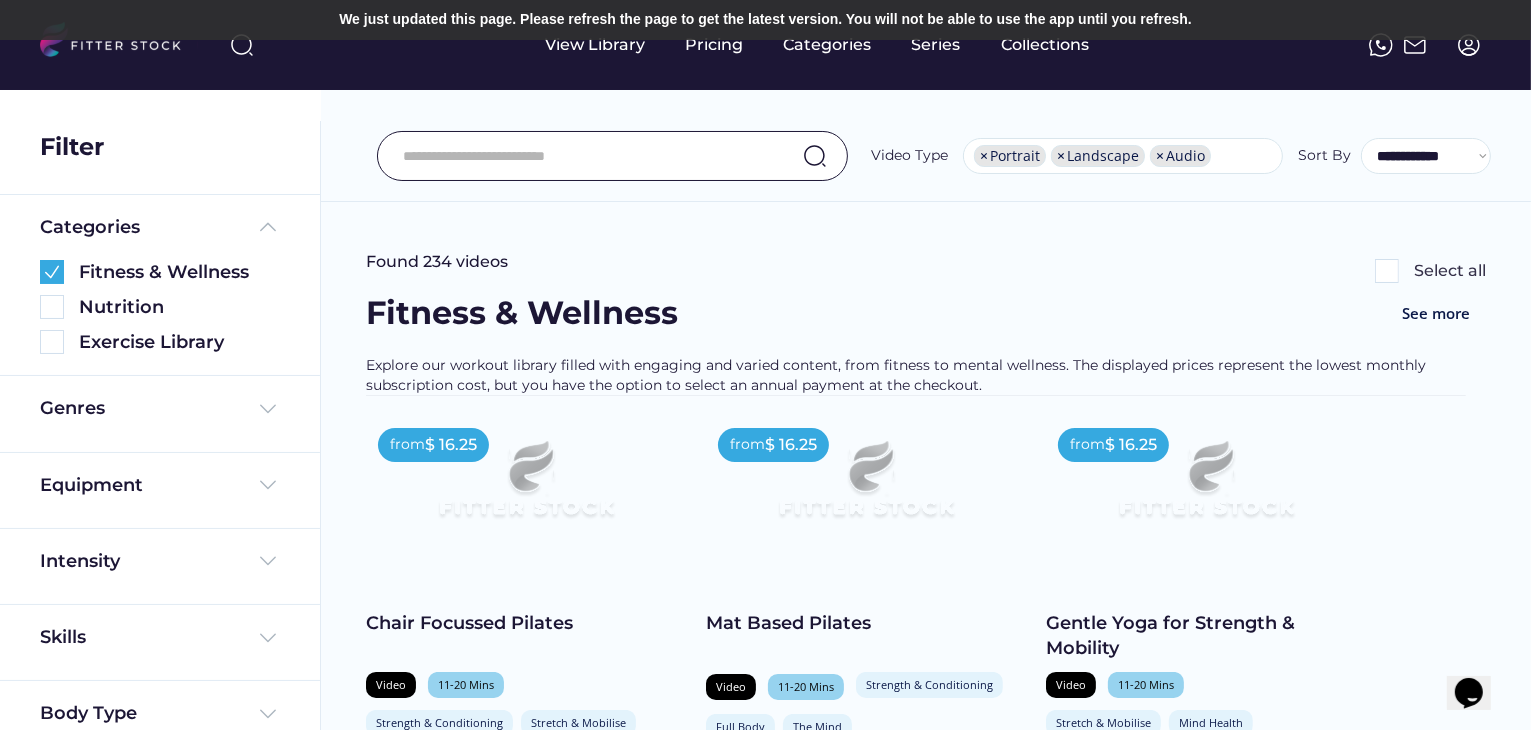 click at bounding box center (1387, 271) 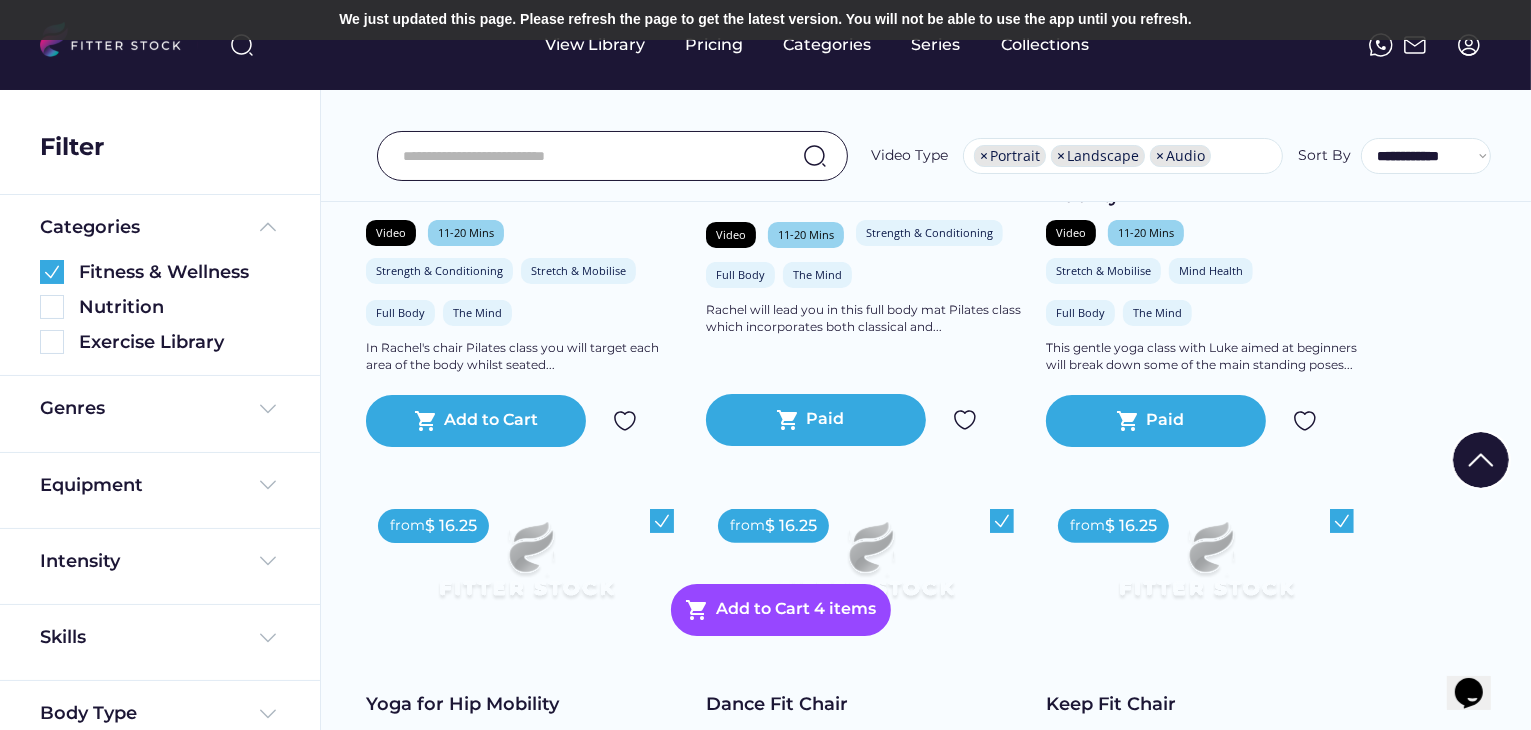 scroll, scrollTop: 500, scrollLeft: 0, axis: vertical 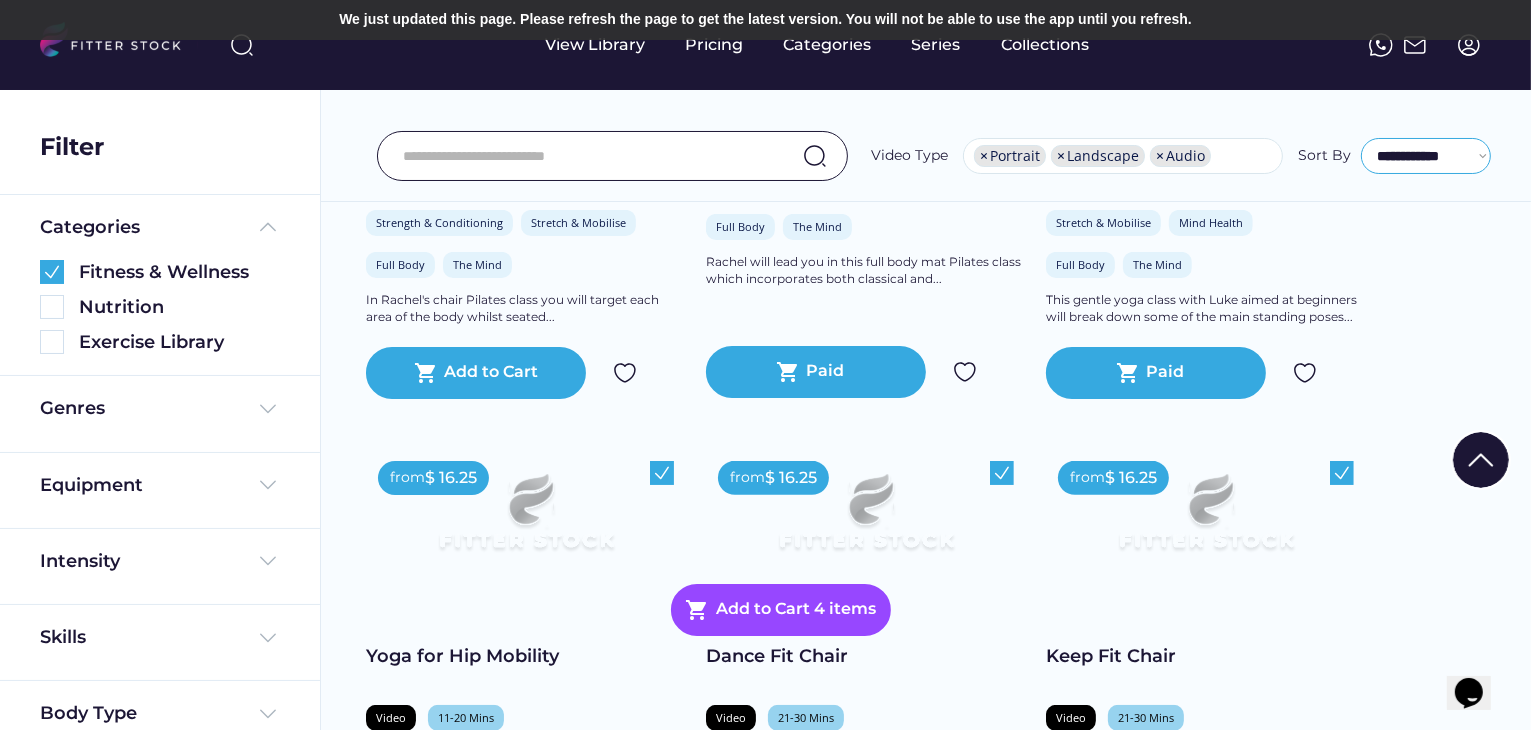click on "**********" at bounding box center [1426, 156] 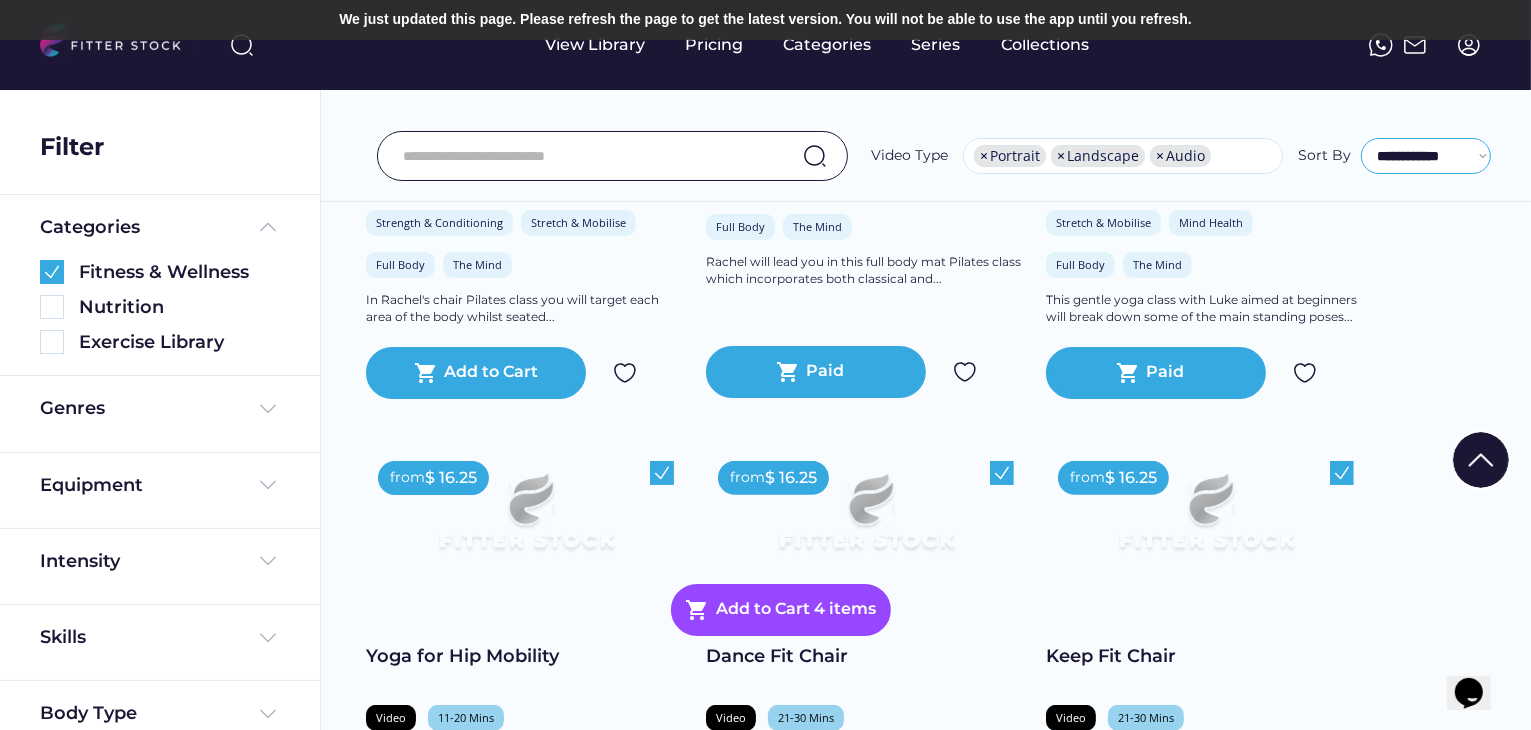 click on "**********" at bounding box center (1426, 156) 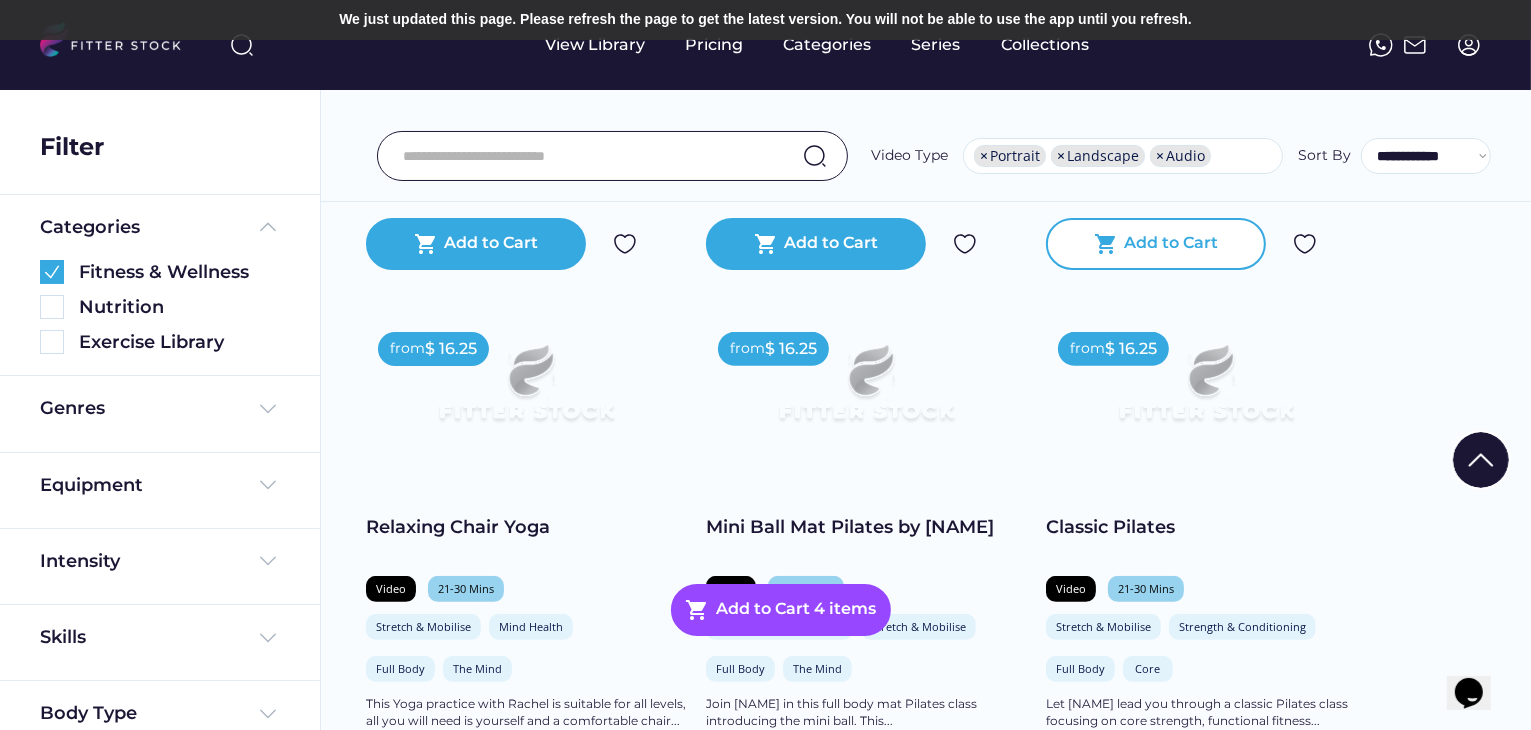 scroll, scrollTop: 1000, scrollLeft: 0, axis: vertical 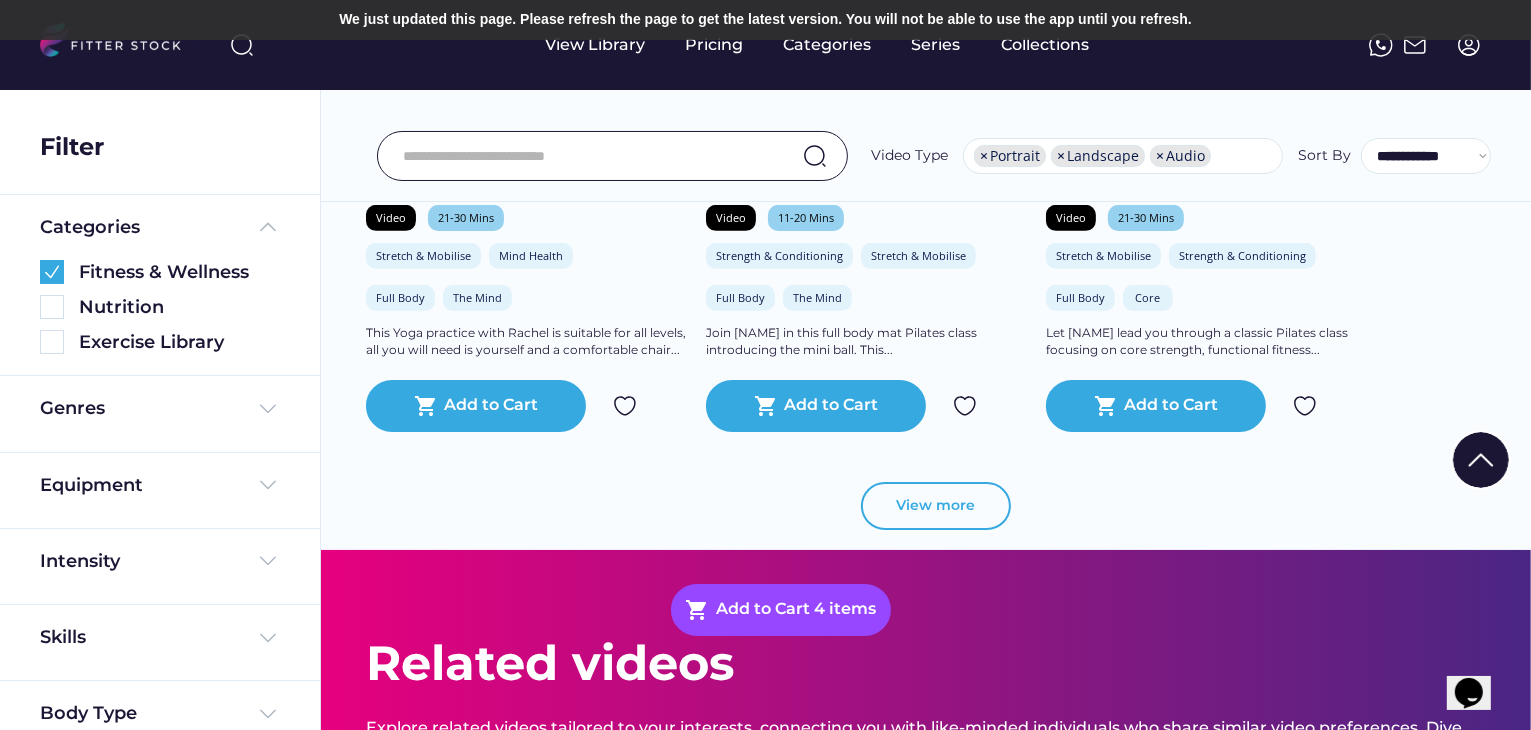click on "View more" at bounding box center [936, 506] 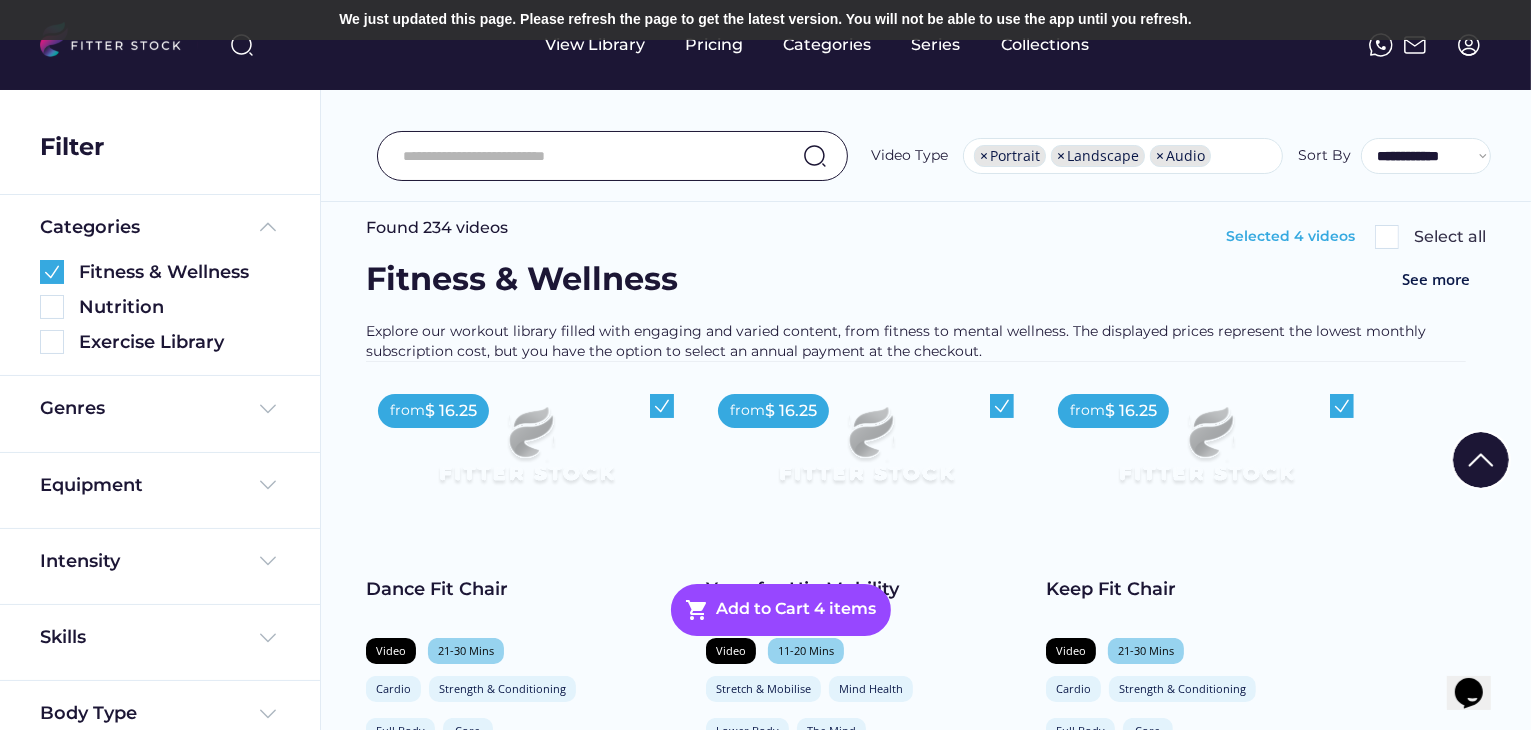 scroll, scrollTop: 0, scrollLeft: 0, axis: both 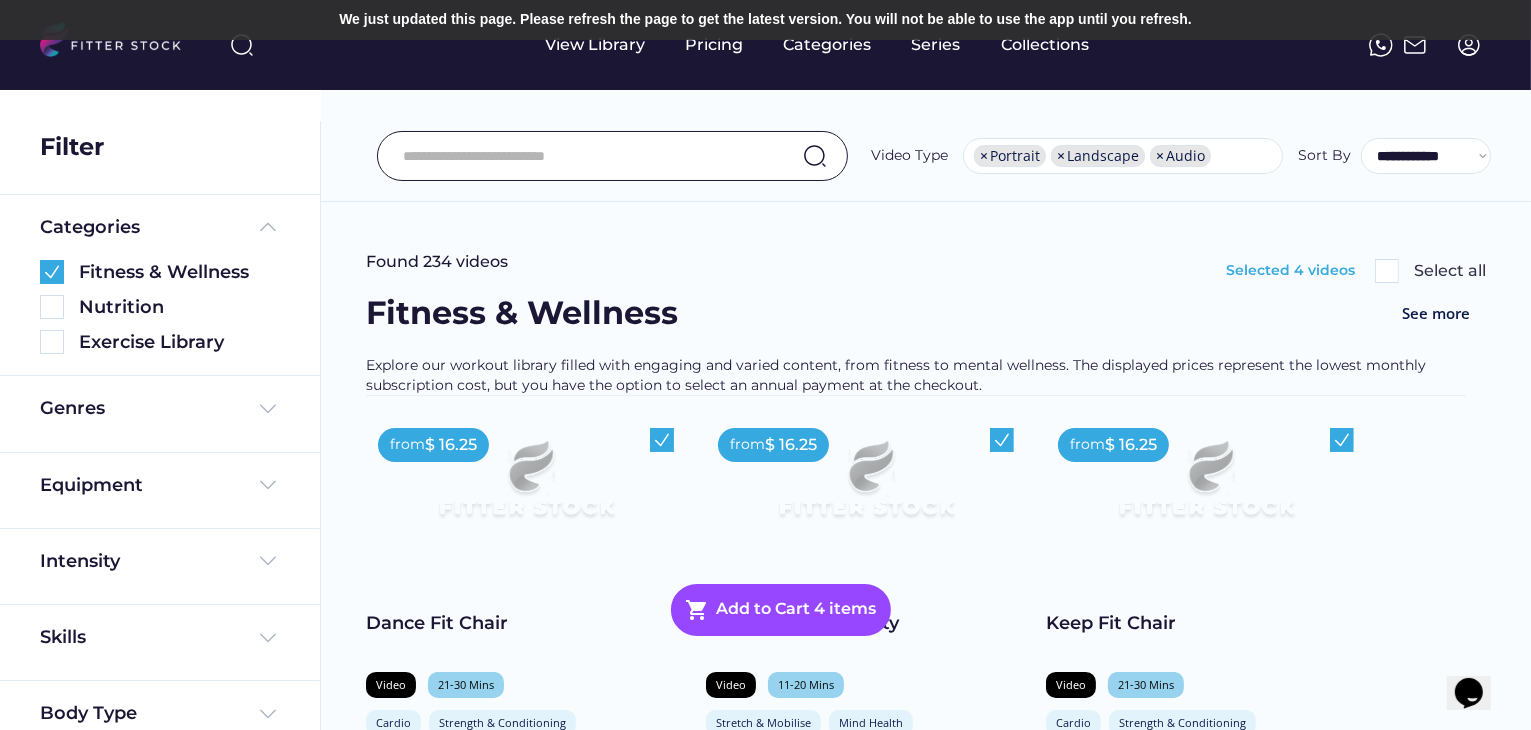 click on "Selected 4 videos Select all" at bounding box center [1356, 271] 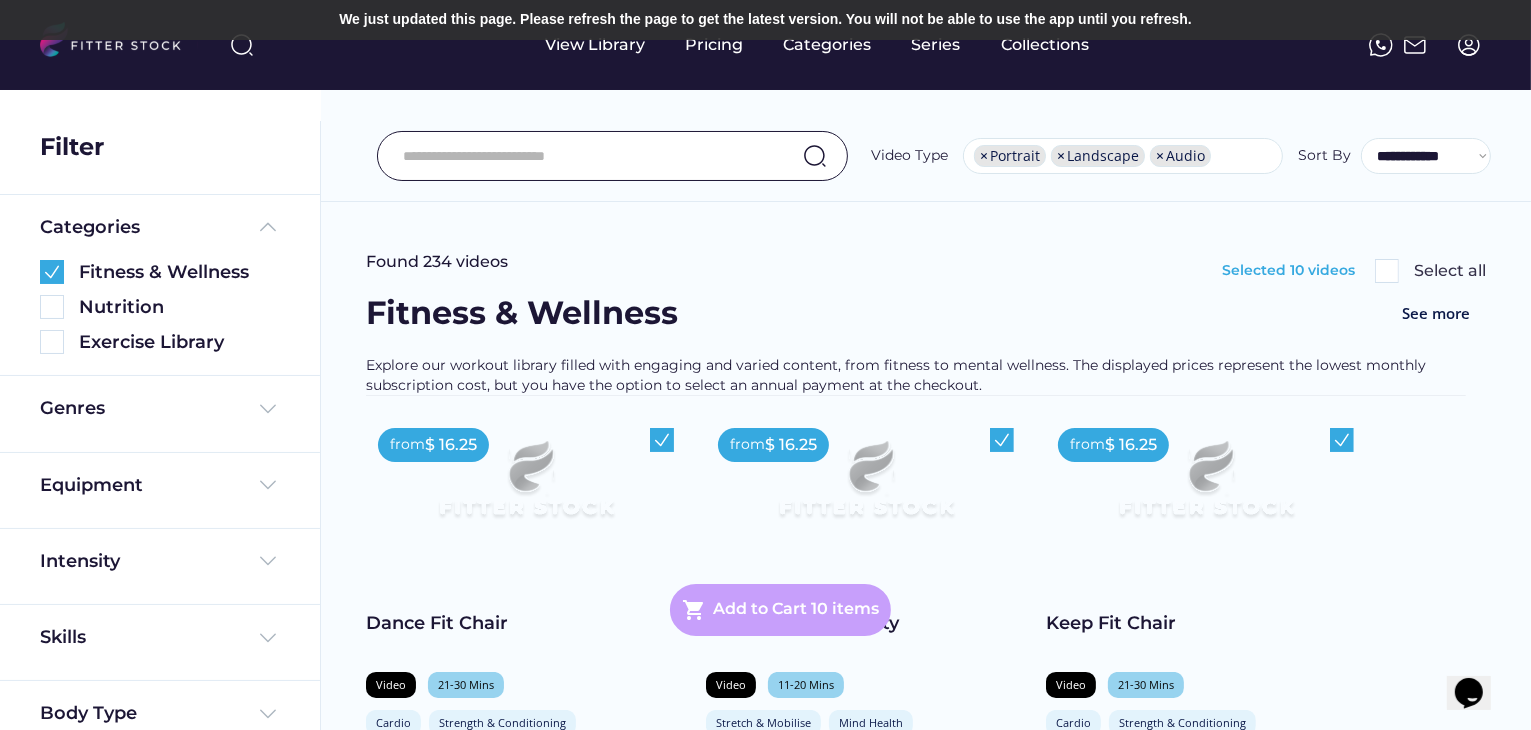click on "Add to Cart 10 items" at bounding box center [796, 610] 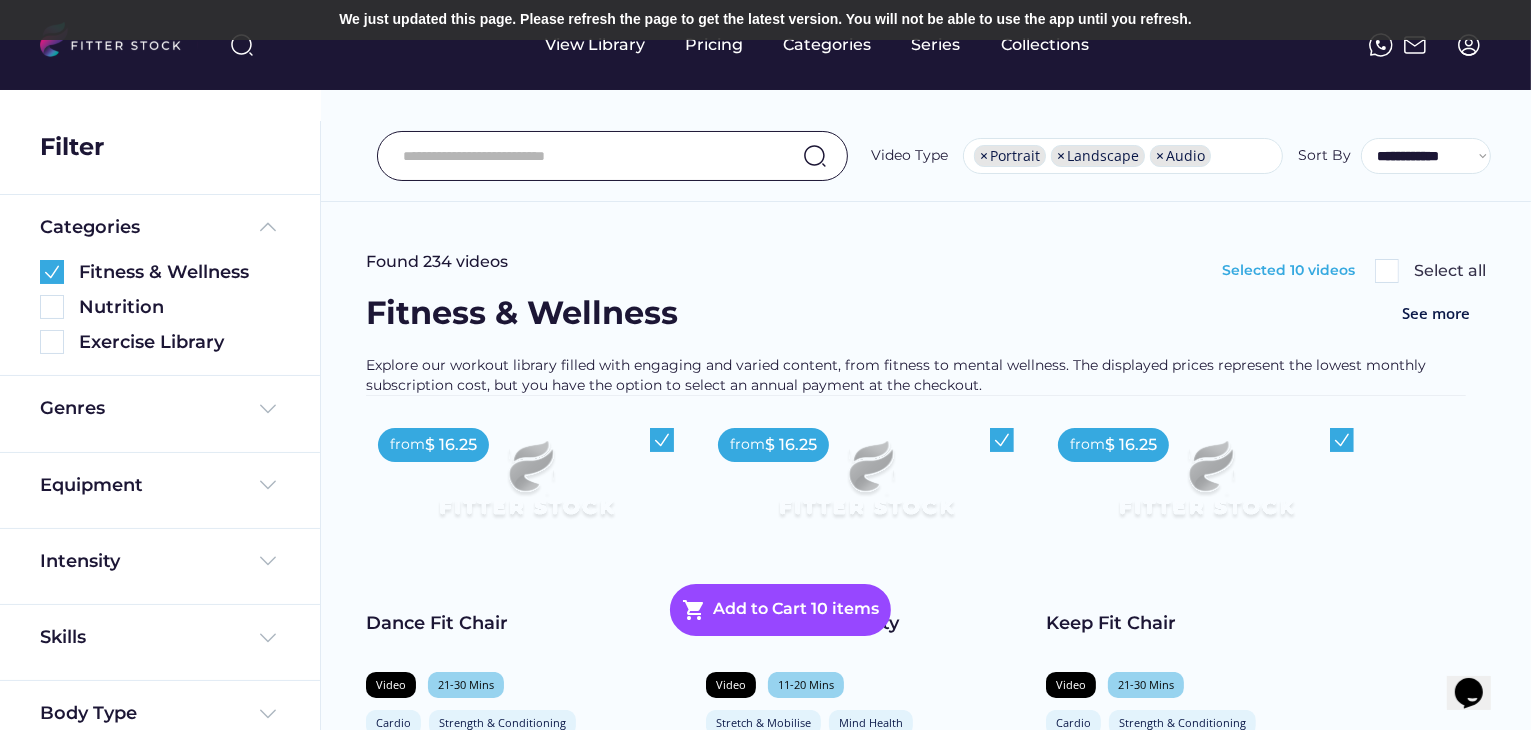 click on "Found 234 videos Selected 10 videos Select all Fitness & Wellness See more Explore our workout library filled with engaging and varied content, from fitness to mental wellness. The displayed prices represent the lowest monthly subscription cost, but you have the option to select an annual payment at the checkout. from $ 16.25 Dance Fit Chair Video 21-30 Mins Cardio Strength & Conditioning Full Body Core Come and join [NAME] is this chair based, low impact, fun and uplifting "Dance Fit" session. Get ready to...
shopping_cart
Add to Cart from $ 16.25 Yoga for Hip Mobility Video 11-20 Mins Stretch & Mobilise Mind Health Lower Body The Mind In [NAME]'s mobility focussed yoga class you’ll explore some deep stretches to help improve your flexibility...
shopping_cart
Add to Cart from $ 16.25 Keep Fit Chair Video 21-30 Mins Cardio Strength & Conditioning Full Body Core
shopping_cart
Add to Cart from $ 16.25 Relaxing Chair Yoga Video 21-30 Mins" at bounding box center (925, 1811) 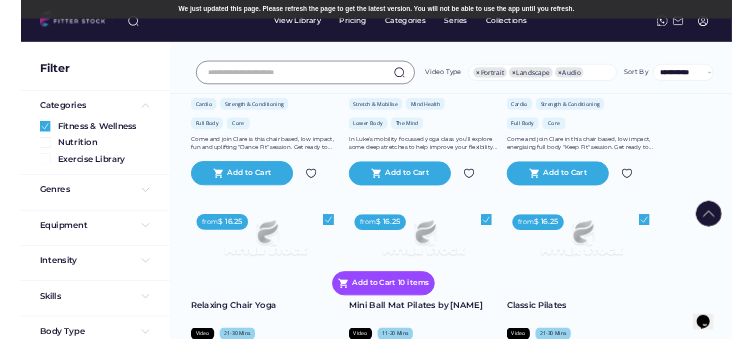 scroll, scrollTop: 630, scrollLeft: 0, axis: vertical 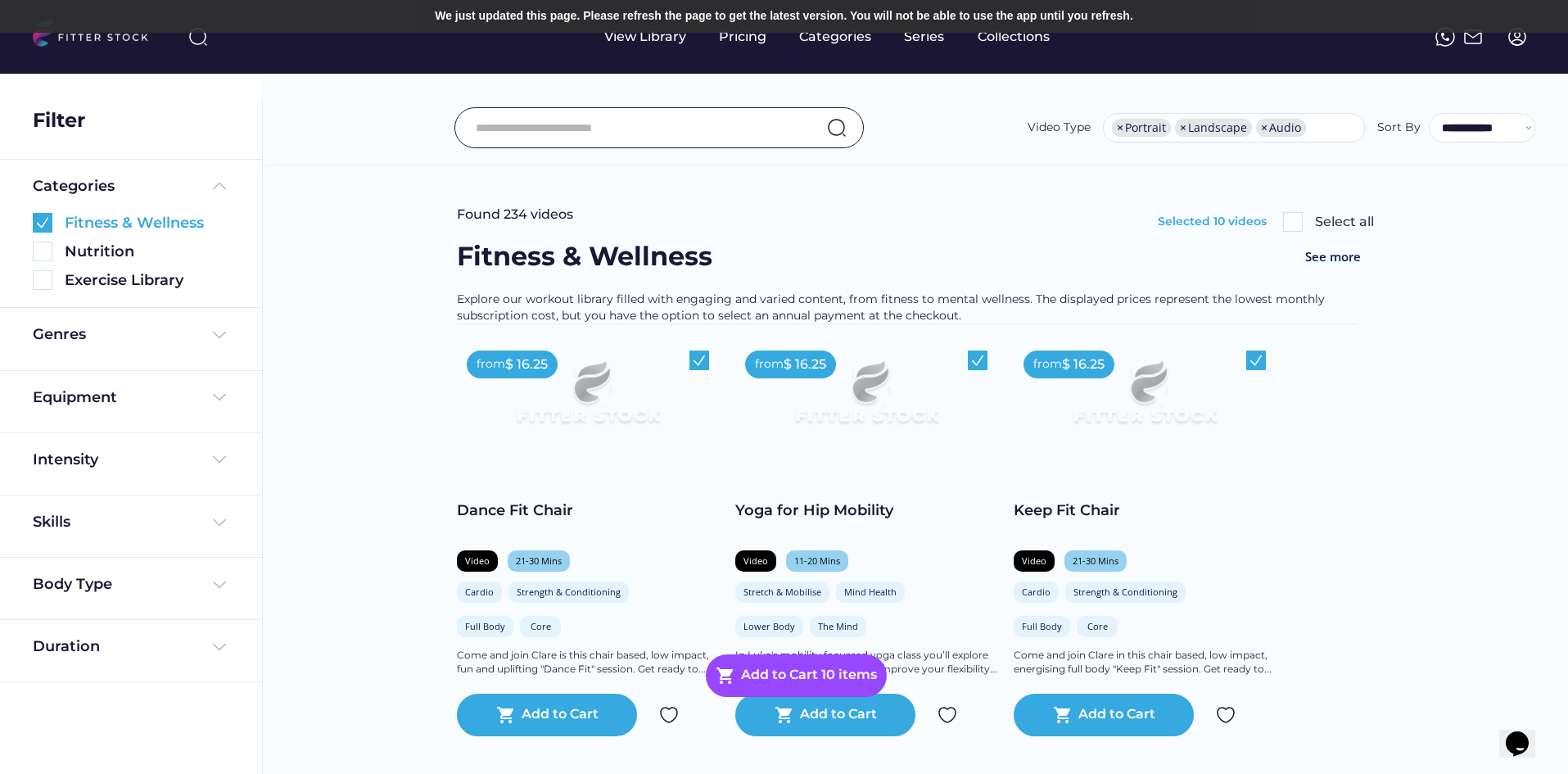 click at bounding box center (43, 223) 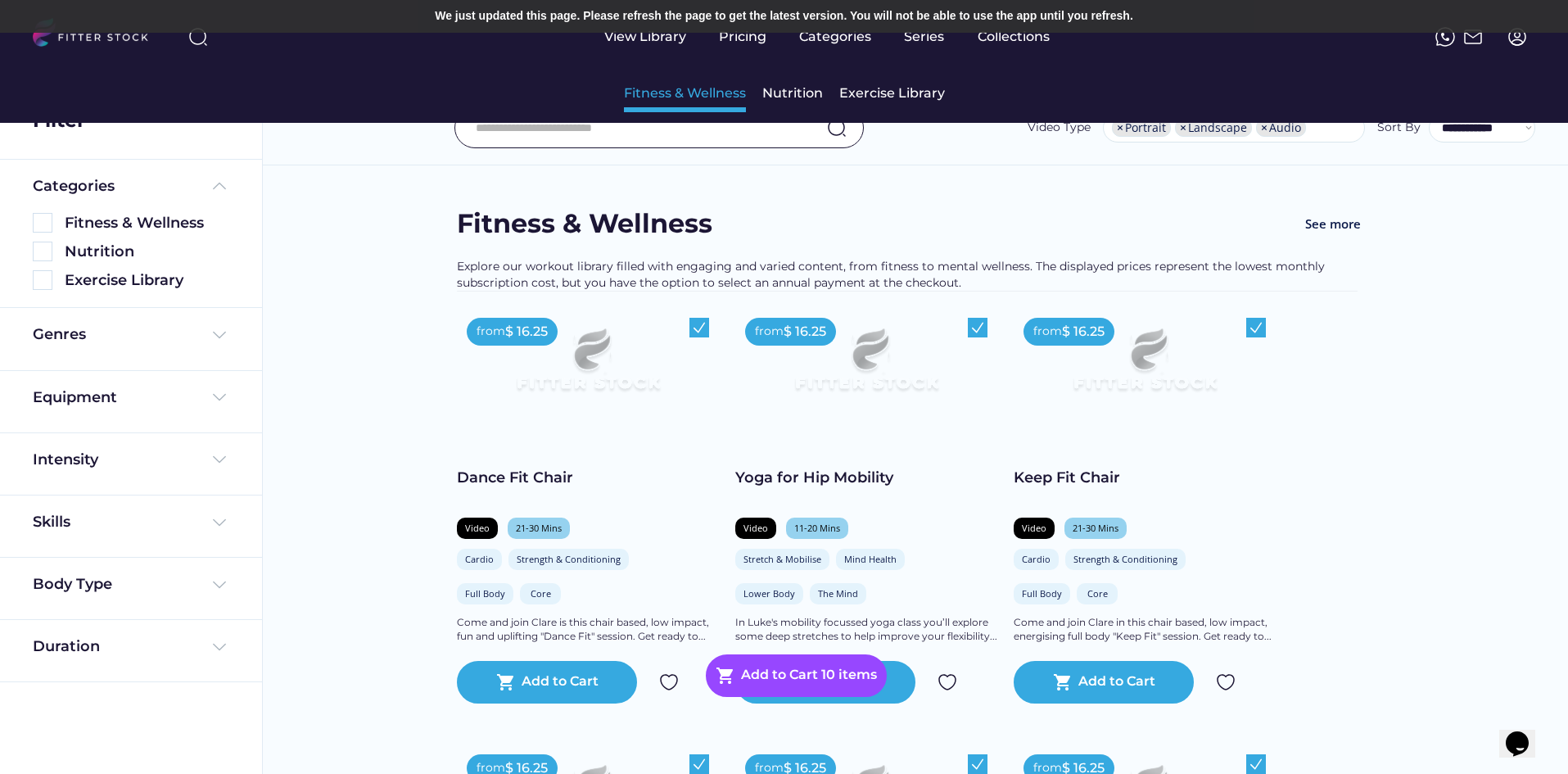 click on "Fitness & Wellness" at bounding box center [685, 93] 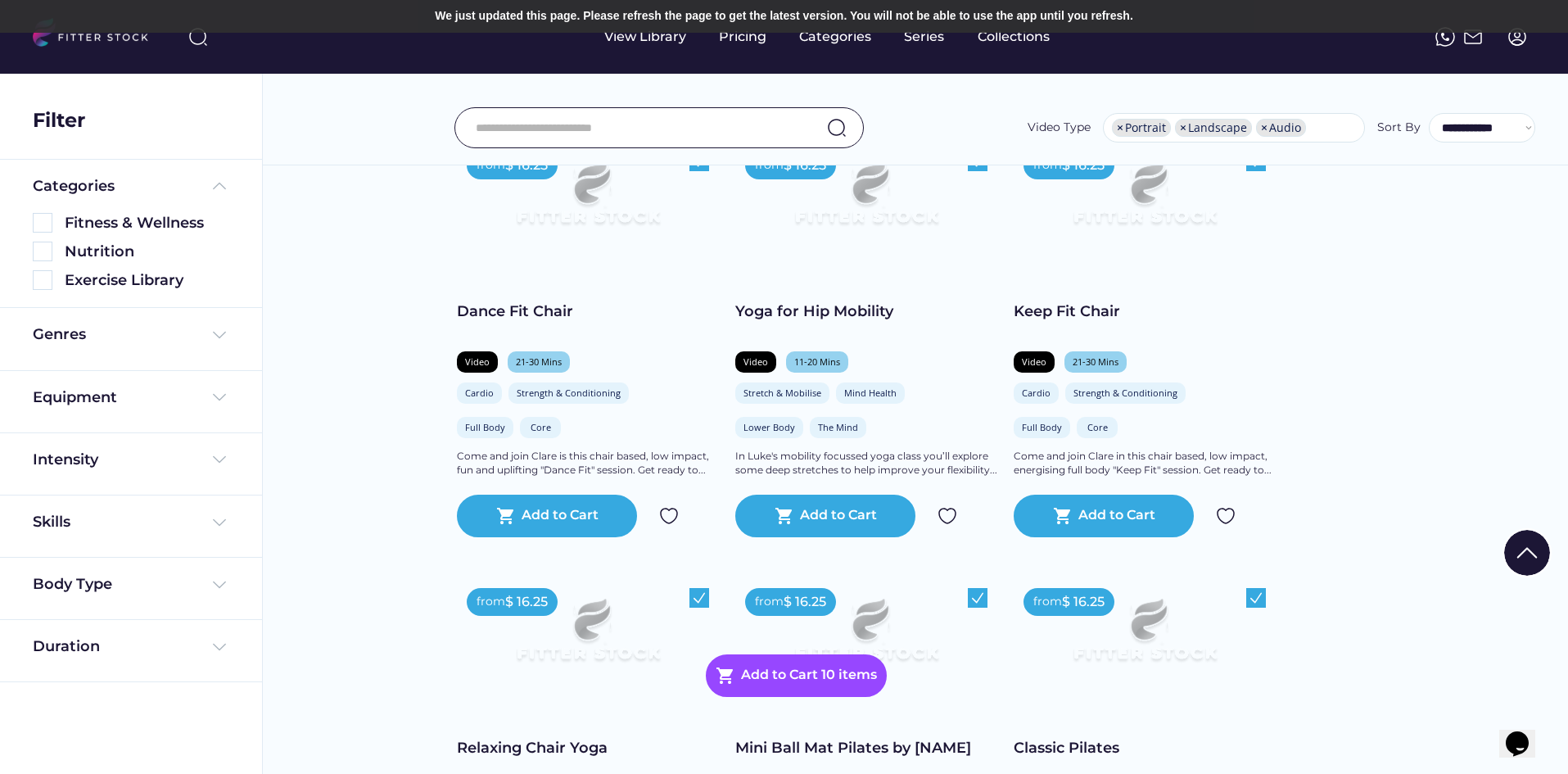 scroll, scrollTop: 0, scrollLeft: 0, axis: both 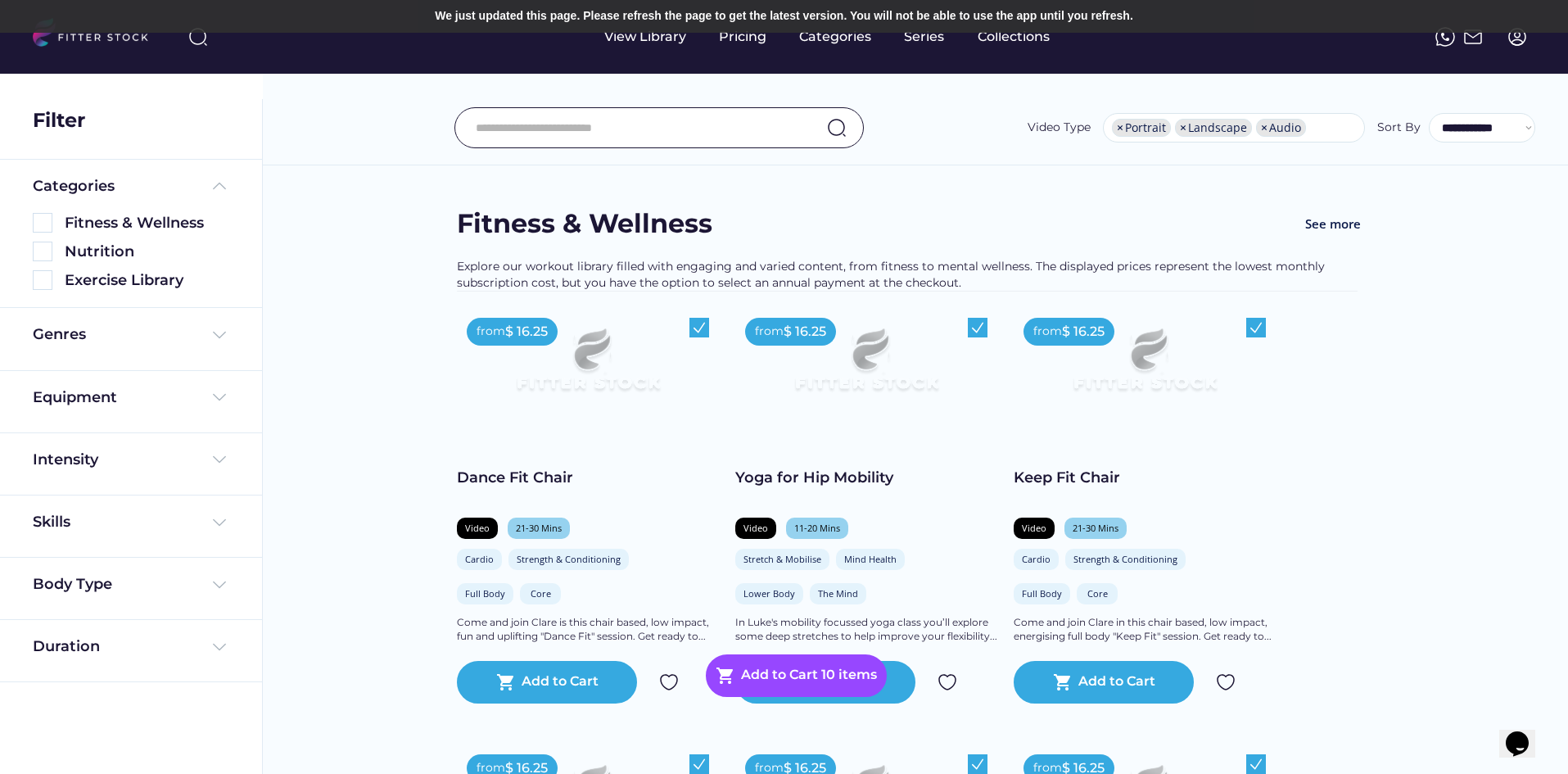 click at bounding box center (639, 128) 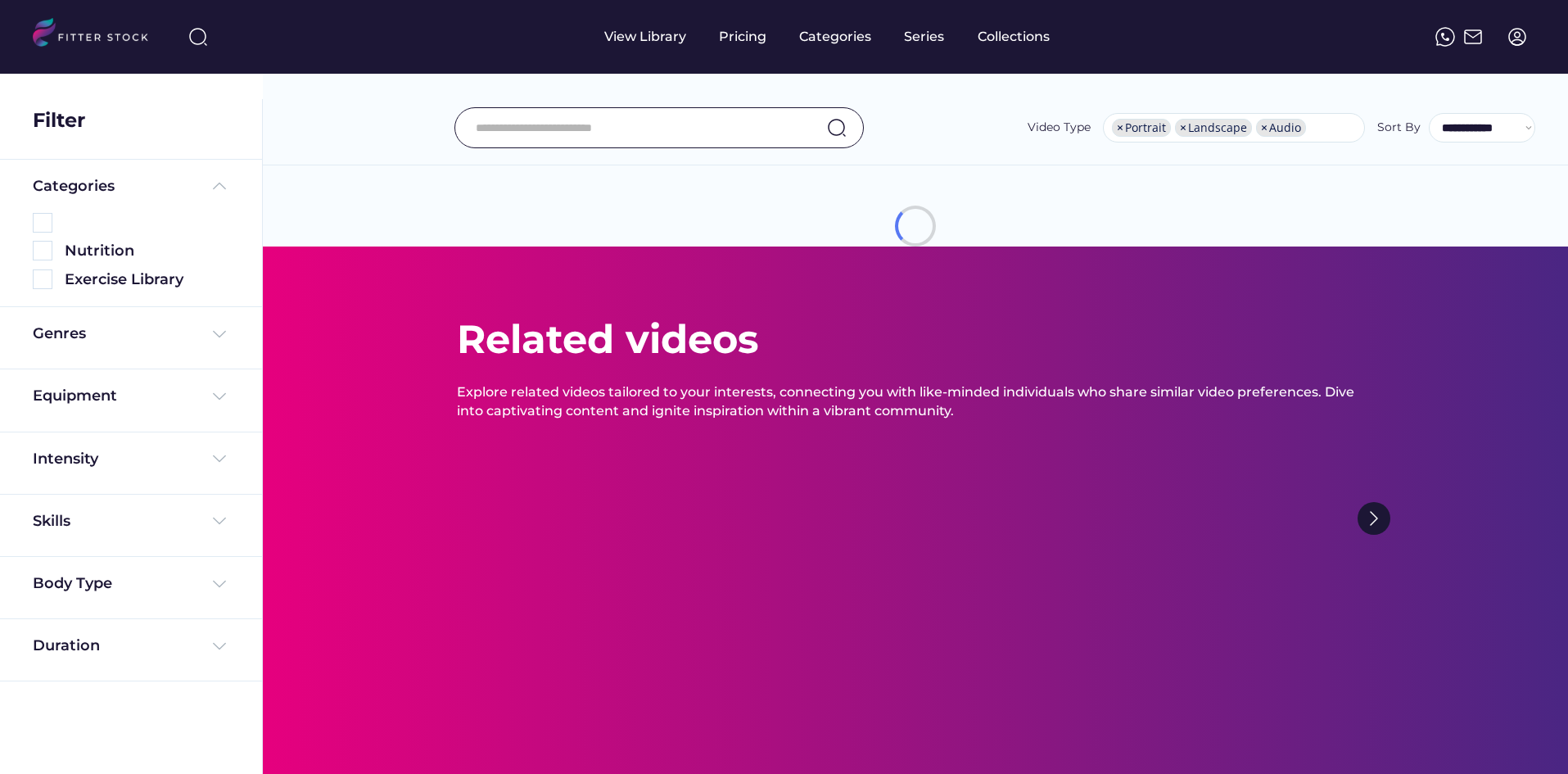 select on "**********" 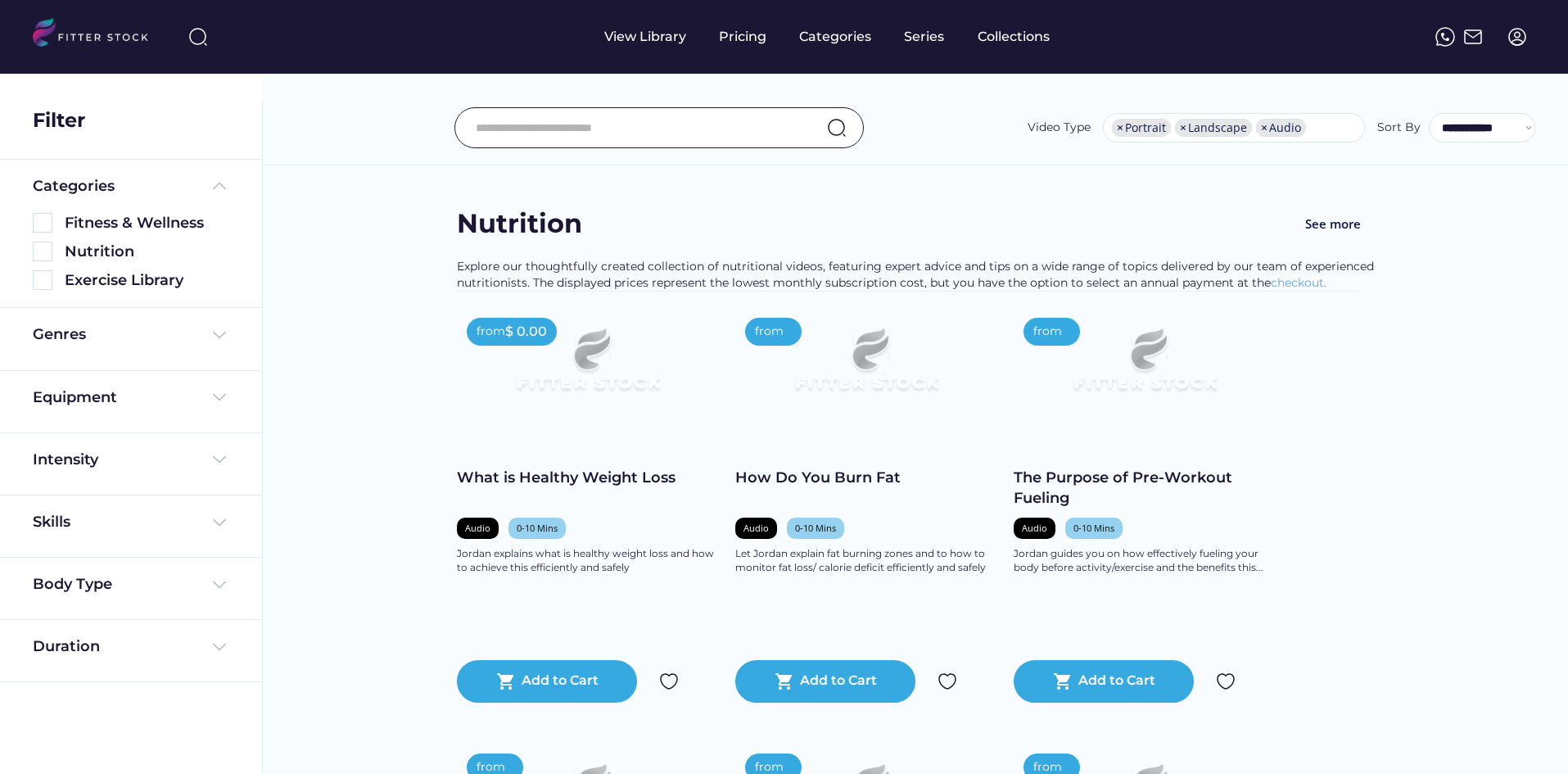 click at bounding box center (639, 128) 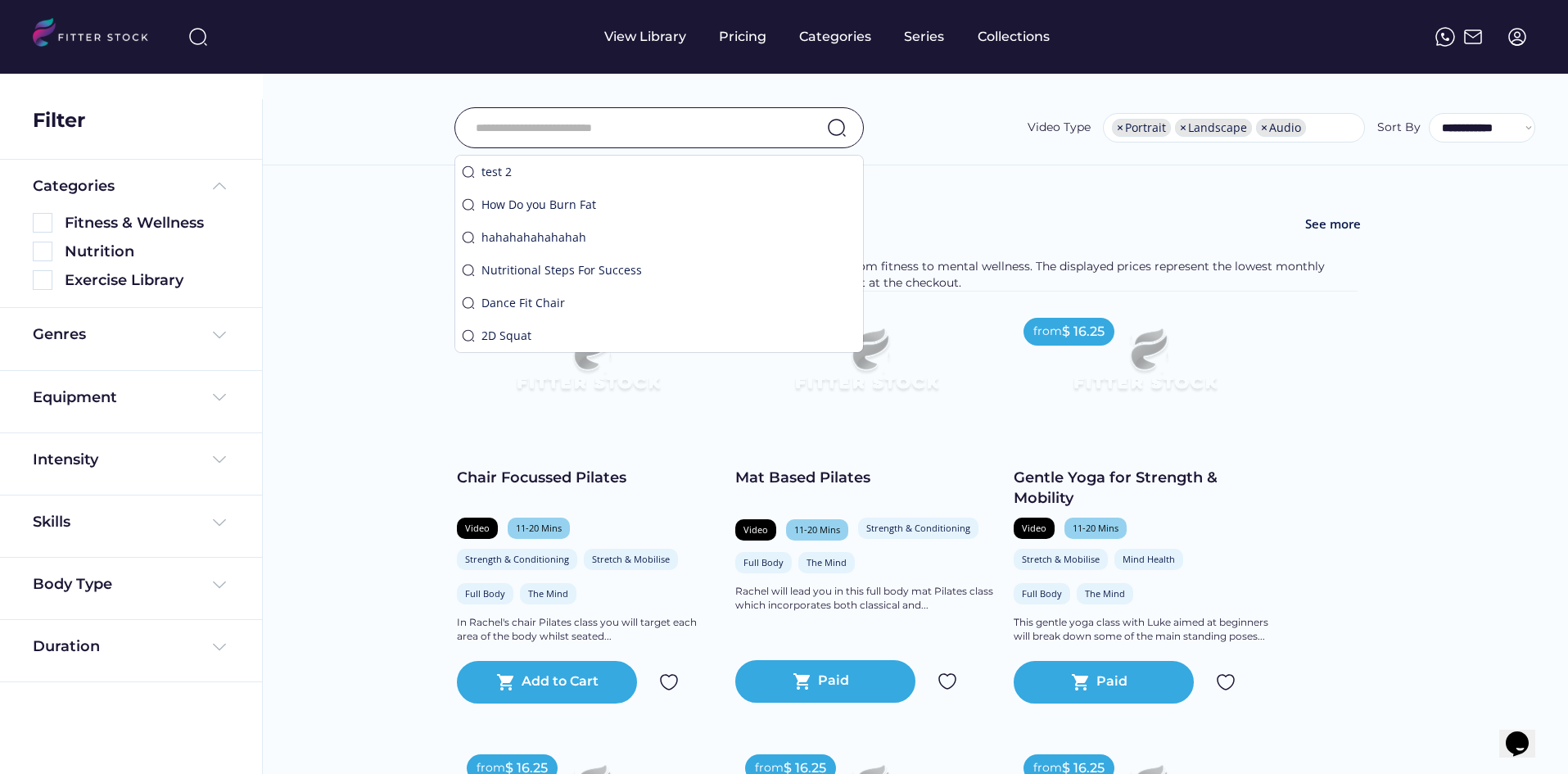 scroll, scrollTop: 0, scrollLeft: 0, axis: both 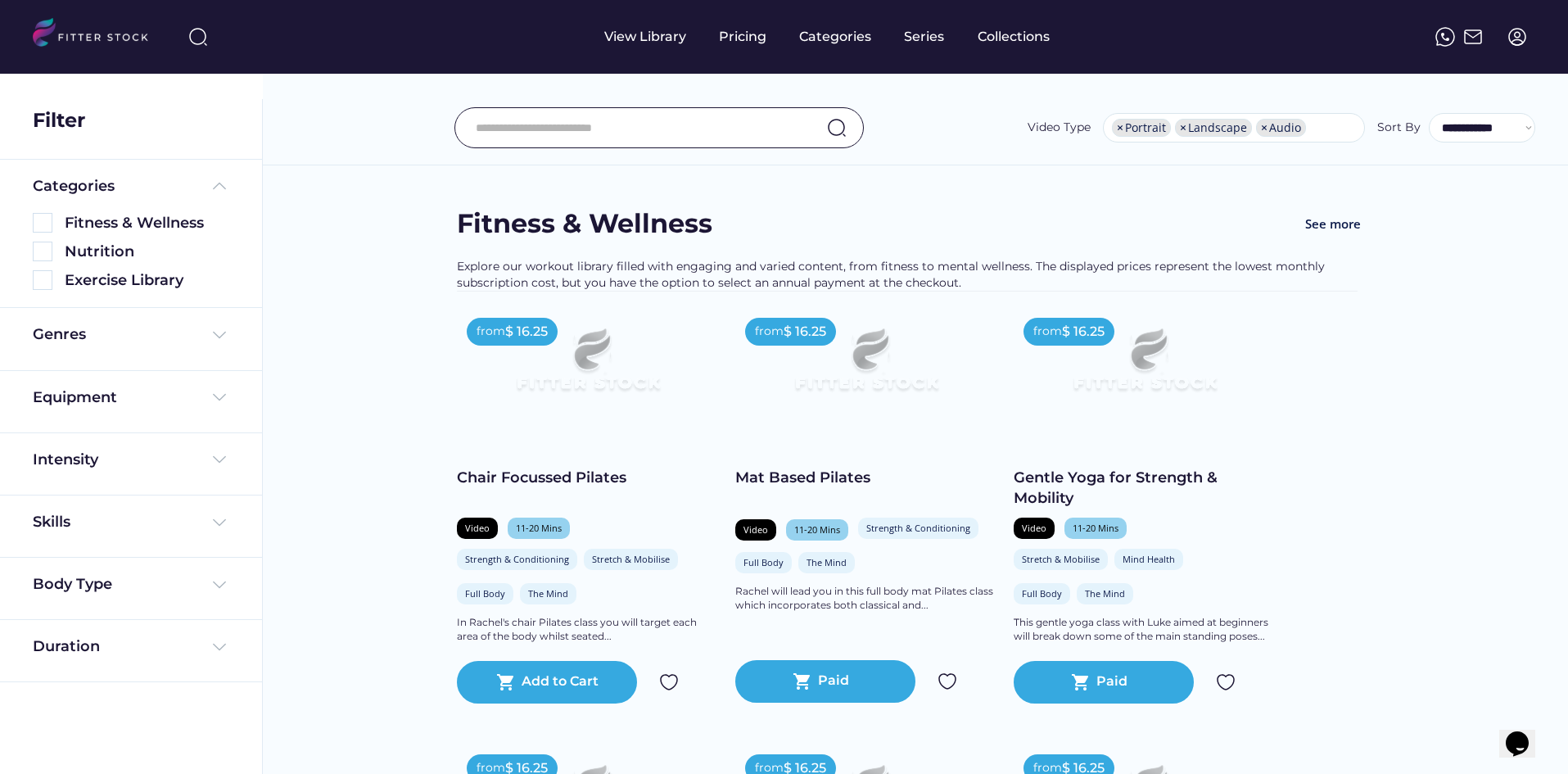 click on "**********" at bounding box center [915, 91] 